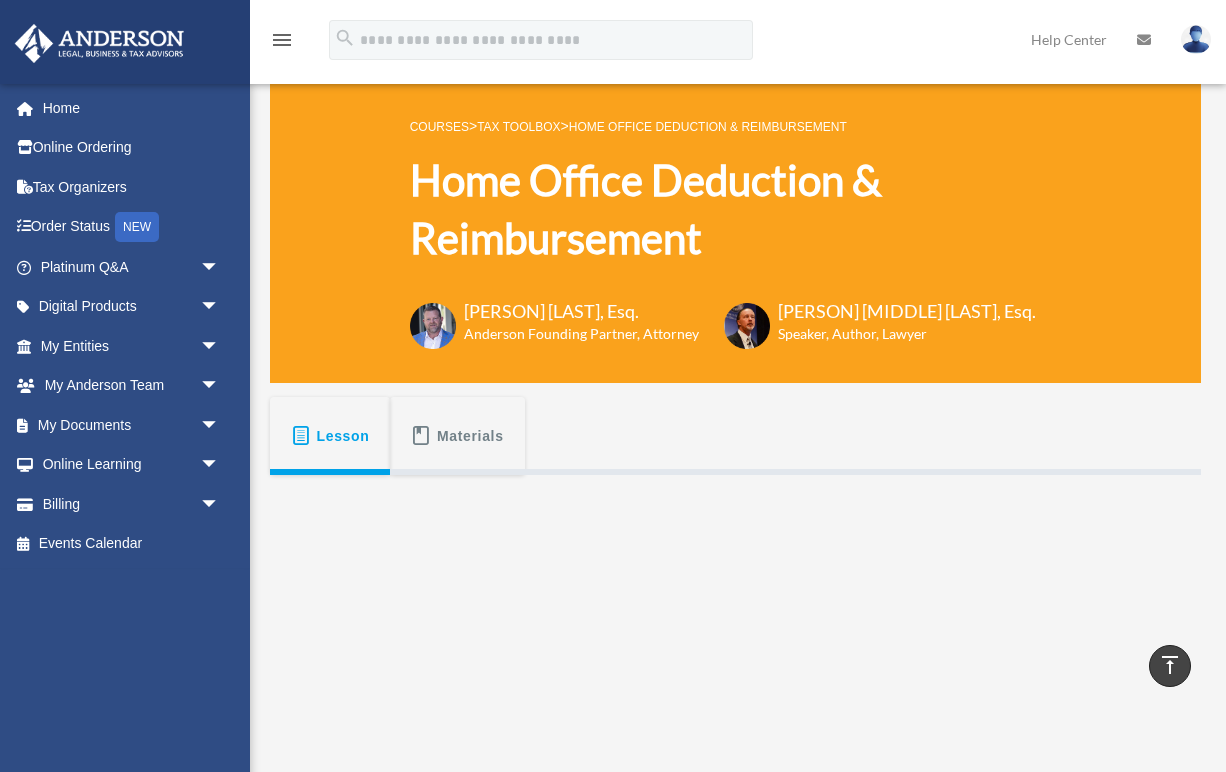 scroll, scrollTop: 421, scrollLeft: 0, axis: vertical 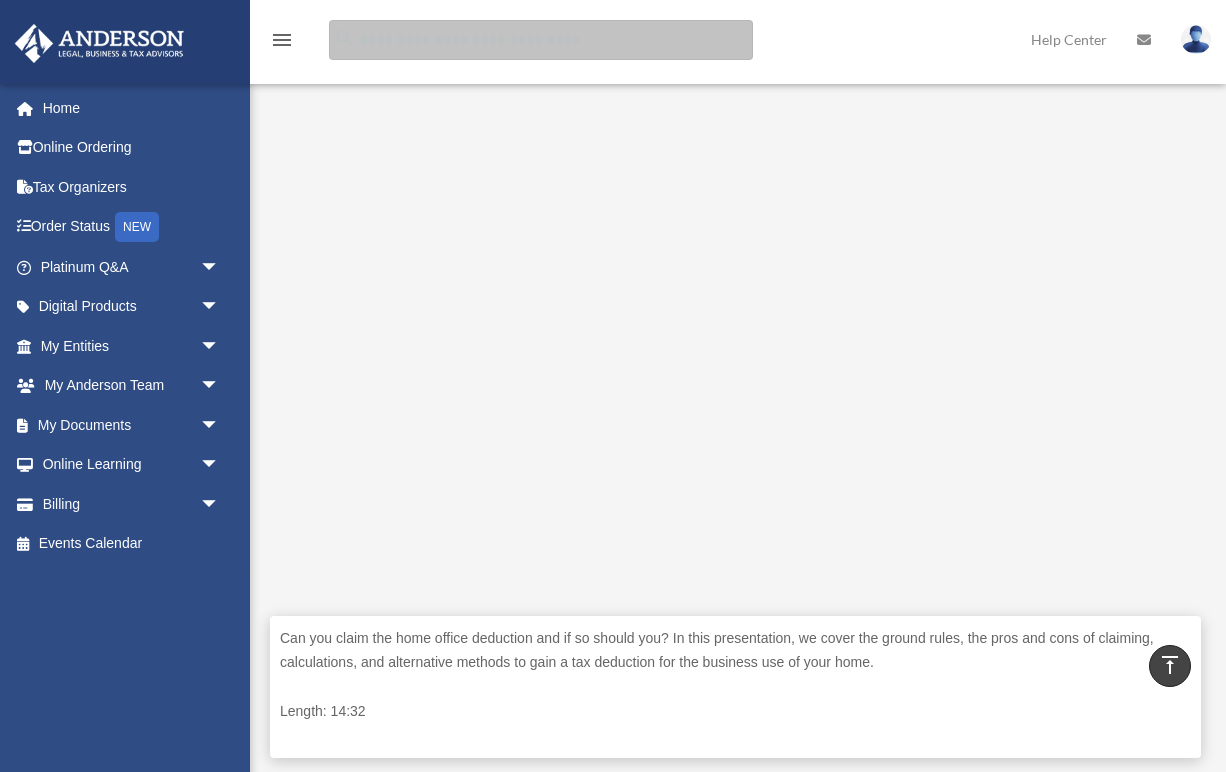 click at bounding box center (541, 40) 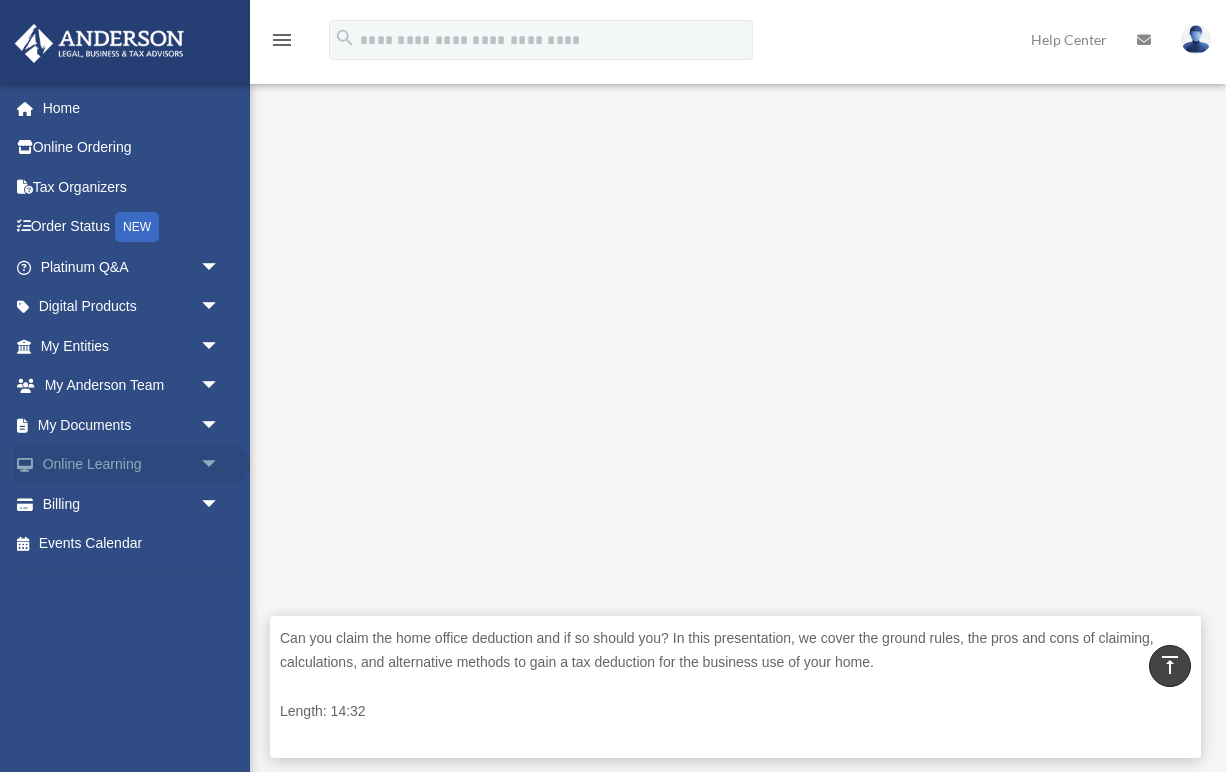 click on "Online Learning arrow_drop_down" at bounding box center (132, 465) 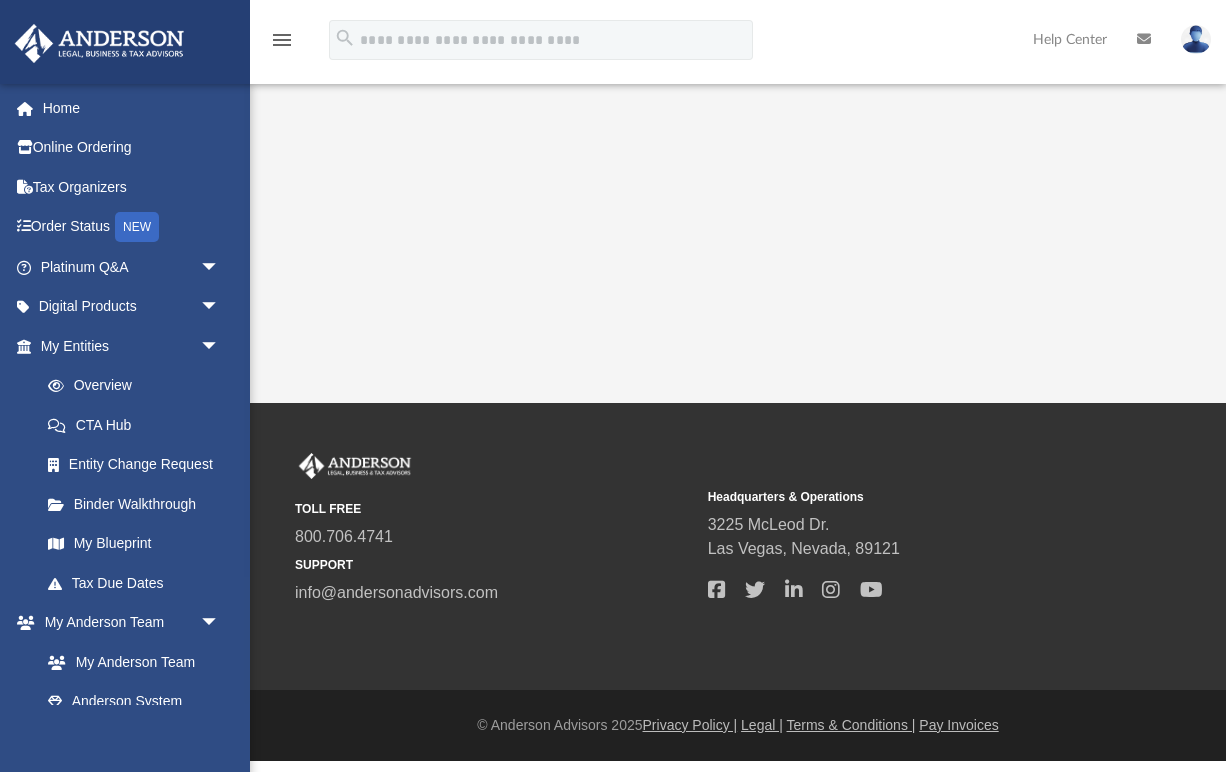 scroll, scrollTop: 0, scrollLeft: 0, axis: both 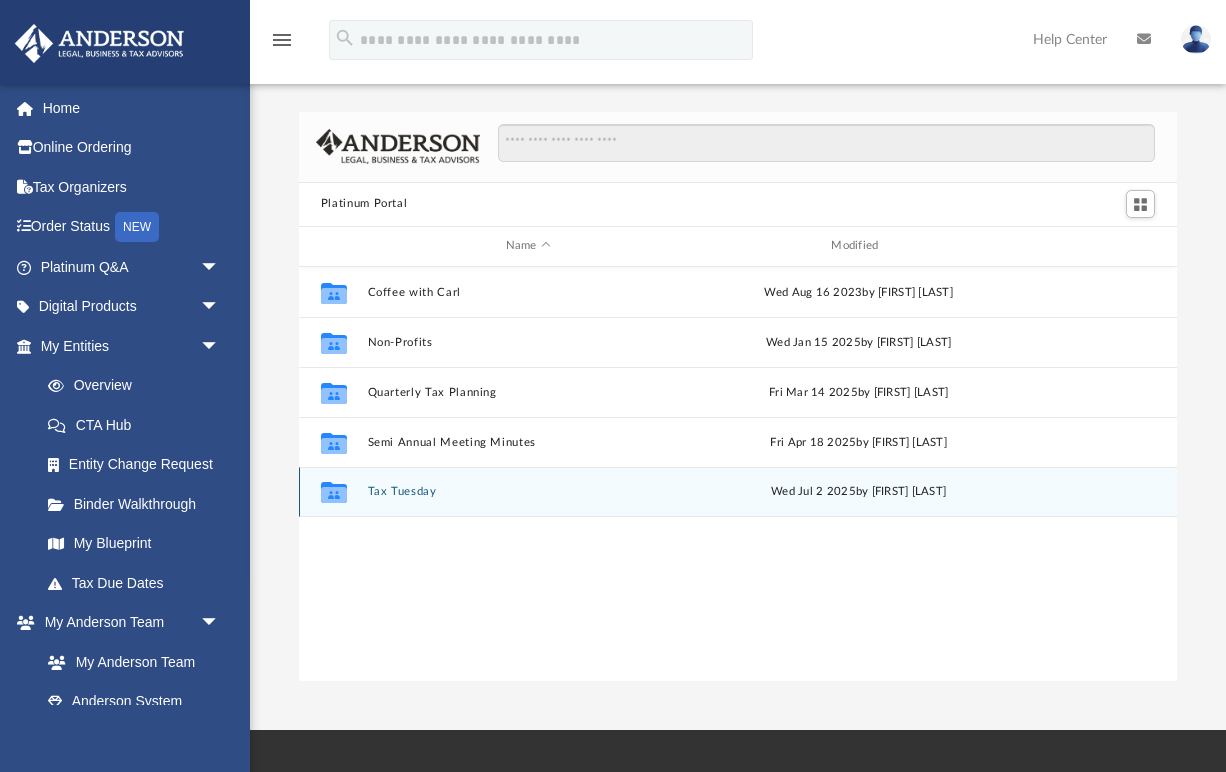 click on "Collaborated Folder Tax Tuesday Wed Jul 2 2025  by Matthew Moore" at bounding box center [738, 492] 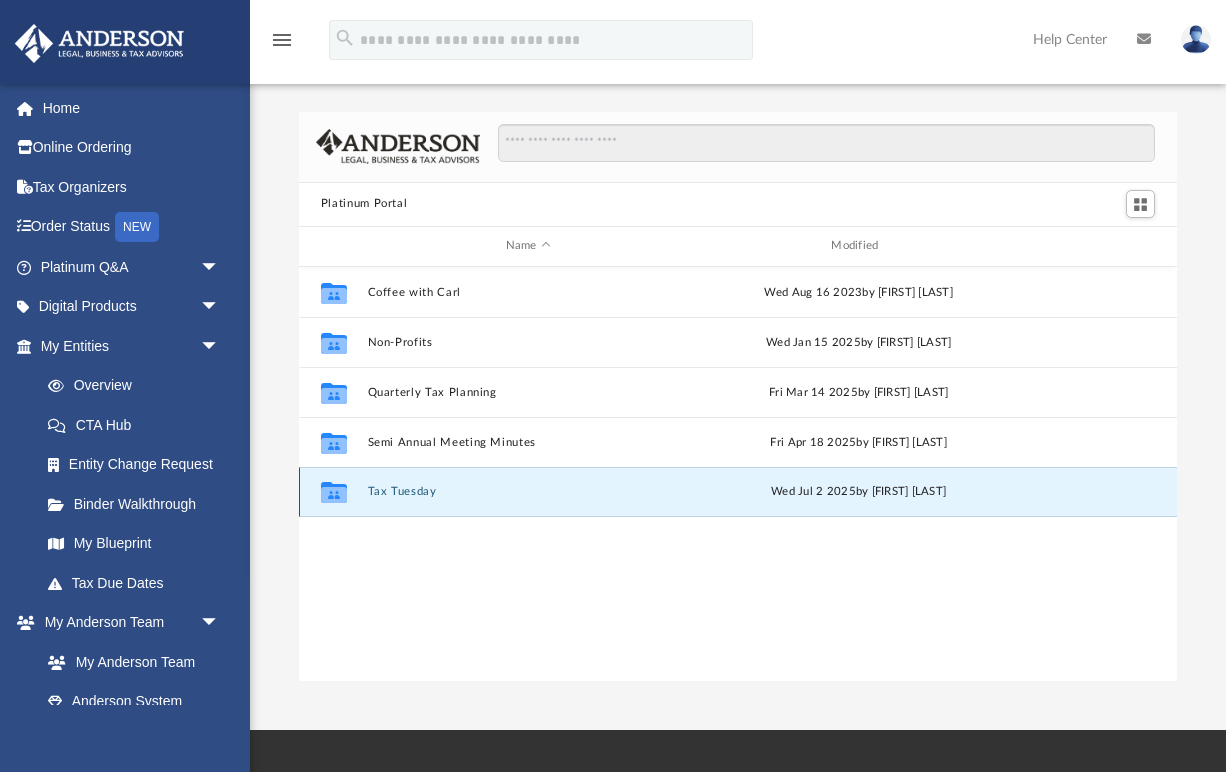 click on "Collaborated Folder Tax Tuesday Wed Jul 2 2025  by Matthew Moore" at bounding box center [738, 492] 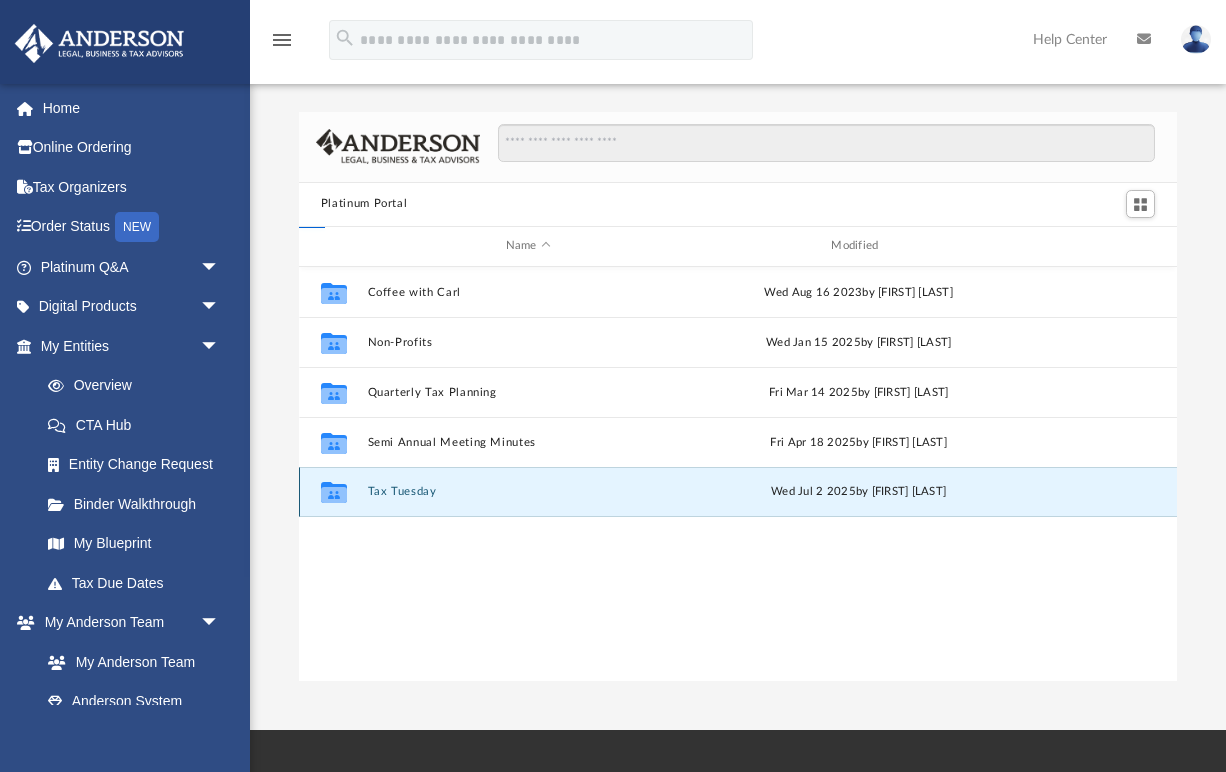 click on "Tax Tuesday" at bounding box center (528, 491) 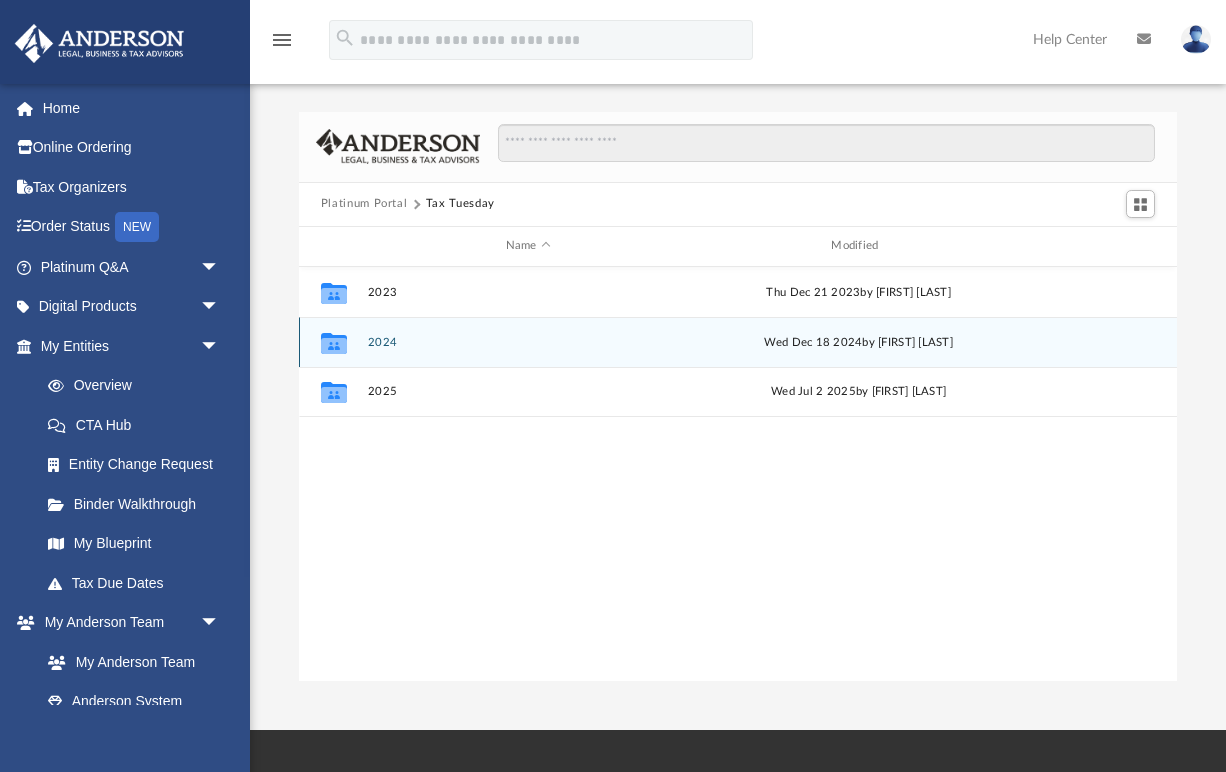 click 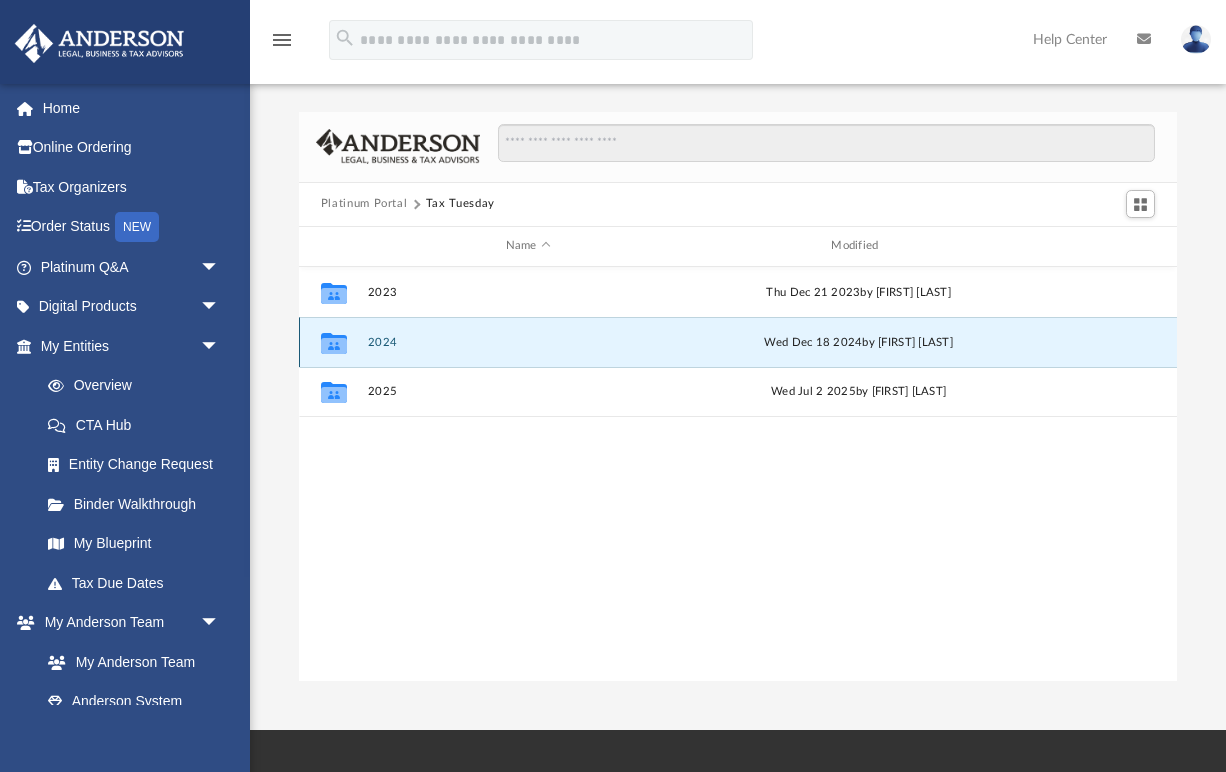 click 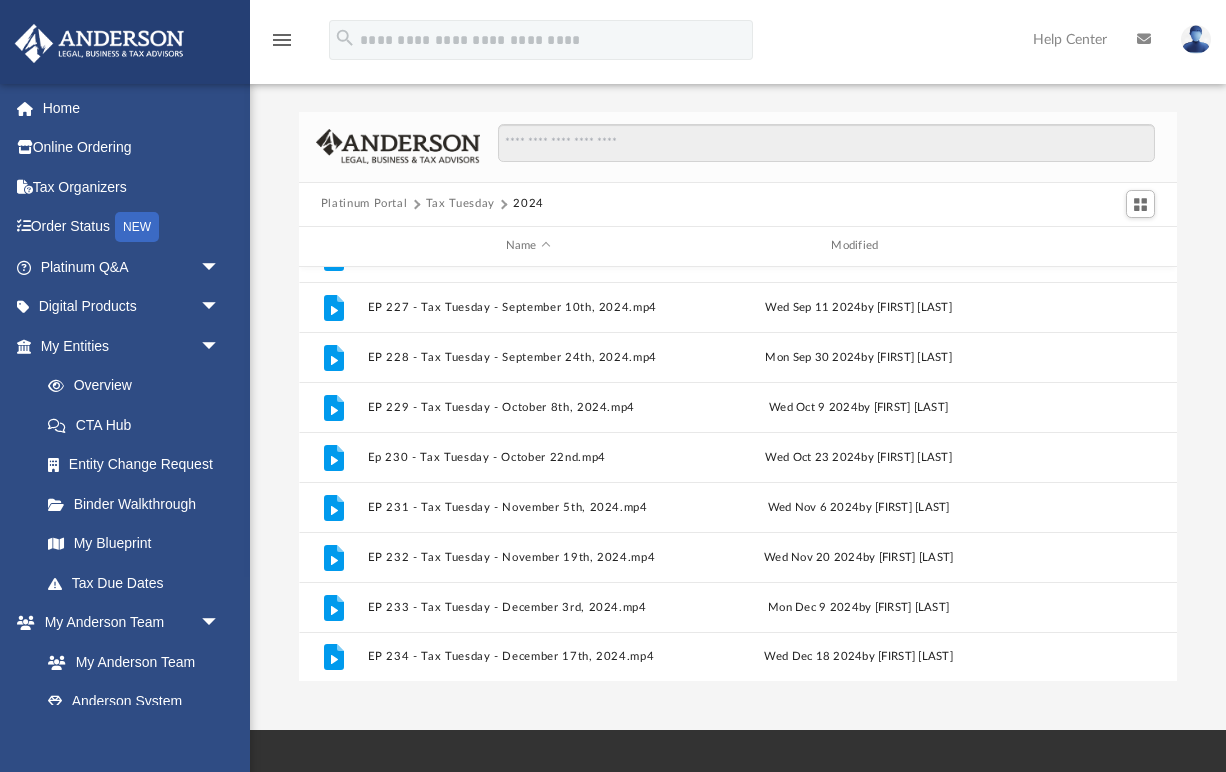 scroll, scrollTop: 886, scrollLeft: 0, axis: vertical 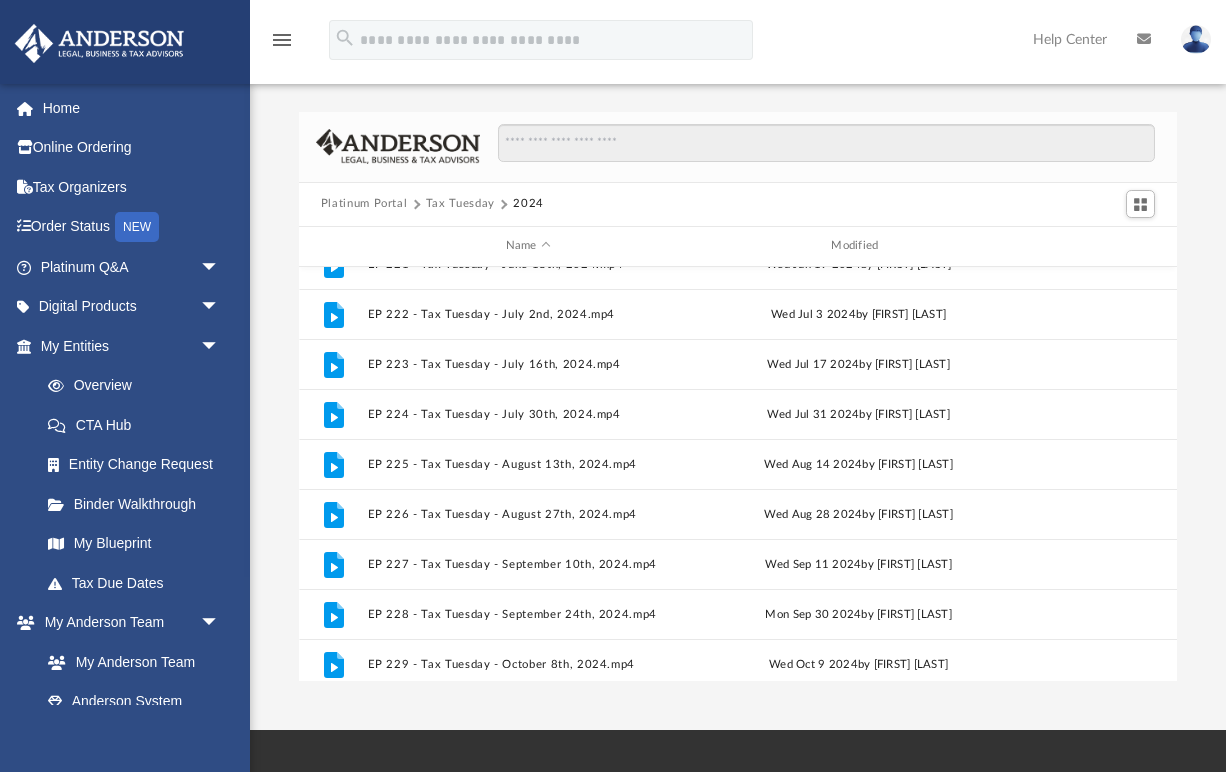 click on "Tax Tuesday" at bounding box center (460, 204) 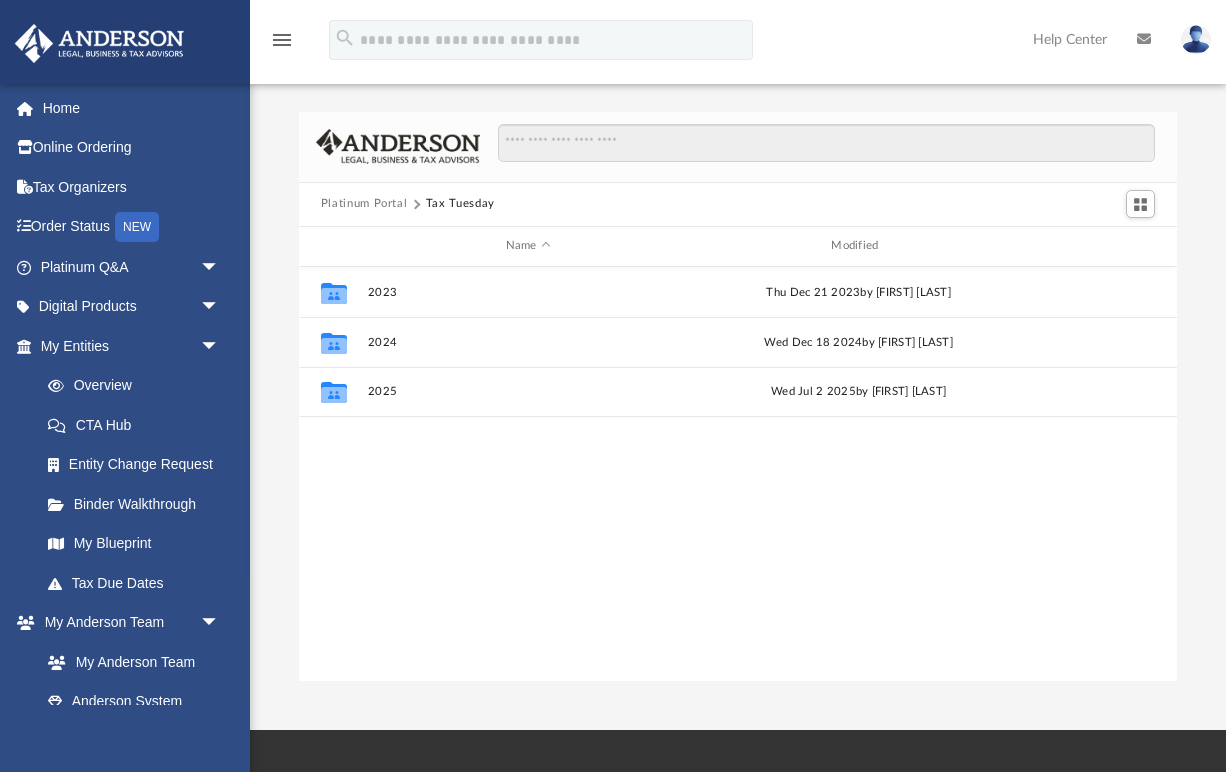 scroll, scrollTop: 0, scrollLeft: 0, axis: both 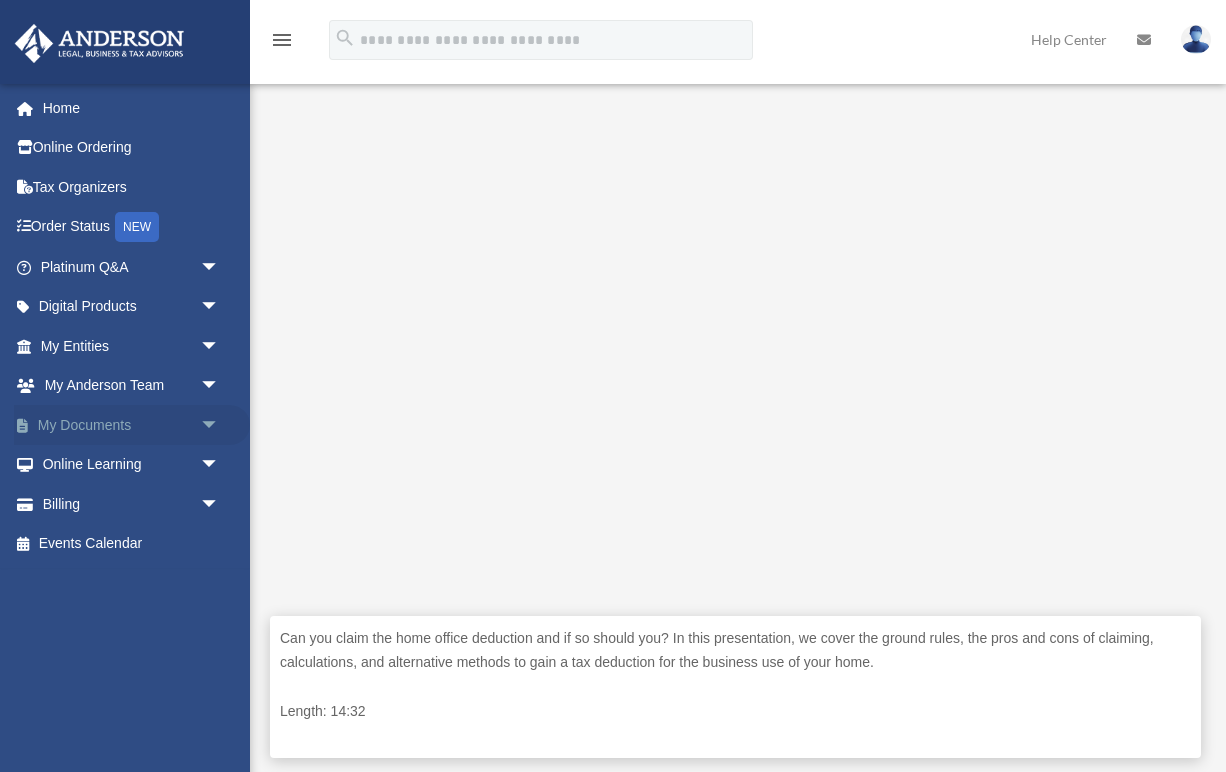 click on "arrow_drop_down" at bounding box center (220, 425) 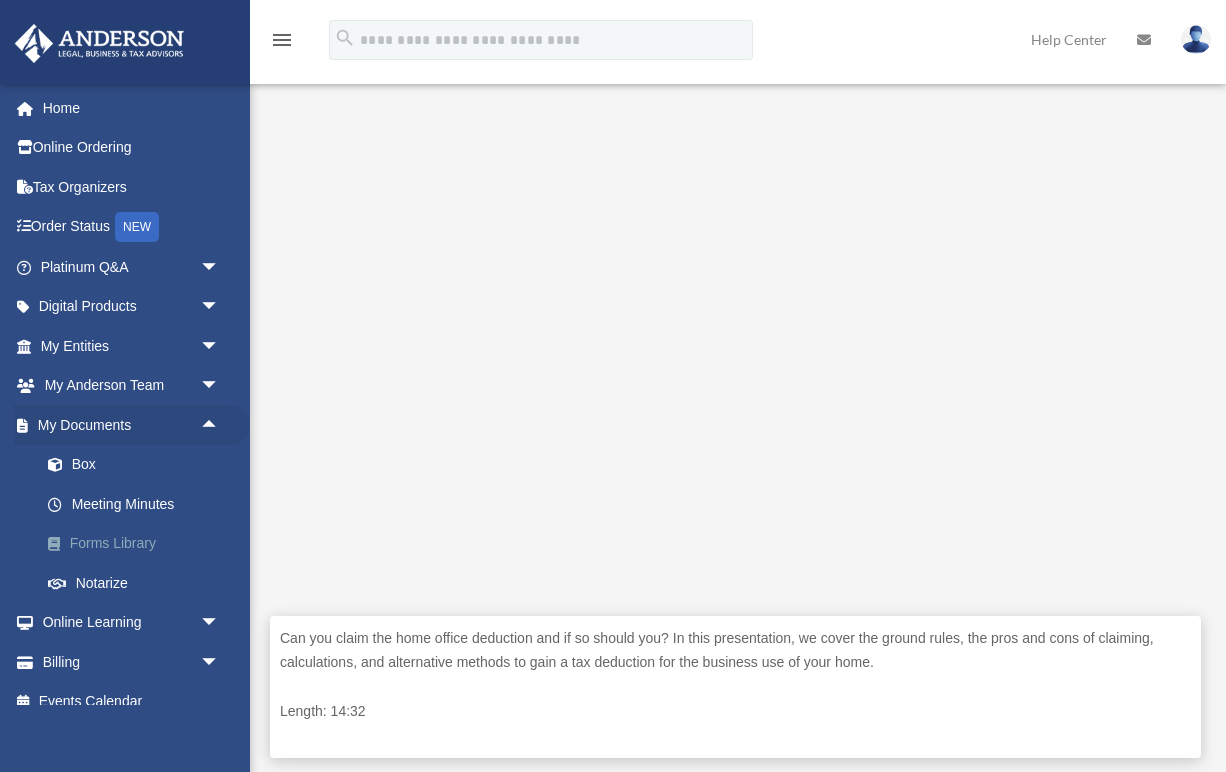 click on "Forms Library" at bounding box center [139, 544] 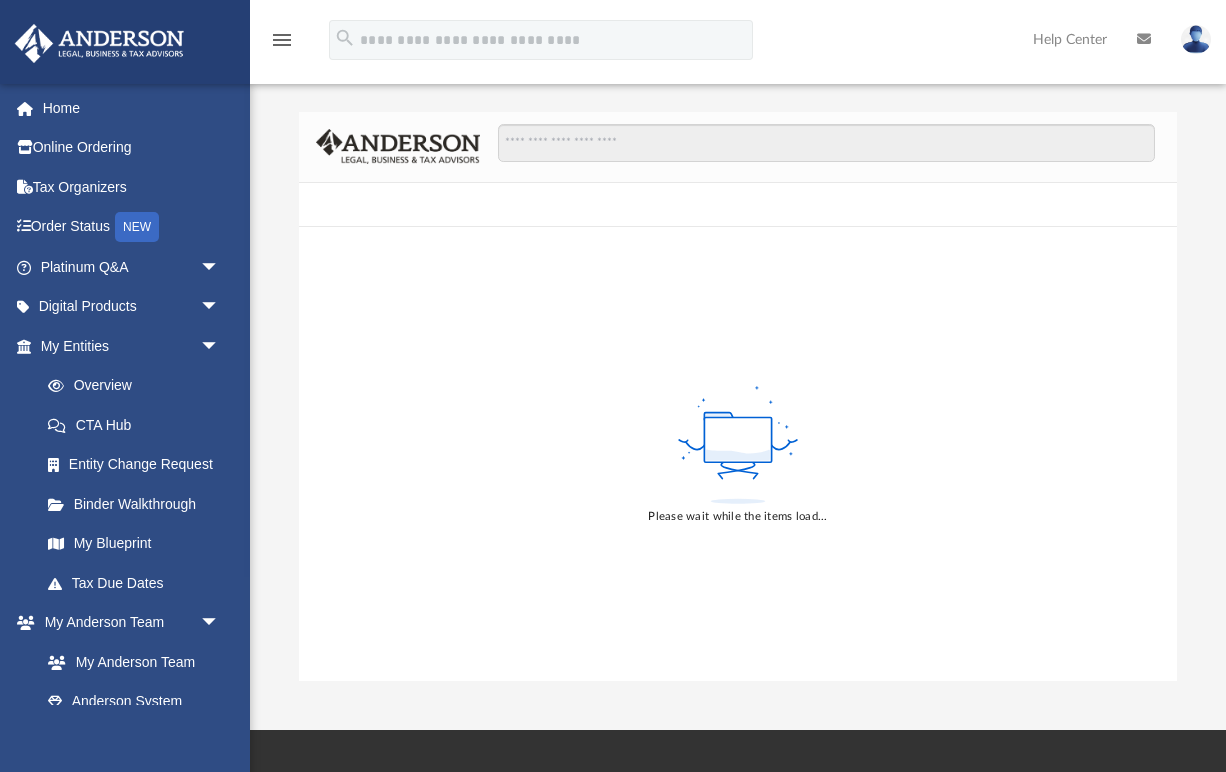 scroll, scrollTop: 0, scrollLeft: 0, axis: both 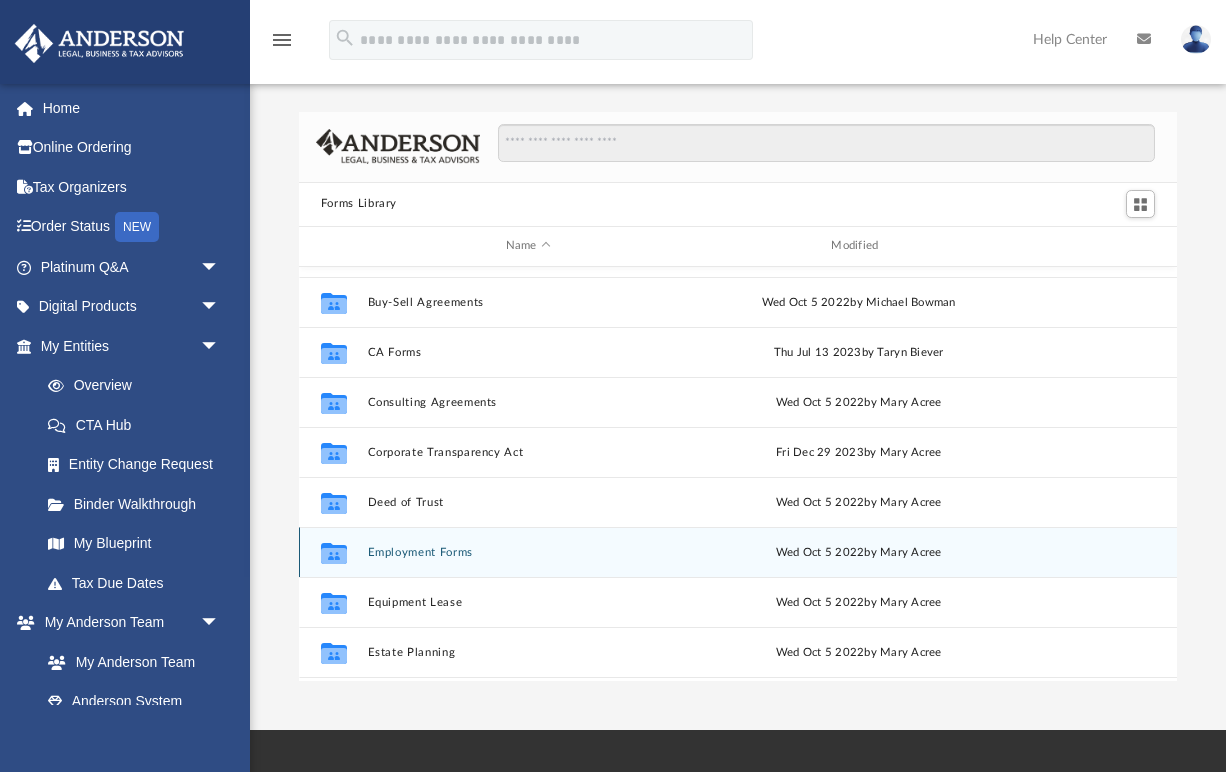click on "Employment Forms" at bounding box center (528, 551) 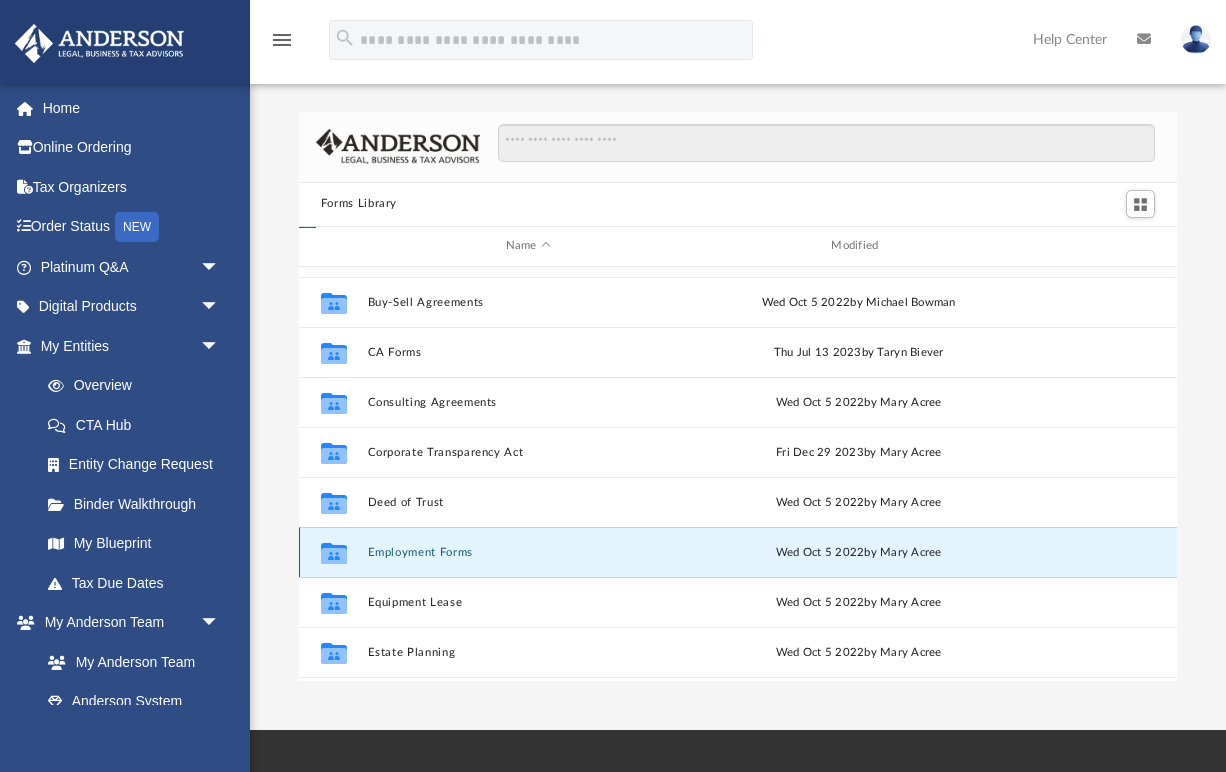 click on "Employment Forms" at bounding box center (528, 551) 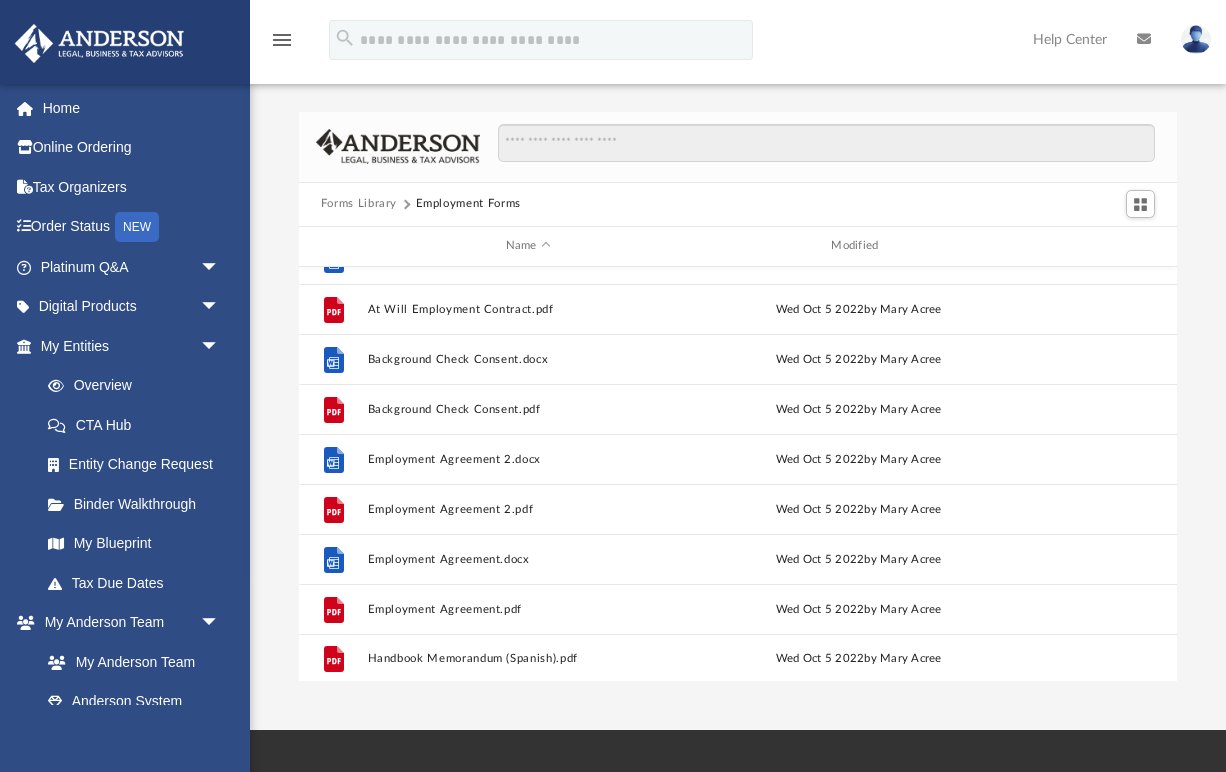 scroll, scrollTop: 36, scrollLeft: 0, axis: vertical 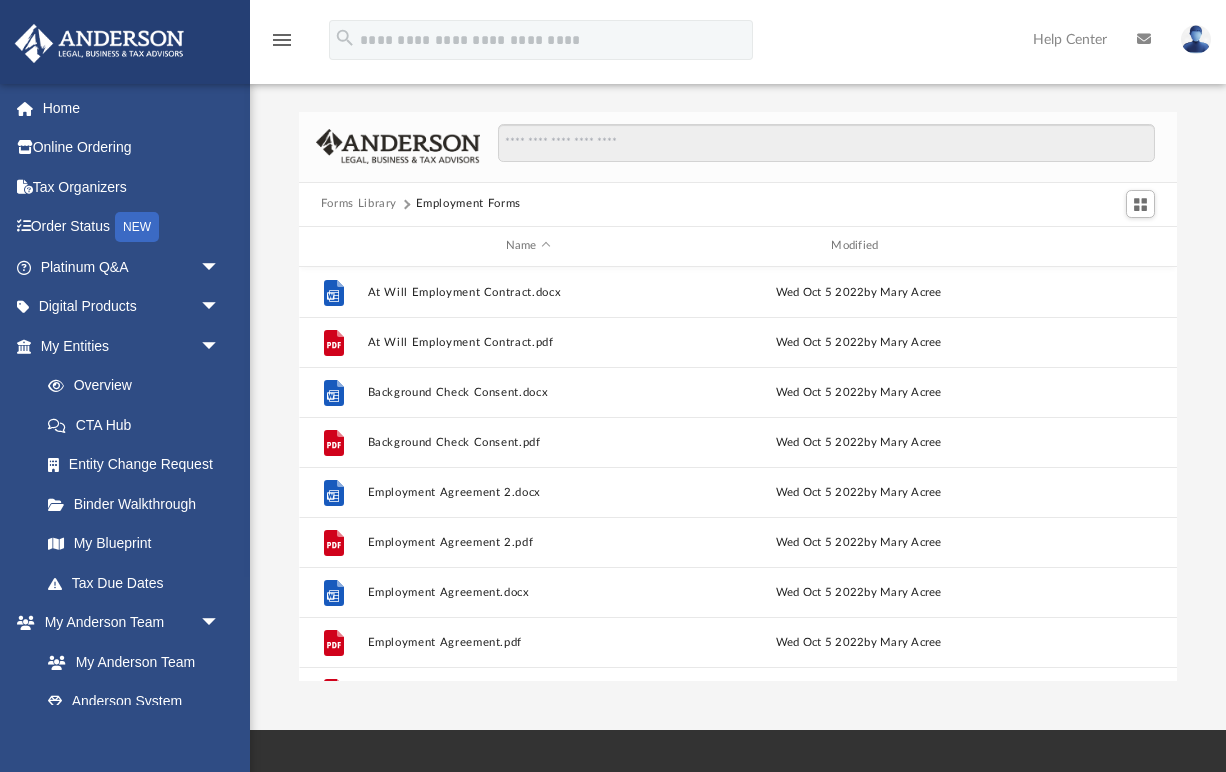 click on "Forms Library" at bounding box center [359, 204] 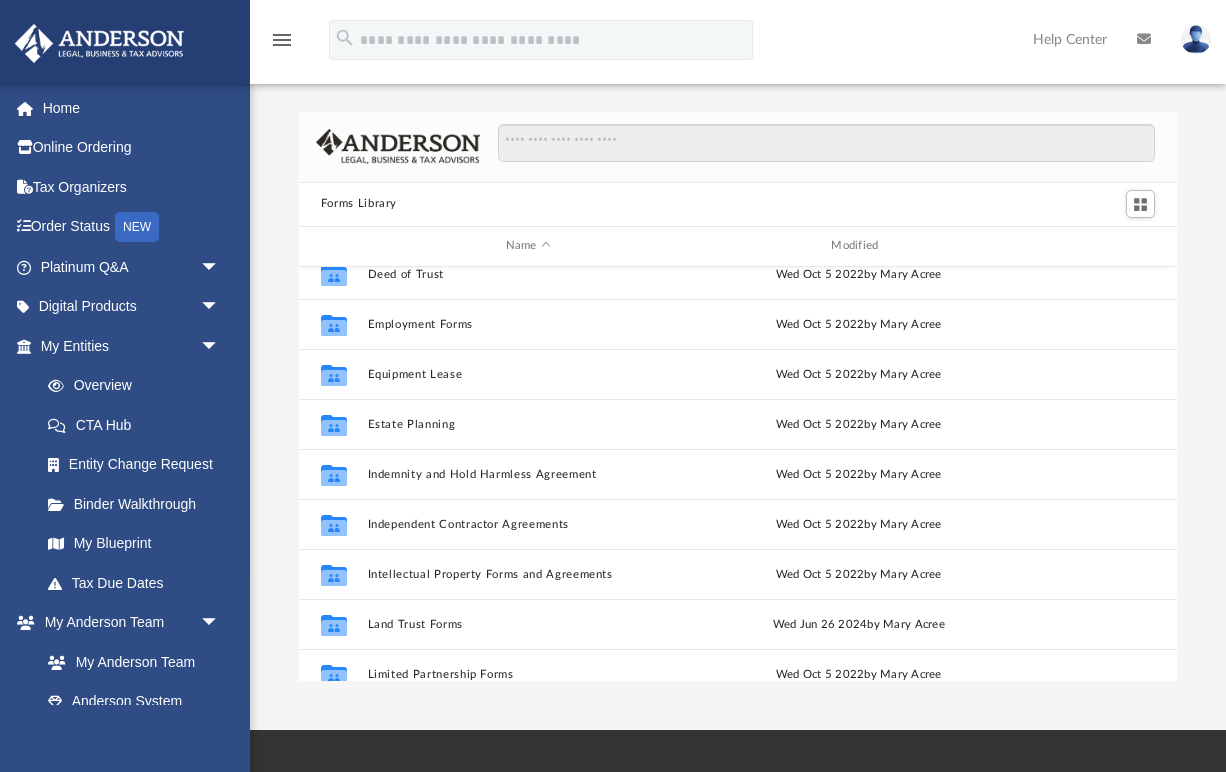scroll, scrollTop: 507, scrollLeft: 0, axis: vertical 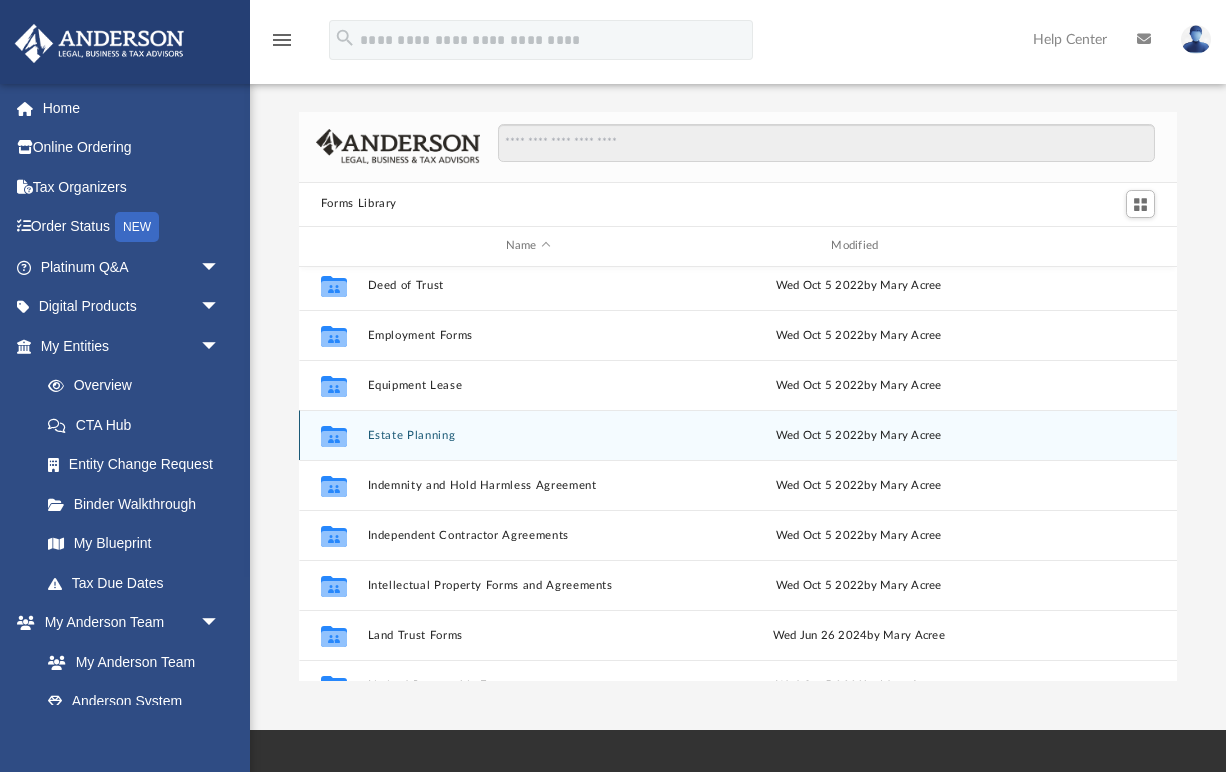click on "Estate Planning" at bounding box center (528, 434) 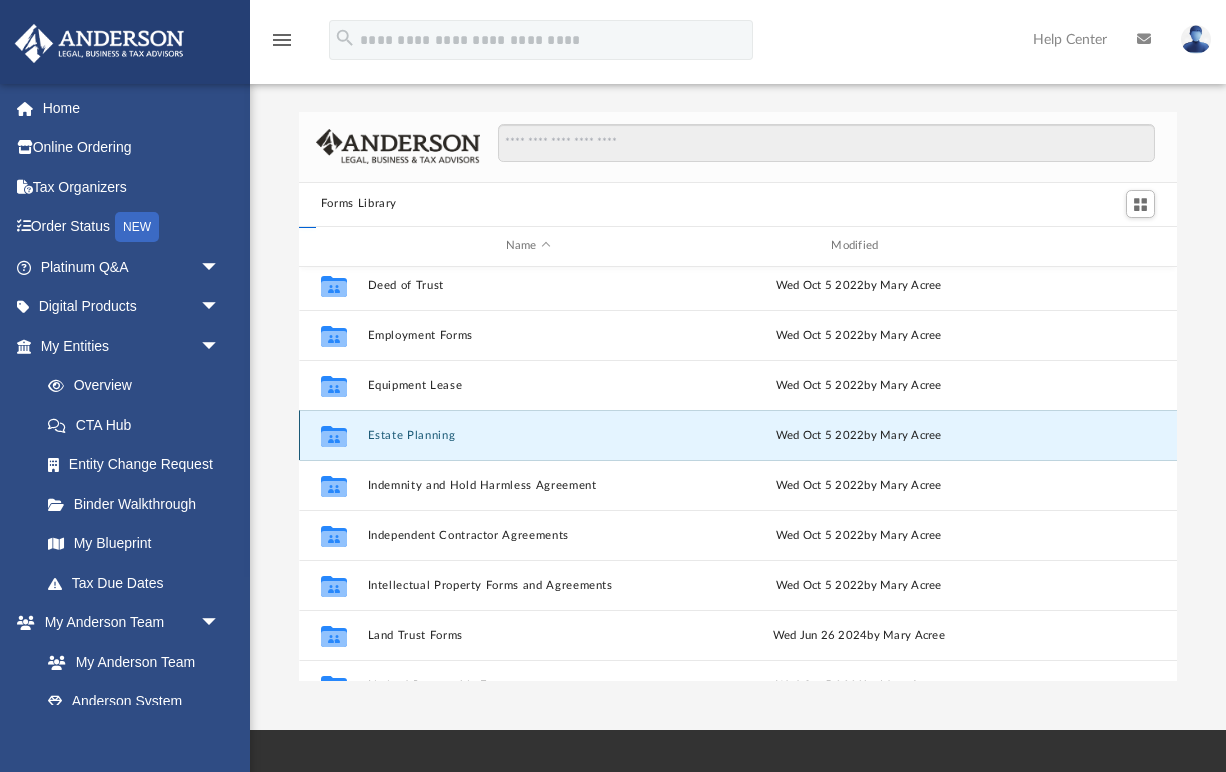 click on "Estate Planning" at bounding box center (528, 434) 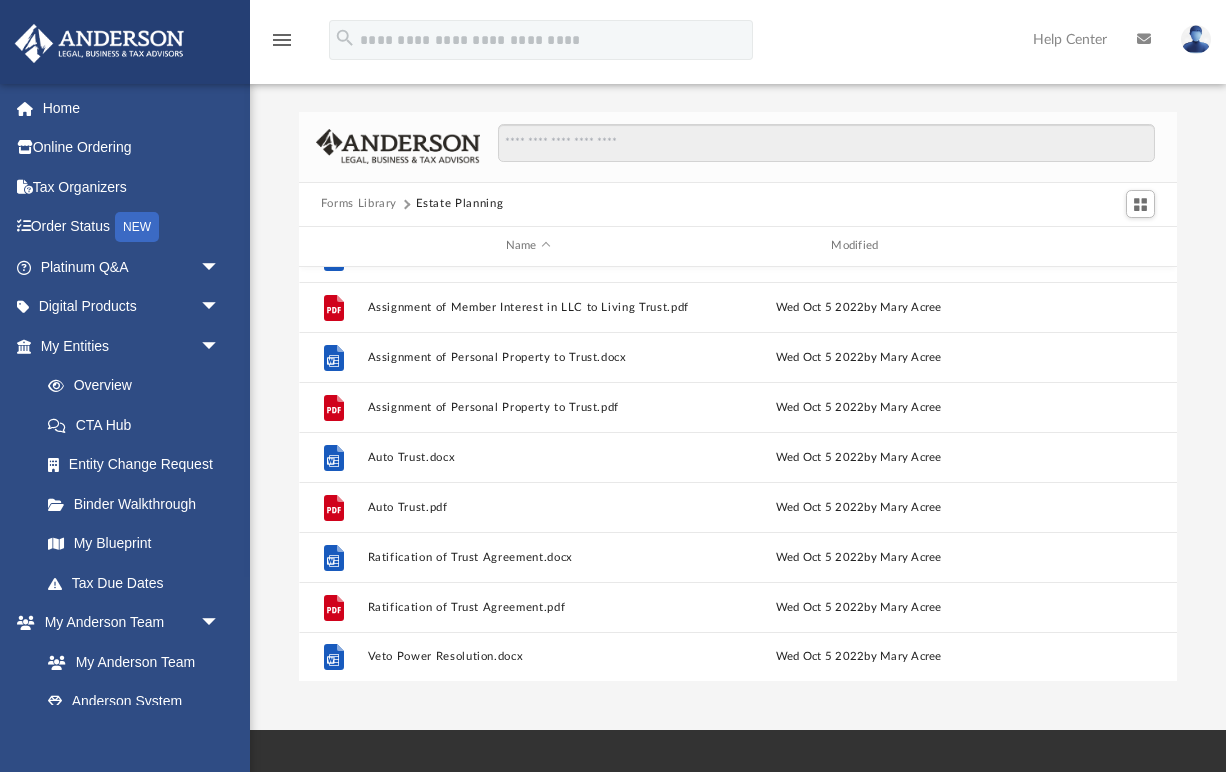 scroll, scrollTop: 135, scrollLeft: 0, axis: vertical 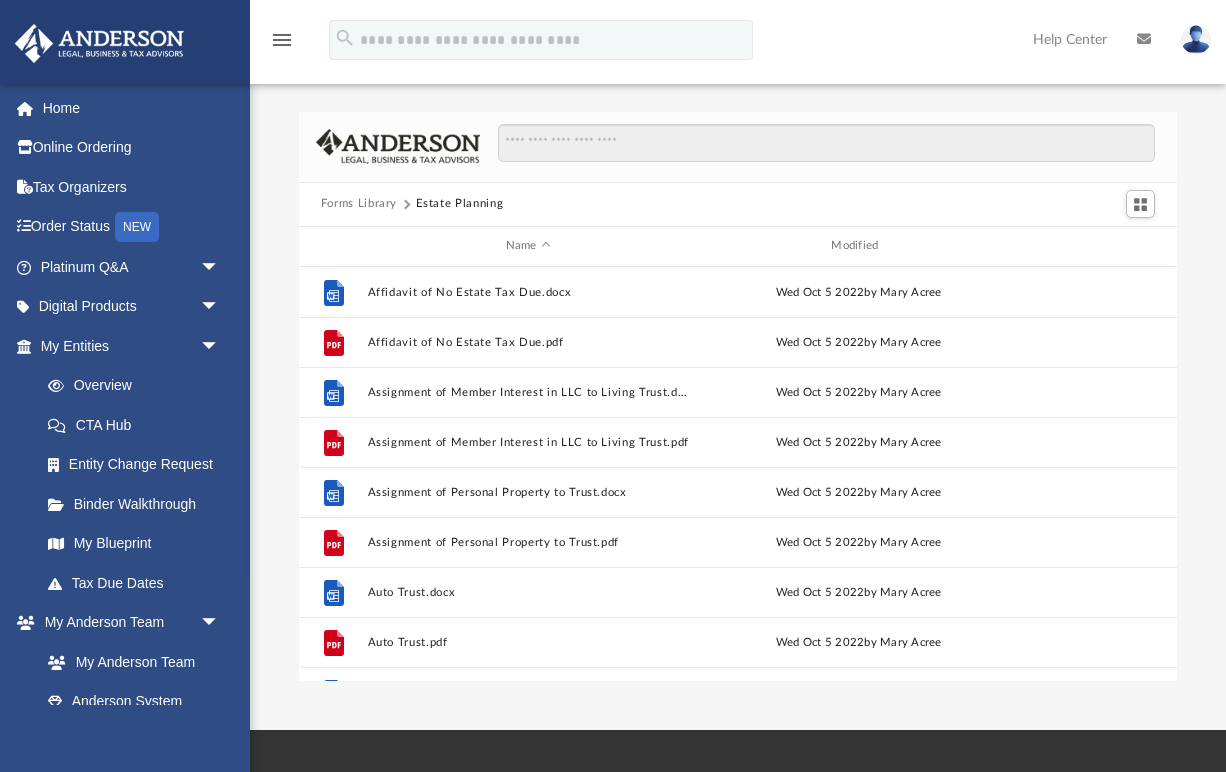 click on "Forms Library" at bounding box center (359, 204) 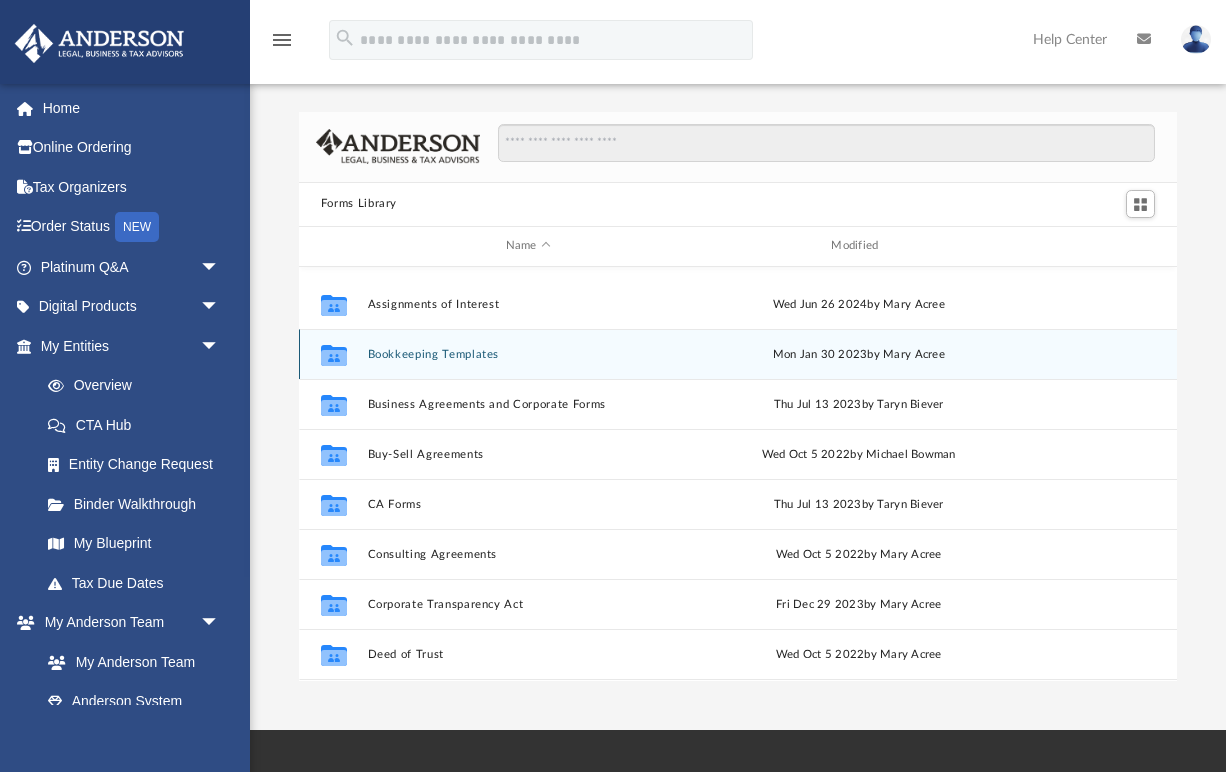 scroll, scrollTop: 215, scrollLeft: 0, axis: vertical 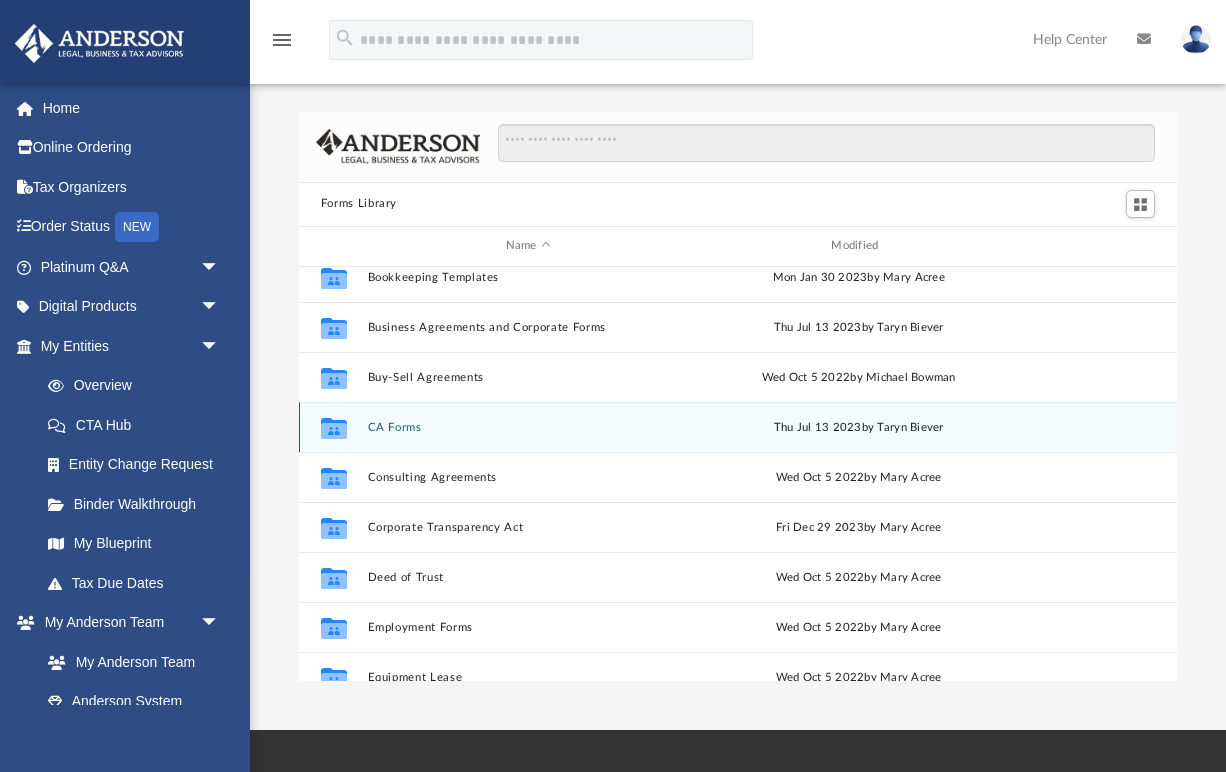 click on "Collaborated Folder CA Forms Thu Jul 13 2023  by Taryn Biever" at bounding box center [738, 427] 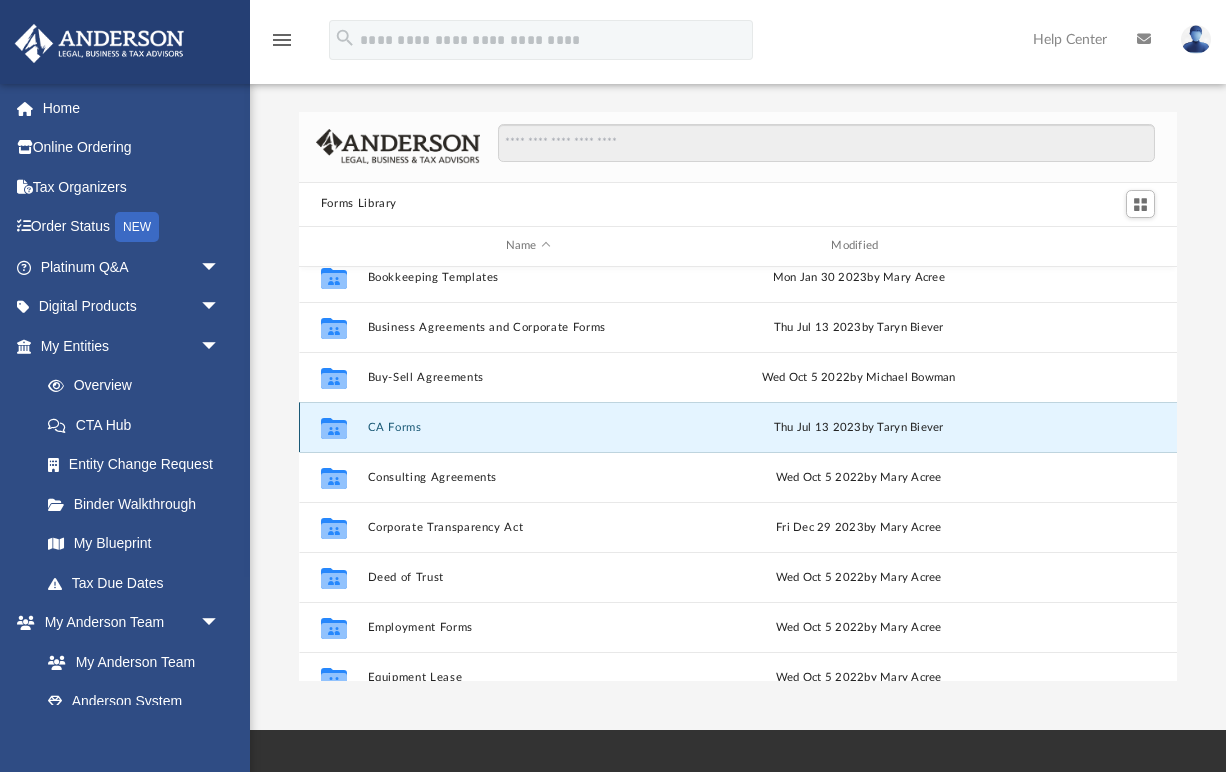 click on "Collaborated Folder CA Forms Thu Jul 13 2023  by Taryn Biever" at bounding box center [738, 427] 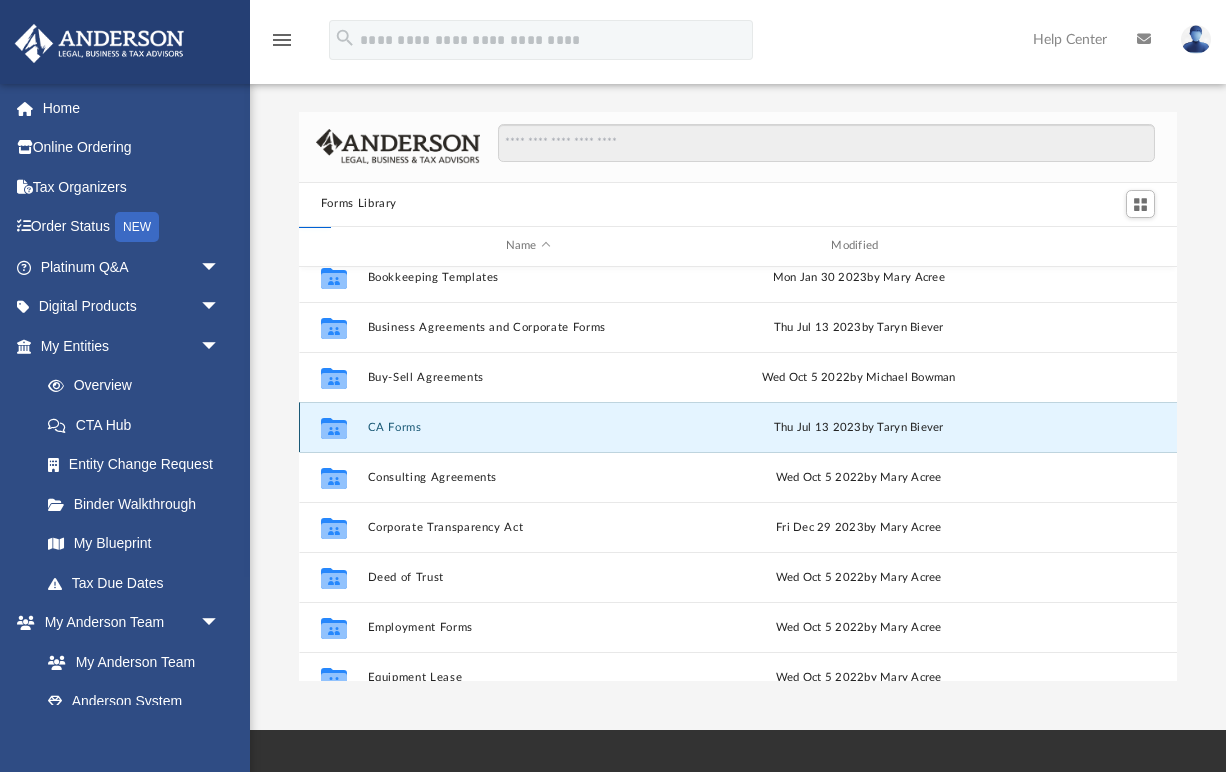 scroll, scrollTop: 0, scrollLeft: 0, axis: both 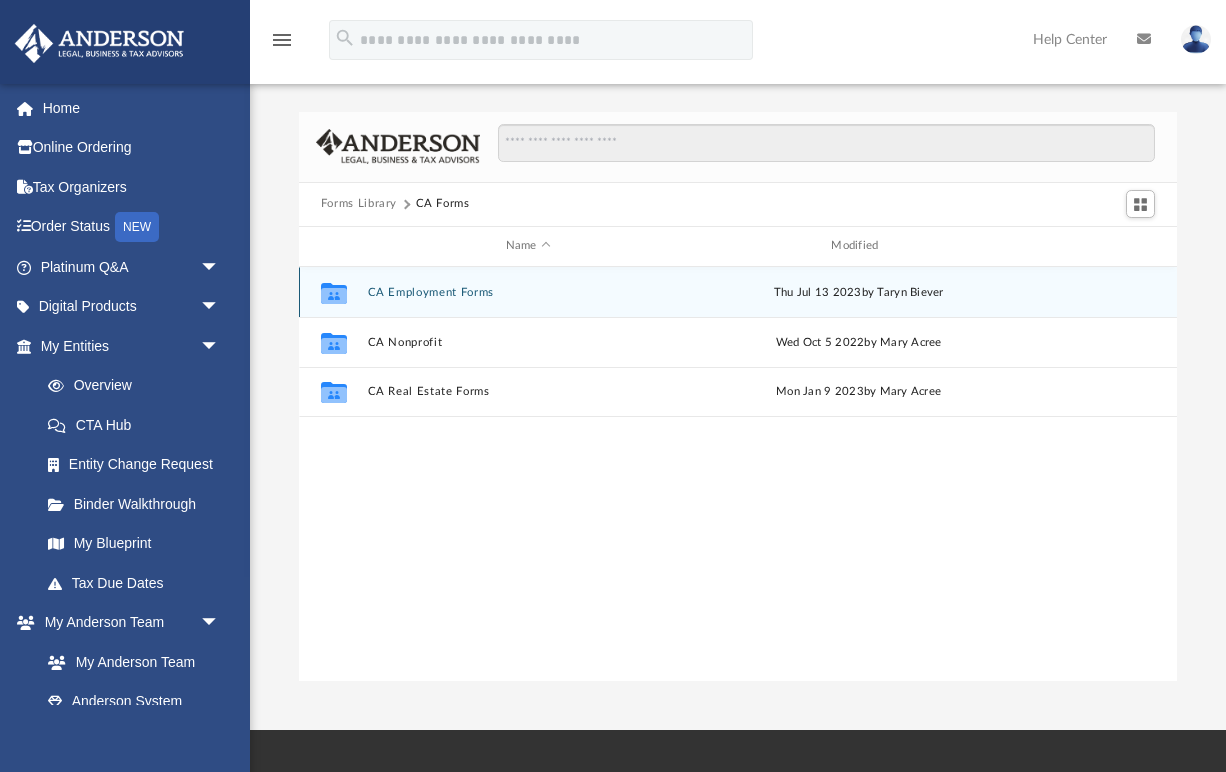 click on "CA Employment Forms" at bounding box center [528, 291] 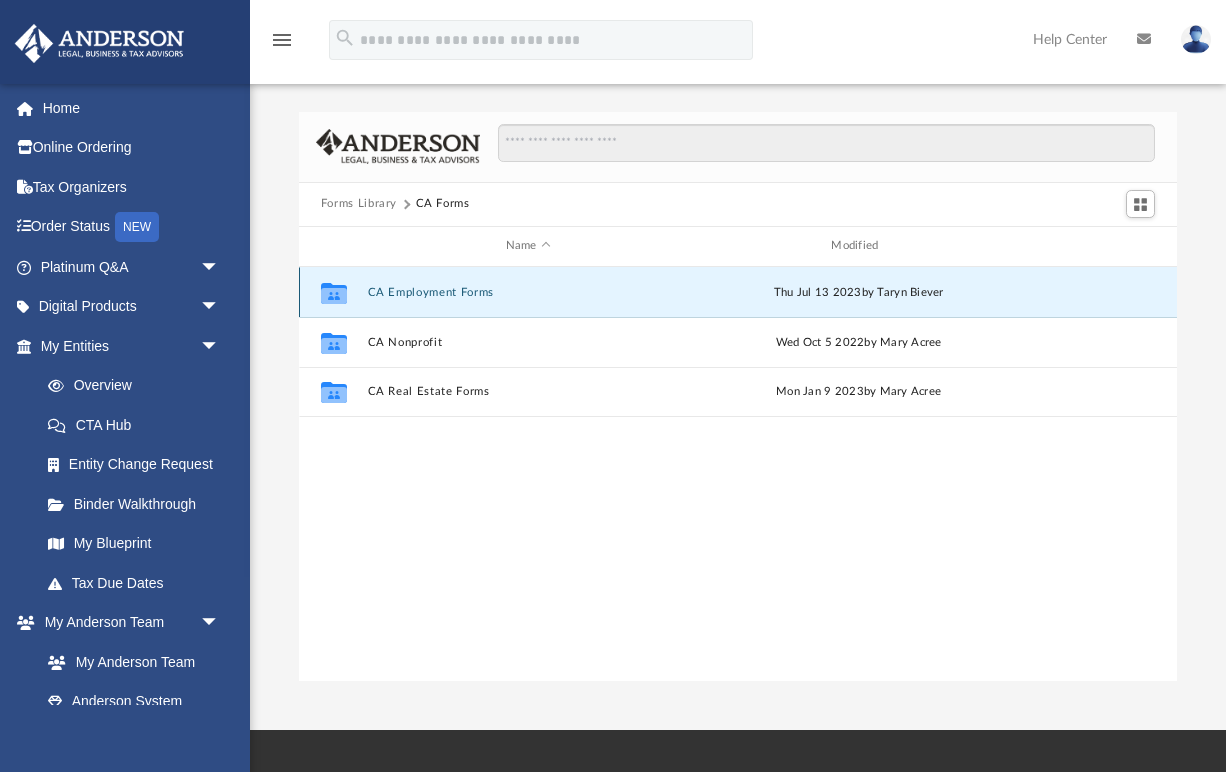 click on "CA Employment Forms" at bounding box center (528, 291) 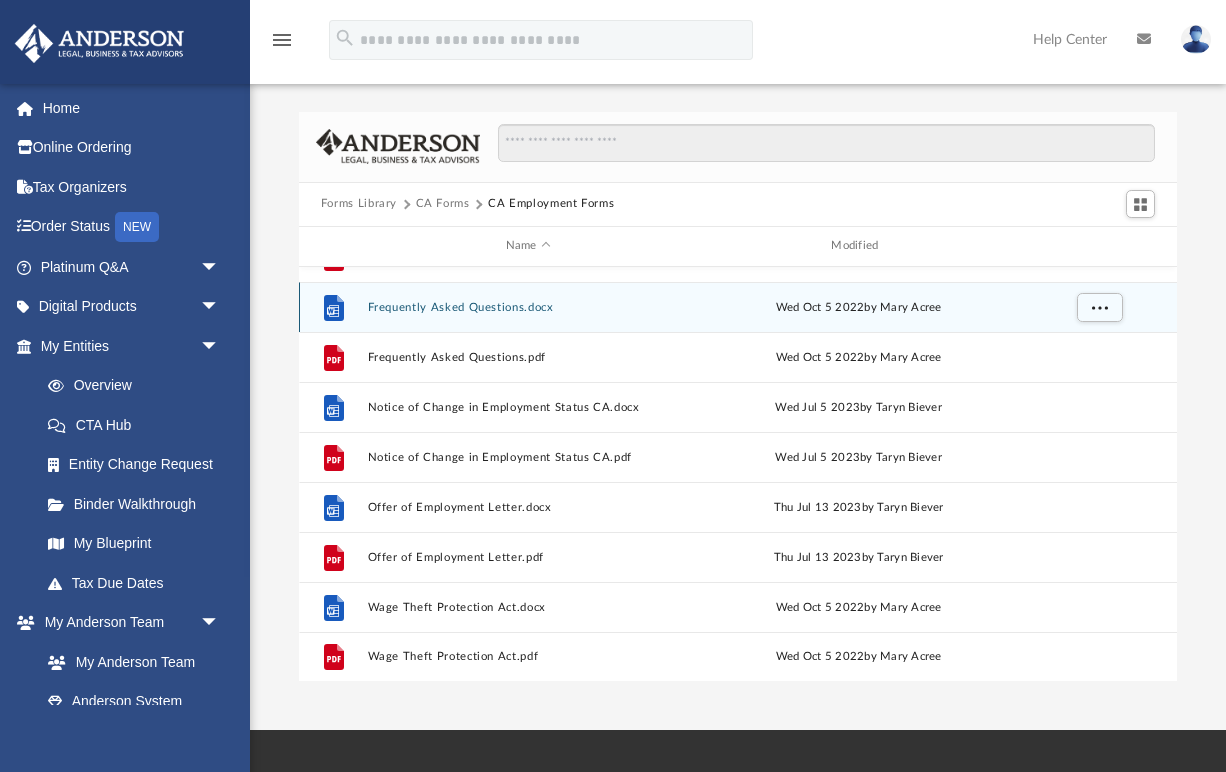 scroll, scrollTop: 885, scrollLeft: 0, axis: vertical 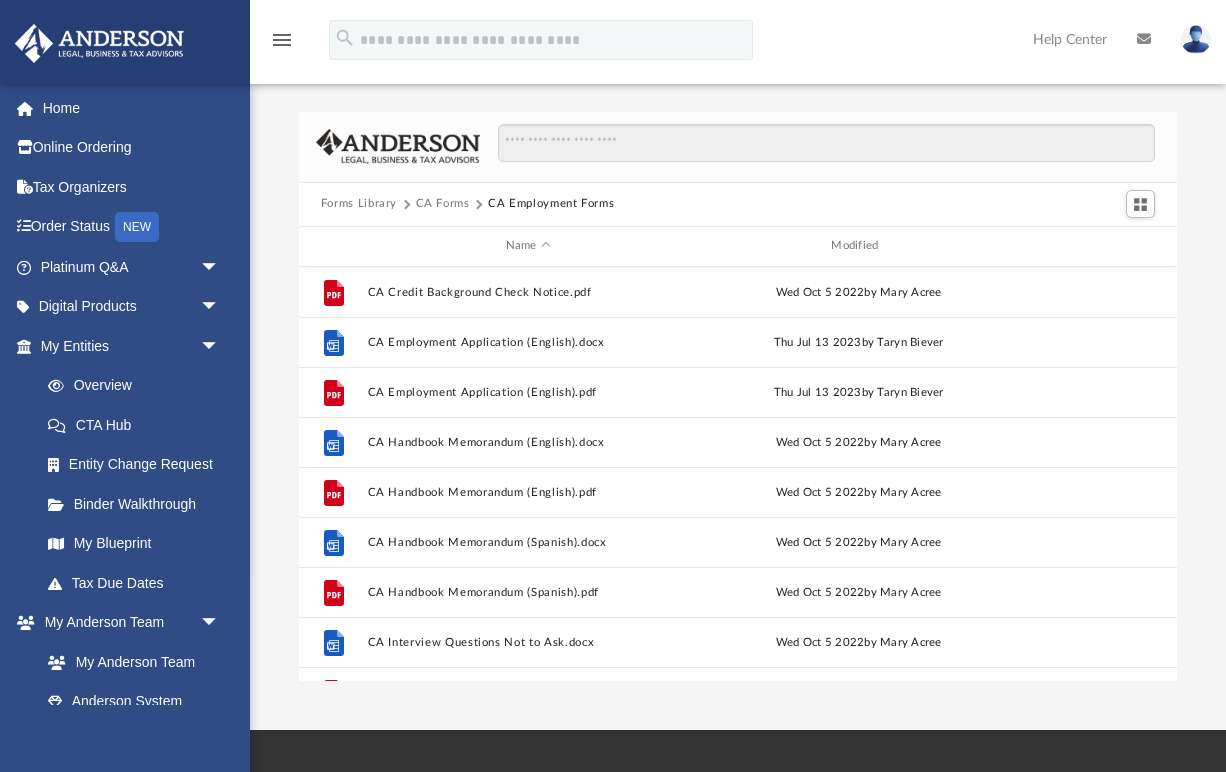 click on "Forms Library" at bounding box center [359, 204] 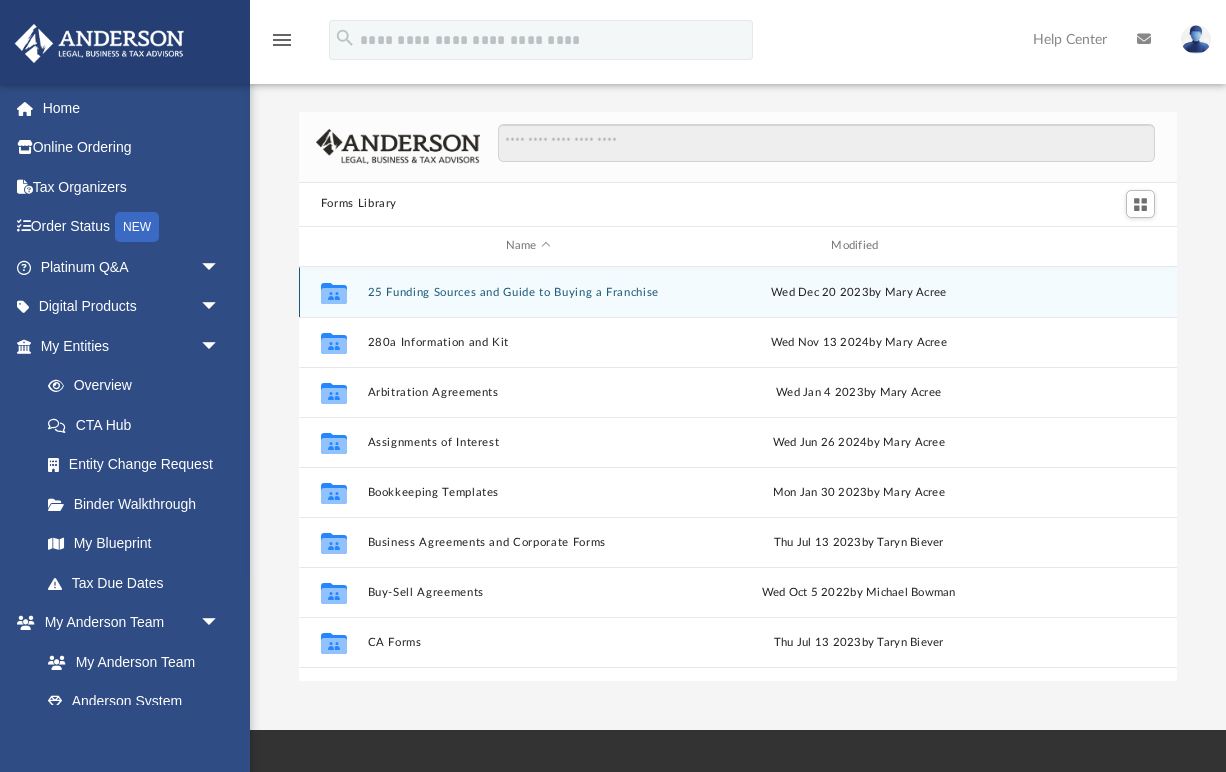 scroll, scrollTop: 0, scrollLeft: 0, axis: both 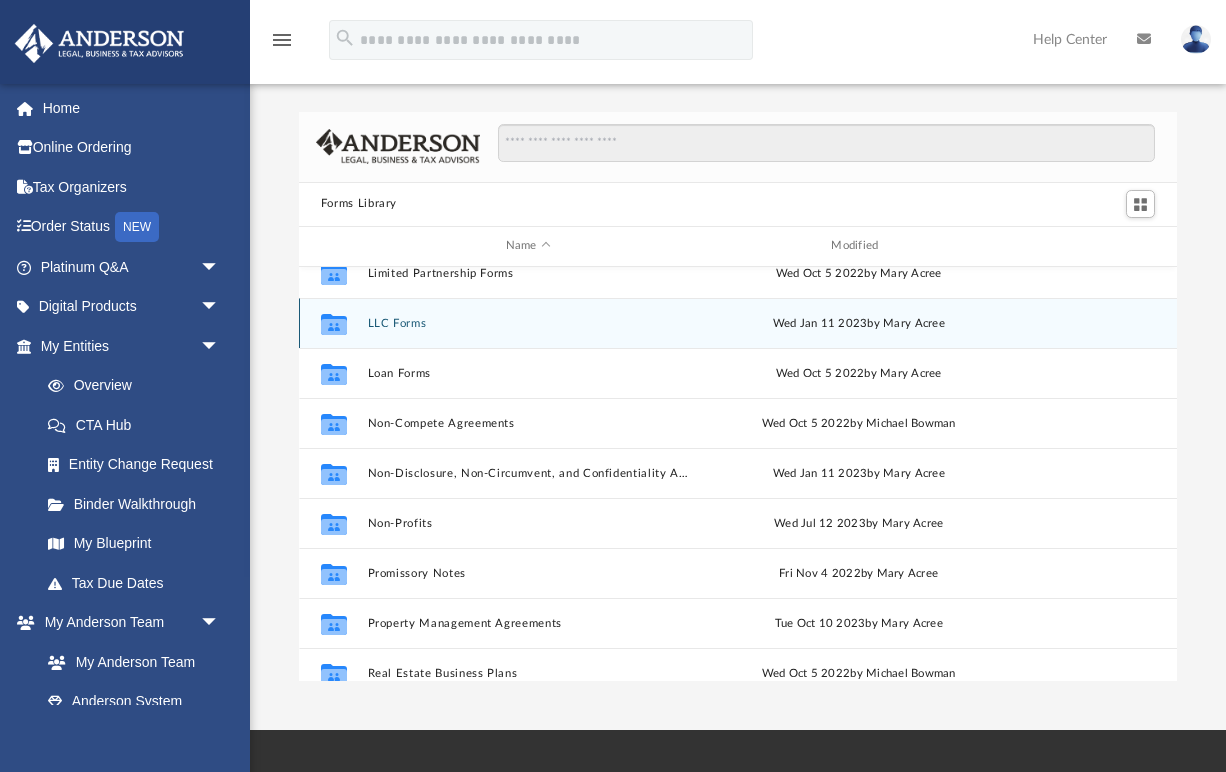 click on "LLC Forms" at bounding box center [528, 322] 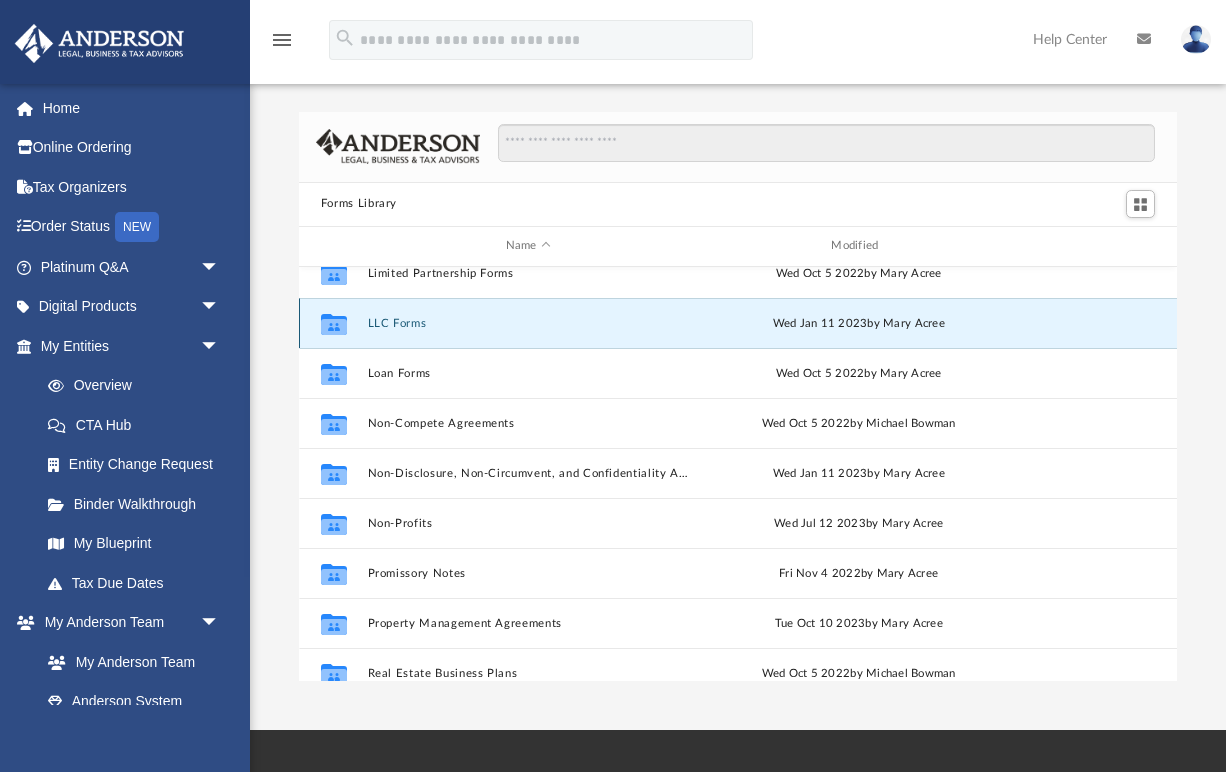 click on "LLC Forms" at bounding box center [528, 322] 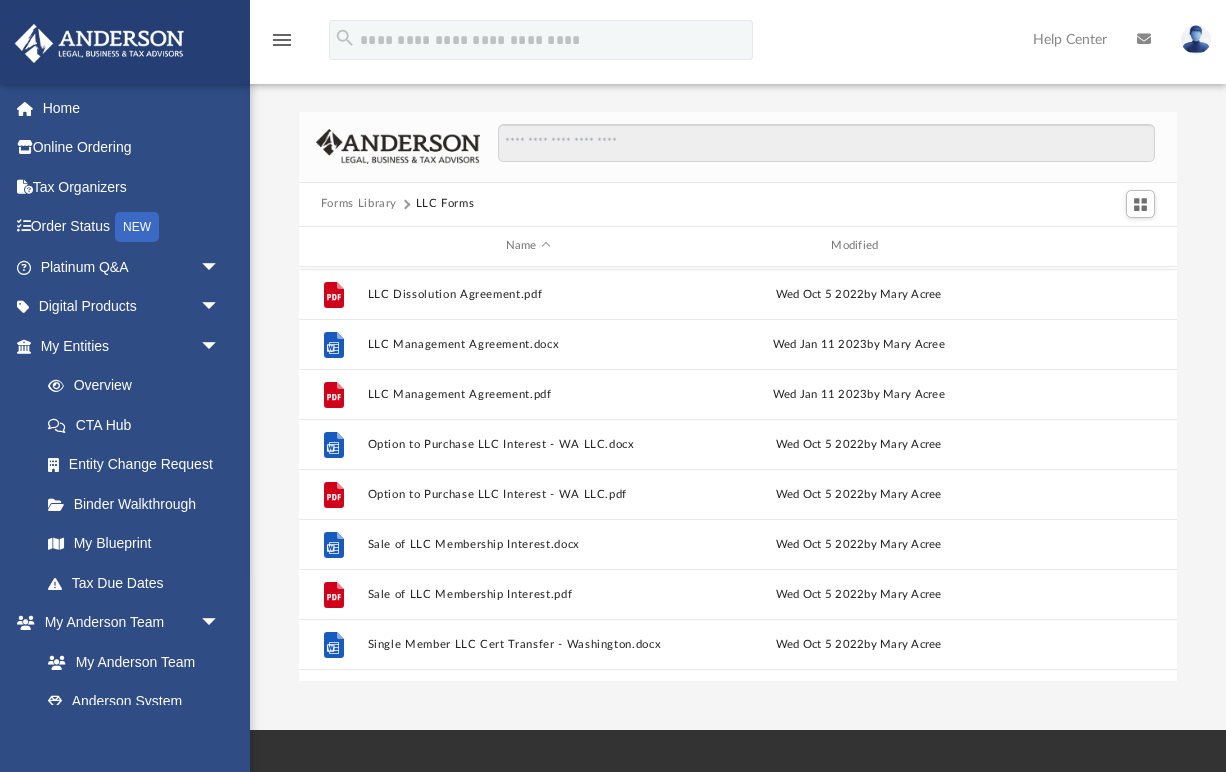 scroll, scrollTop: 359, scrollLeft: 0, axis: vertical 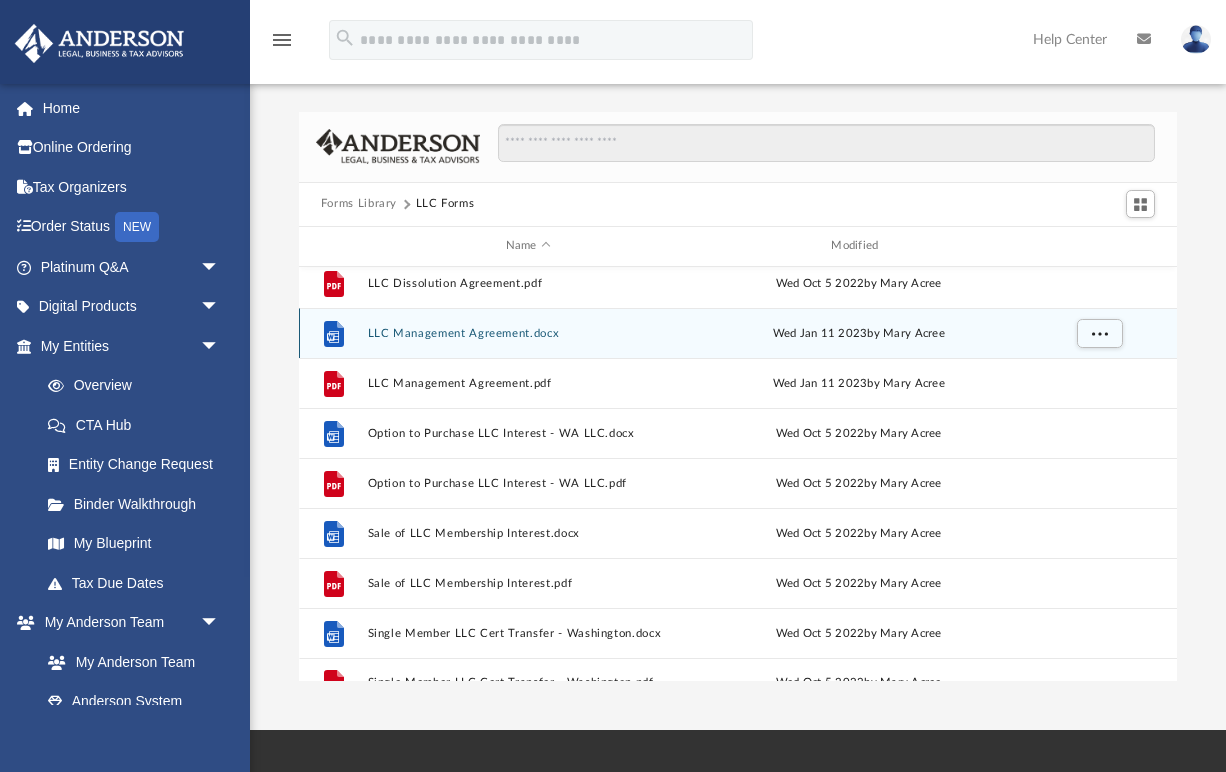click on "LLC Management Agreement.docx" at bounding box center [528, 332] 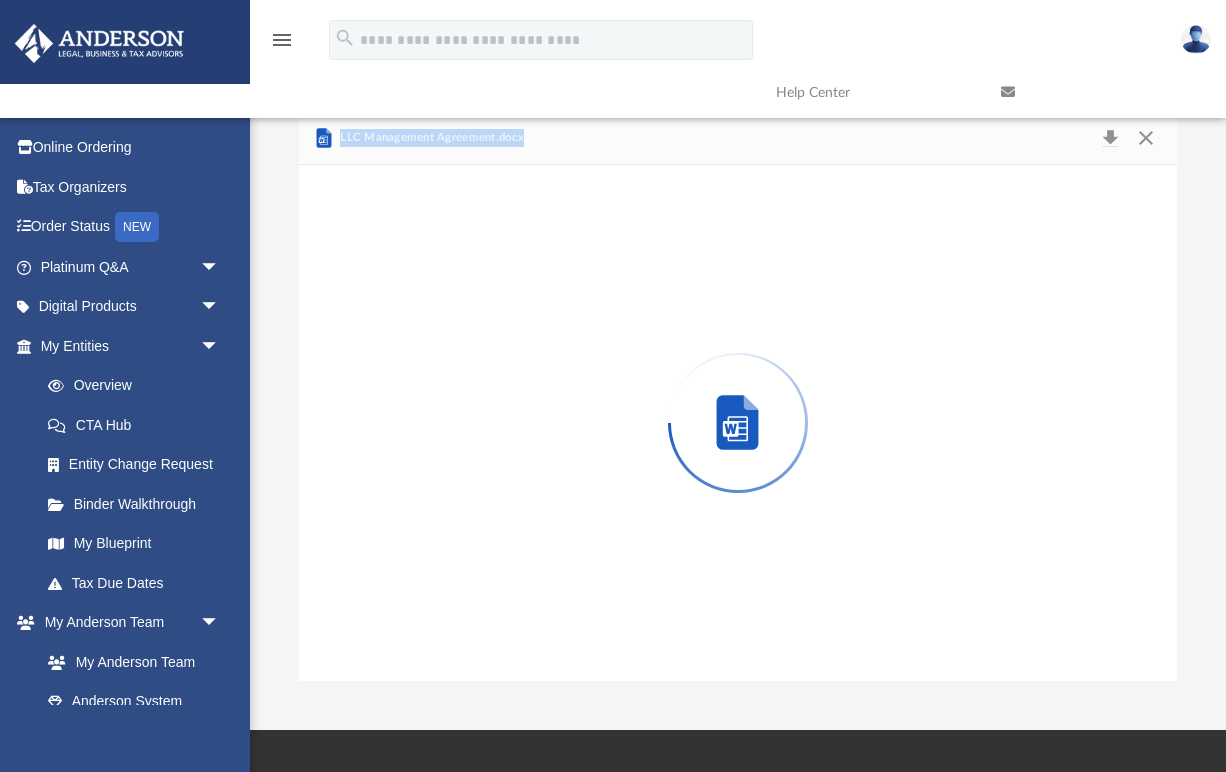 click at bounding box center (738, 423) 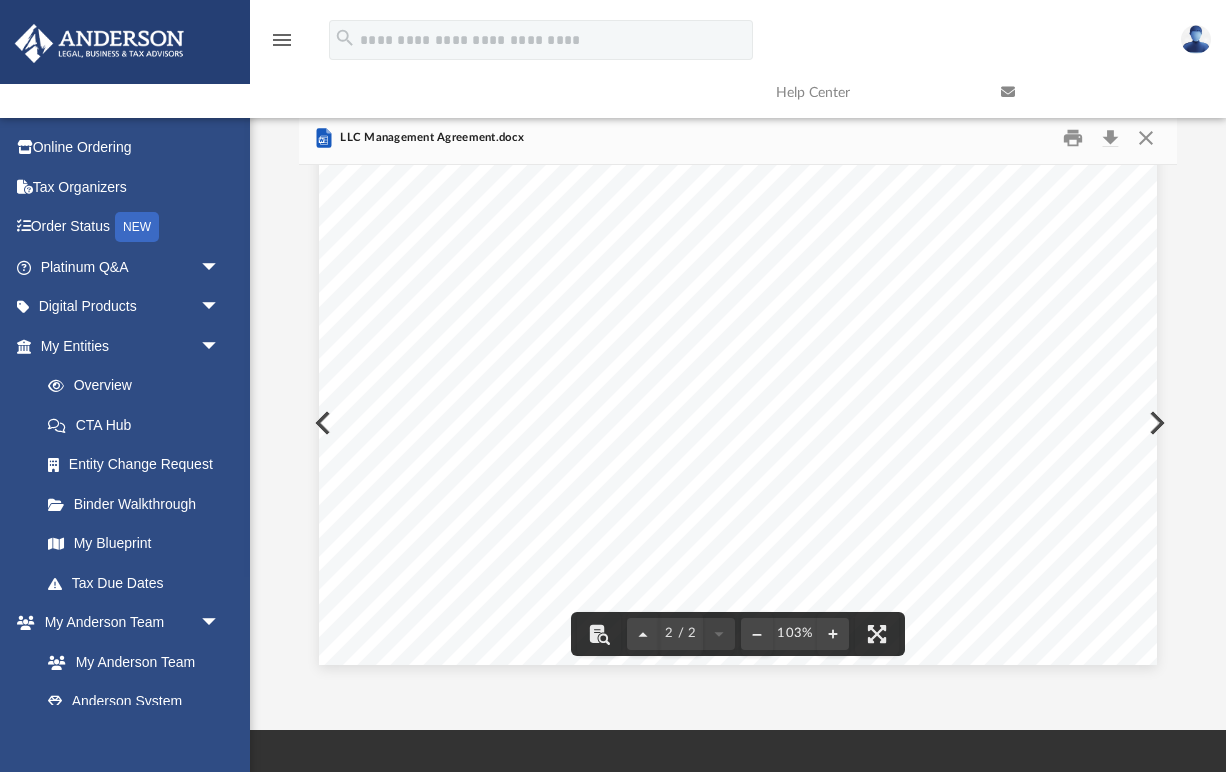 scroll, scrollTop: 1713, scrollLeft: 0, axis: vertical 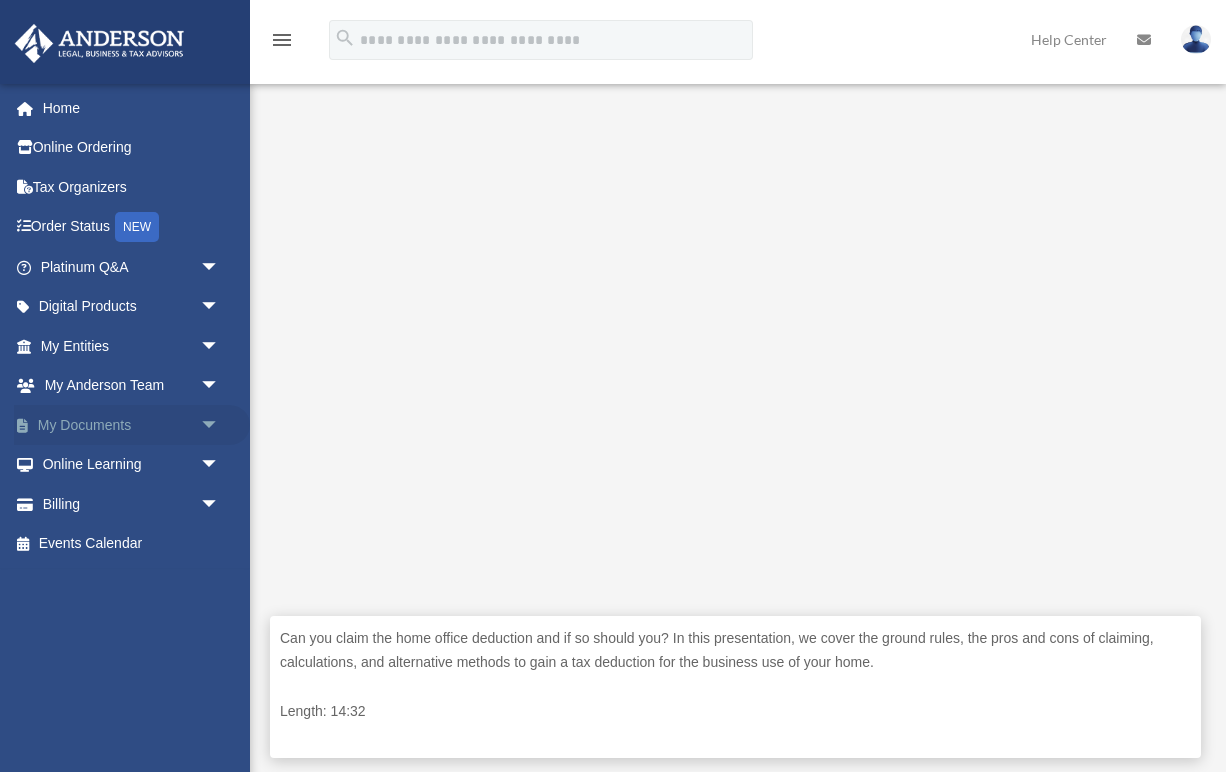 click on "My Documents arrow_drop_down" at bounding box center (132, 425) 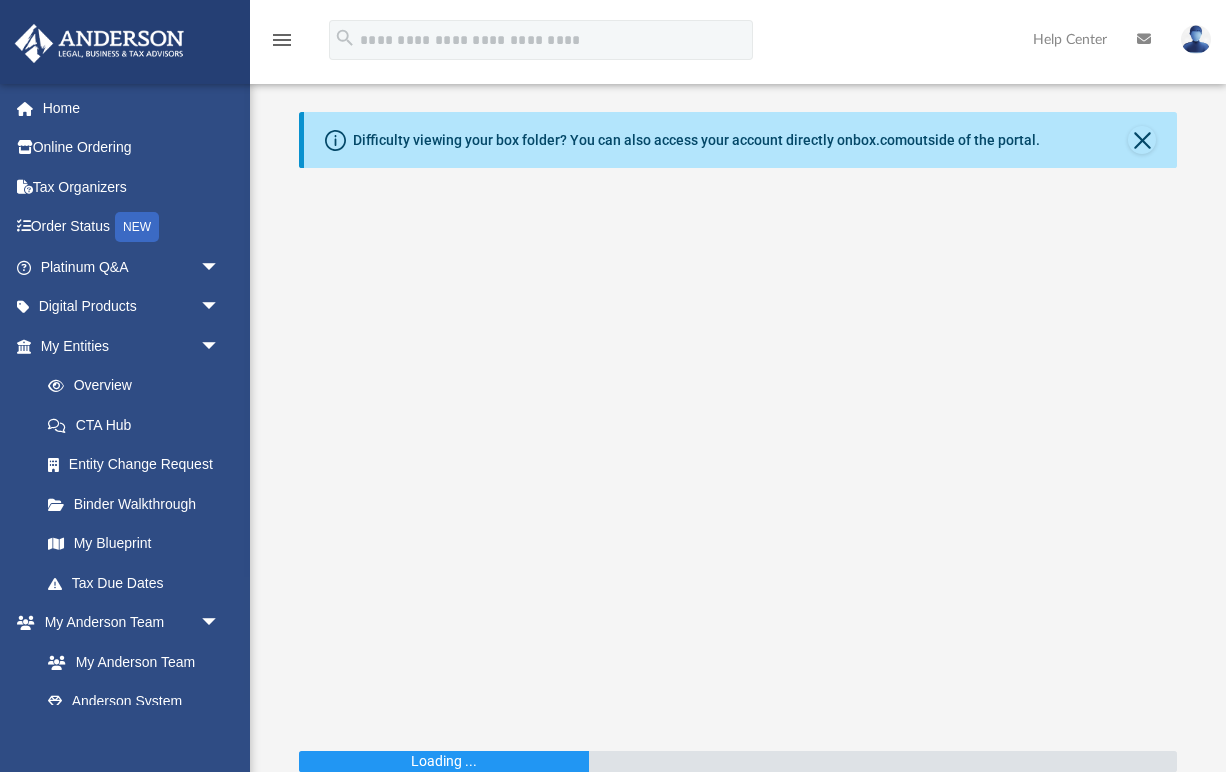 scroll, scrollTop: 0, scrollLeft: 0, axis: both 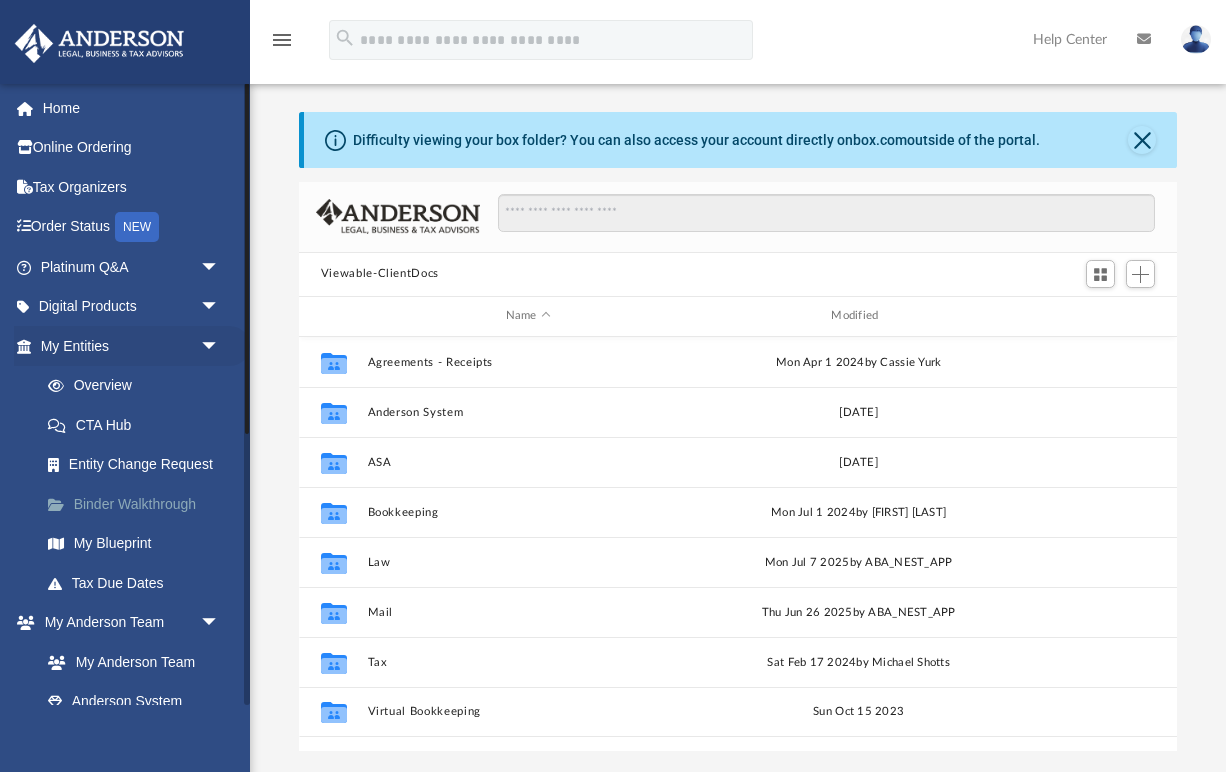 click on "Binder Walkthrough" at bounding box center (139, 504) 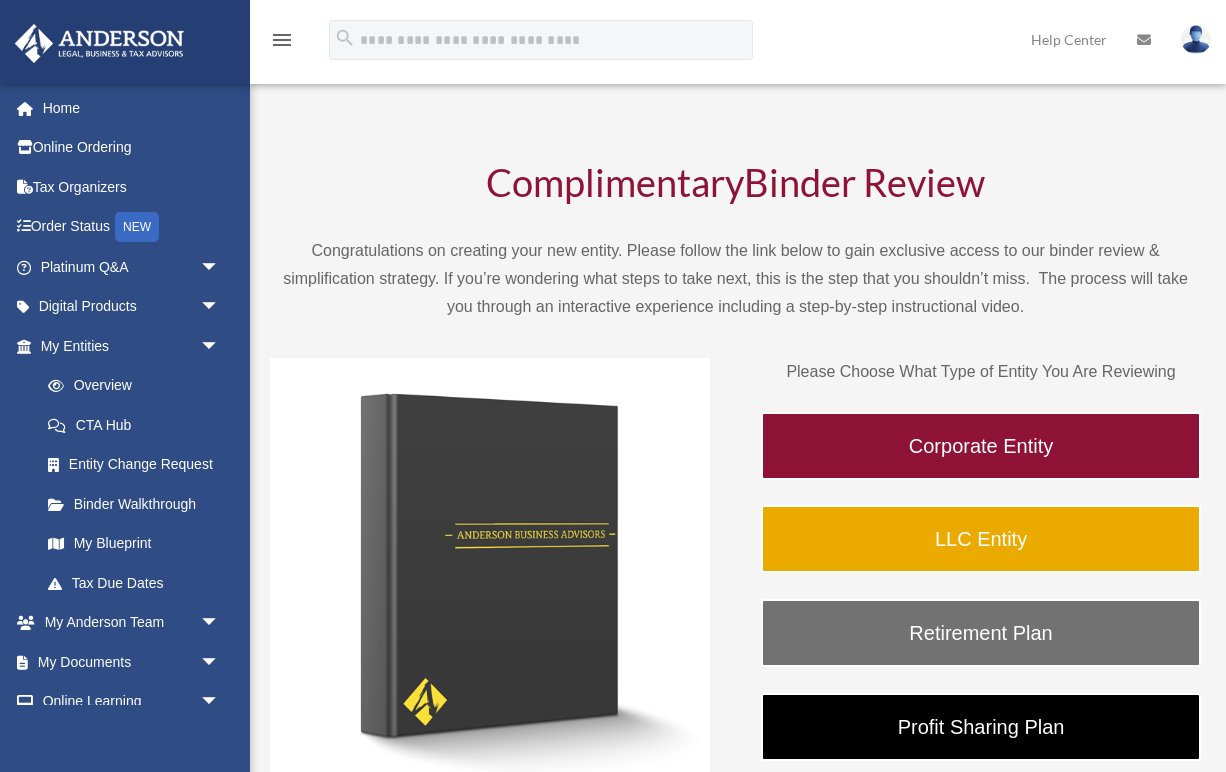 scroll, scrollTop: 0, scrollLeft: 0, axis: both 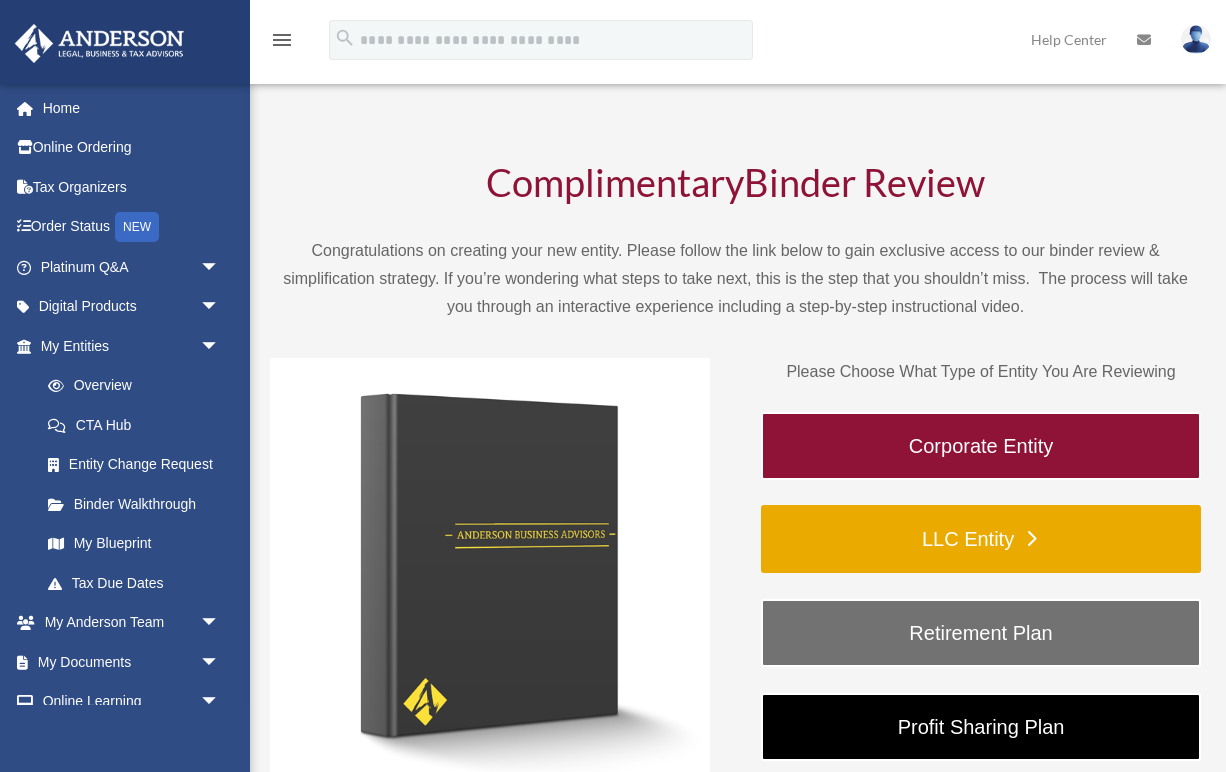 click on "LLC Entity" at bounding box center (981, 539) 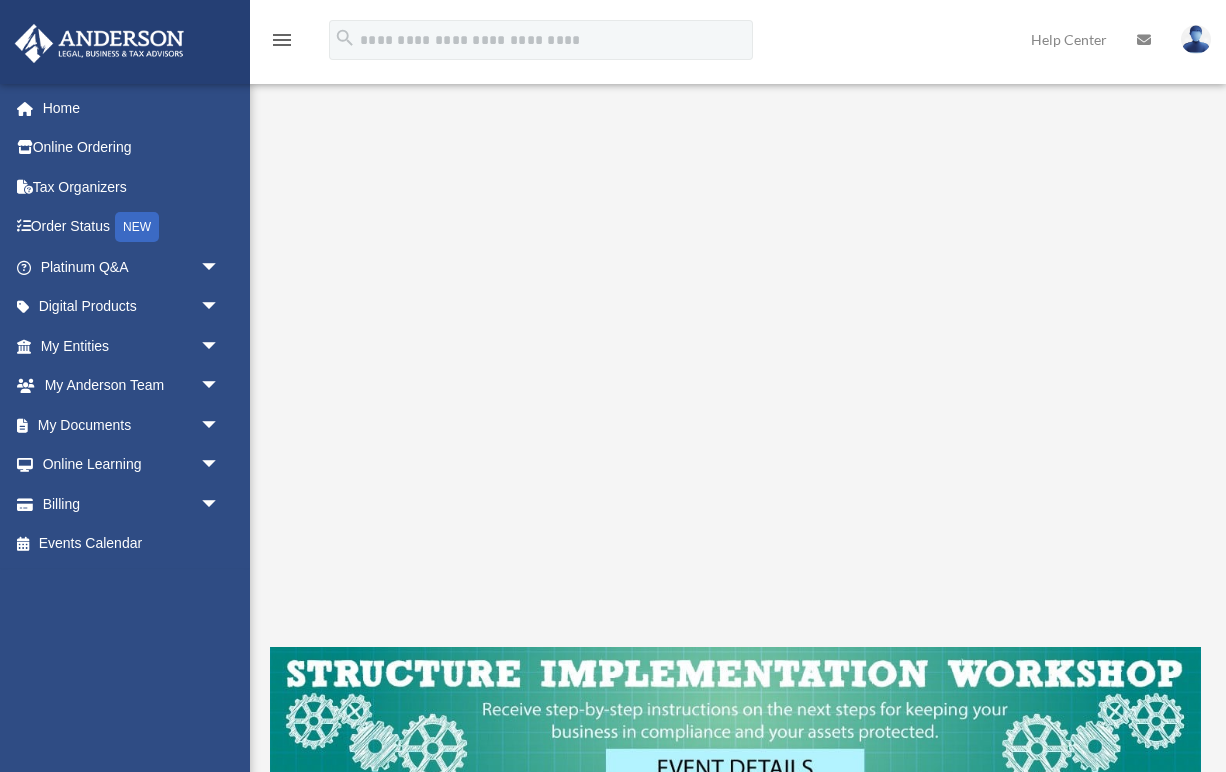 scroll, scrollTop: 189, scrollLeft: 0, axis: vertical 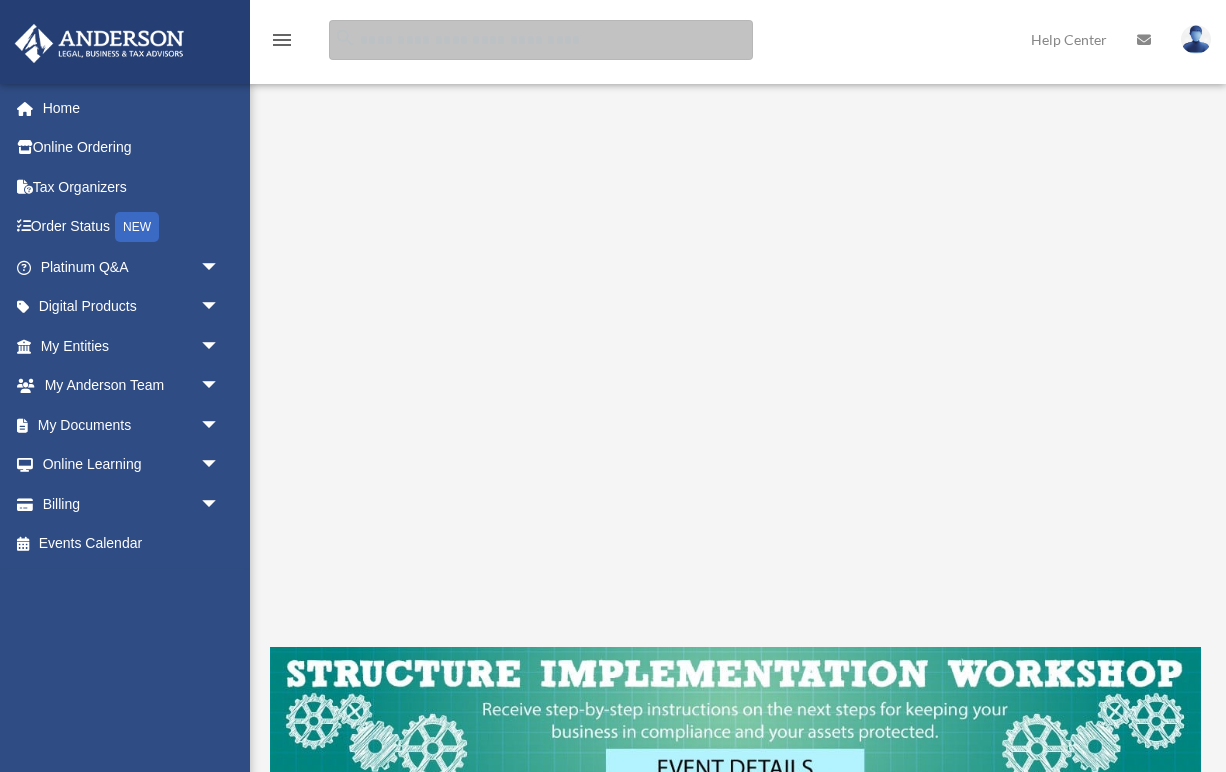 click at bounding box center (541, 40) 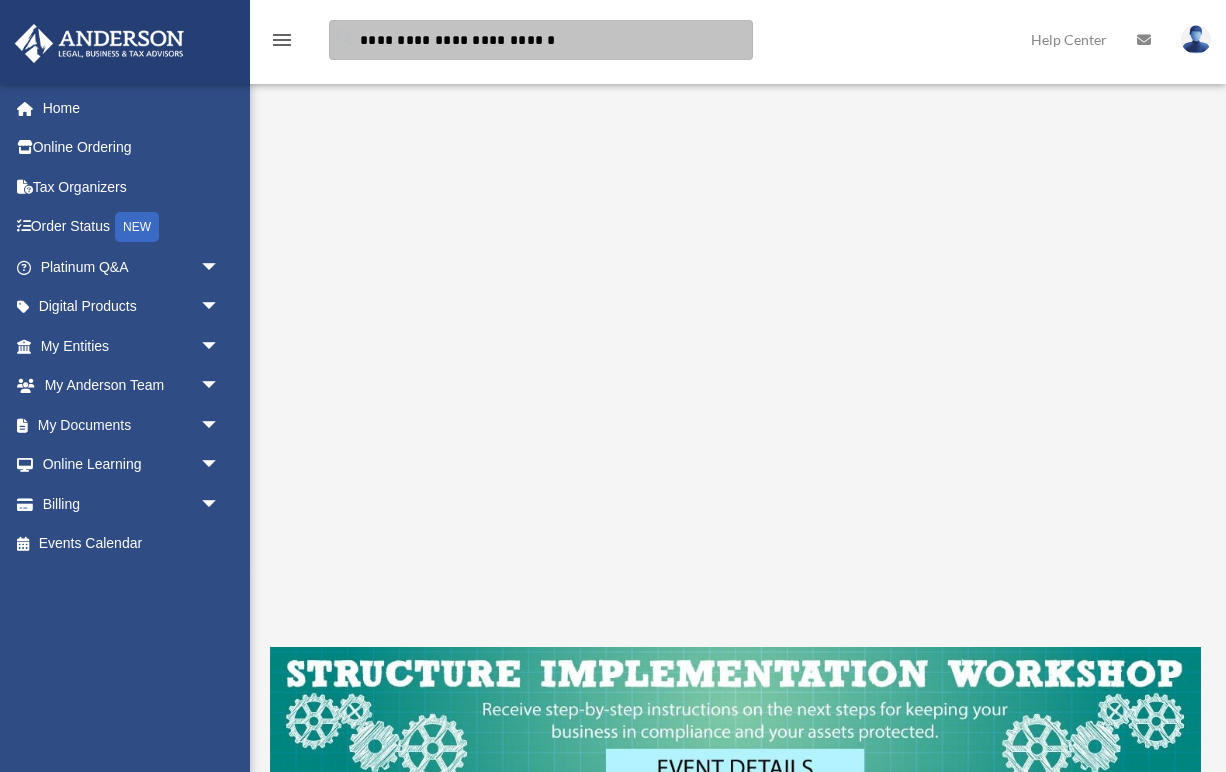 type on "**********" 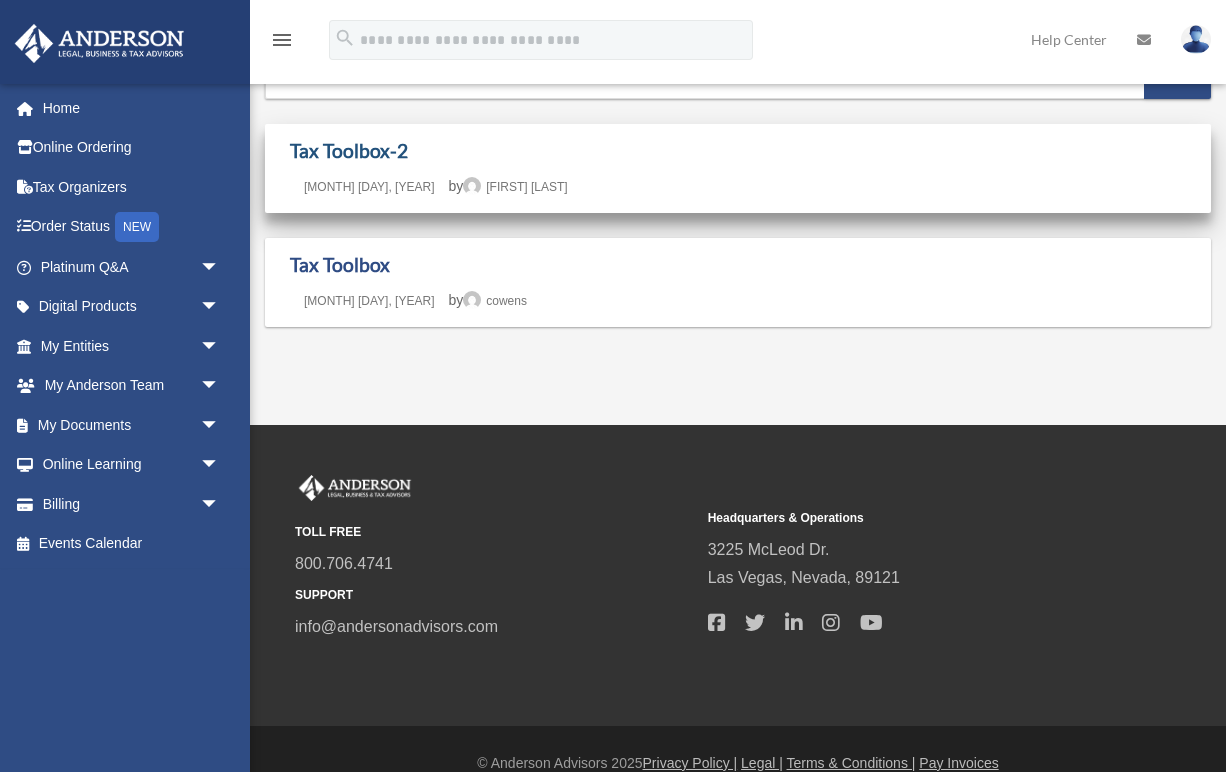 scroll, scrollTop: 0, scrollLeft: 0, axis: both 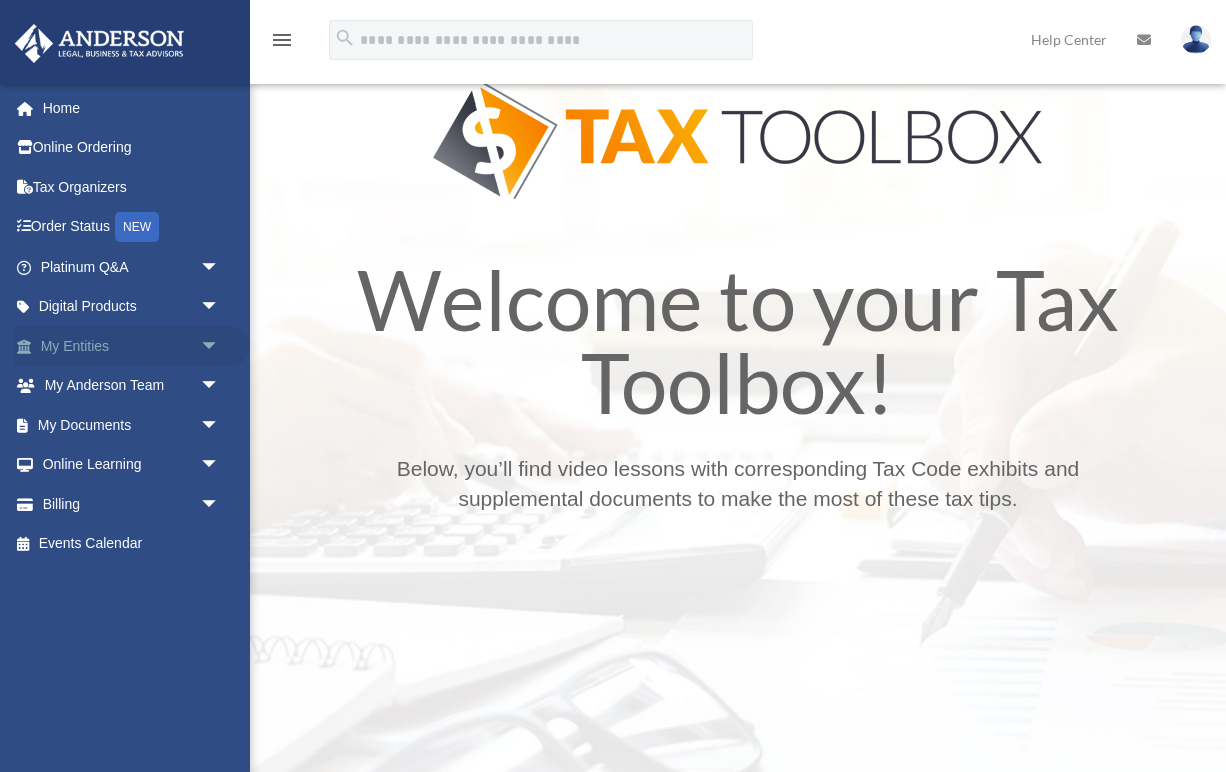click on "My Entities arrow_drop_down" at bounding box center (132, 346) 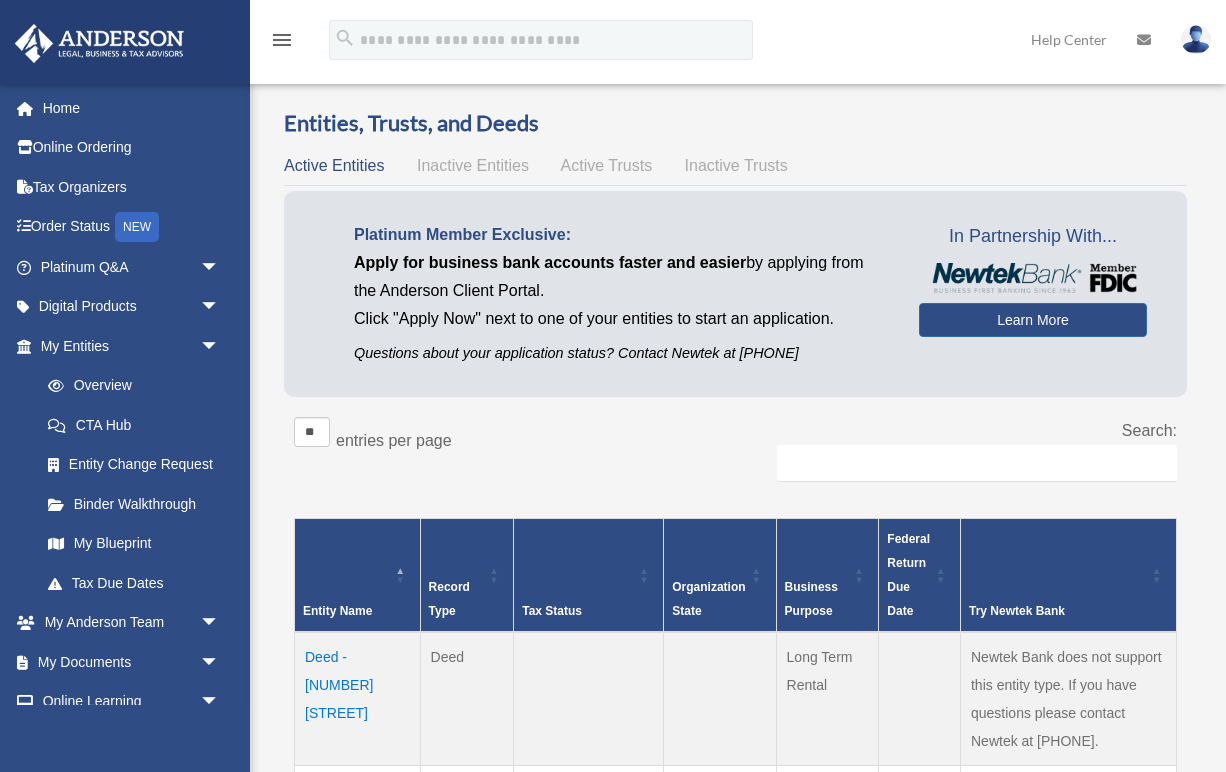 scroll, scrollTop: 0, scrollLeft: 0, axis: both 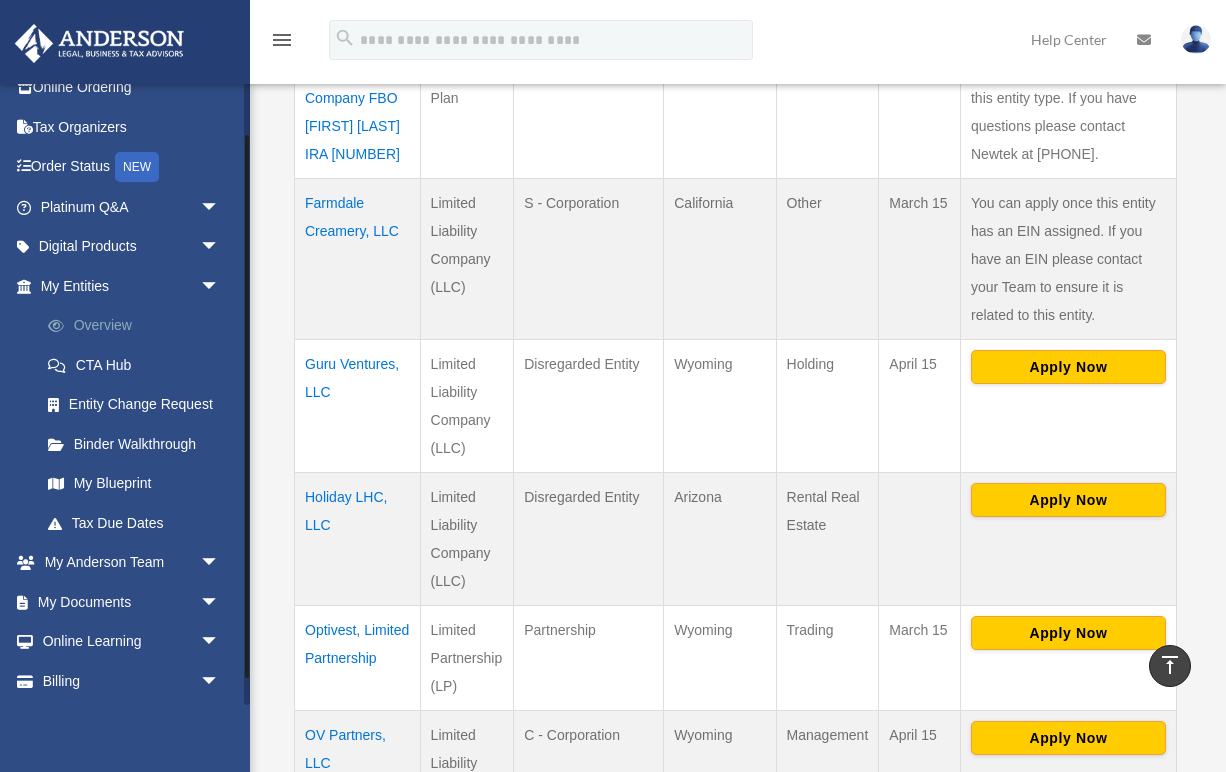 click on "Overview" at bounding box center [139, 326] 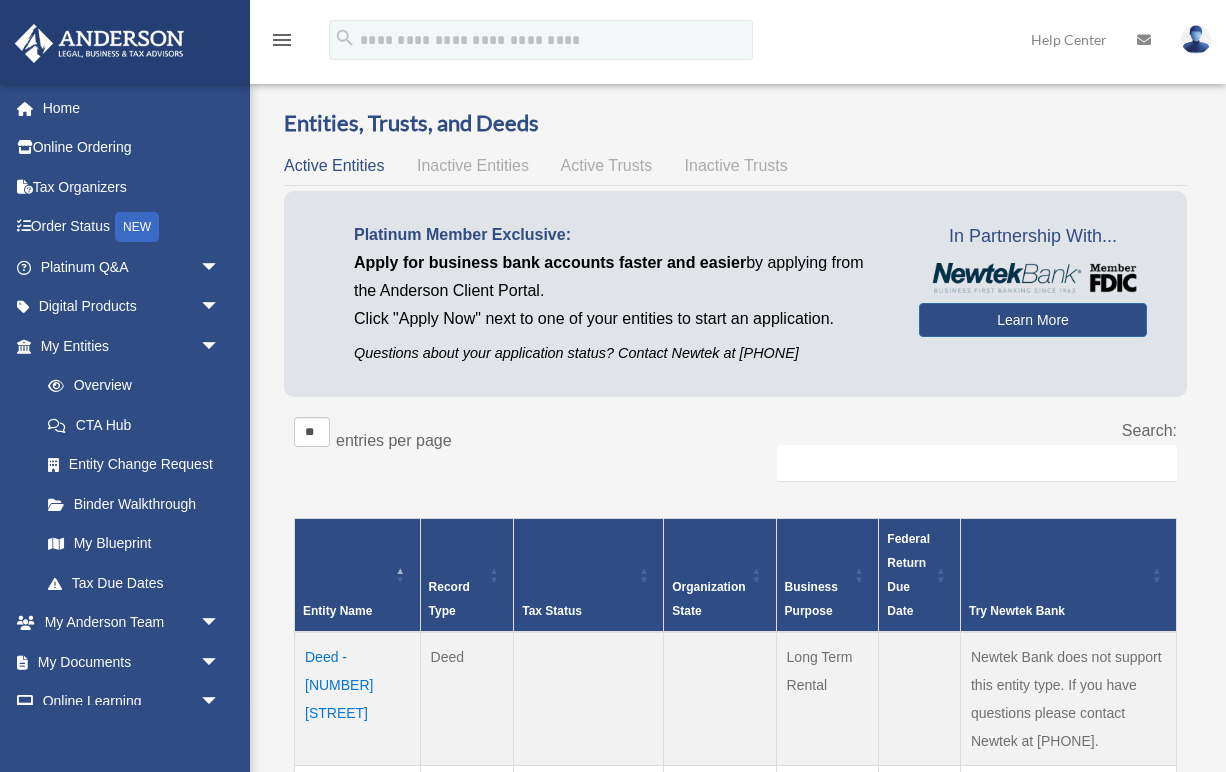 scroll, scrollTop: 0, scrollLeft: 0, axis: both 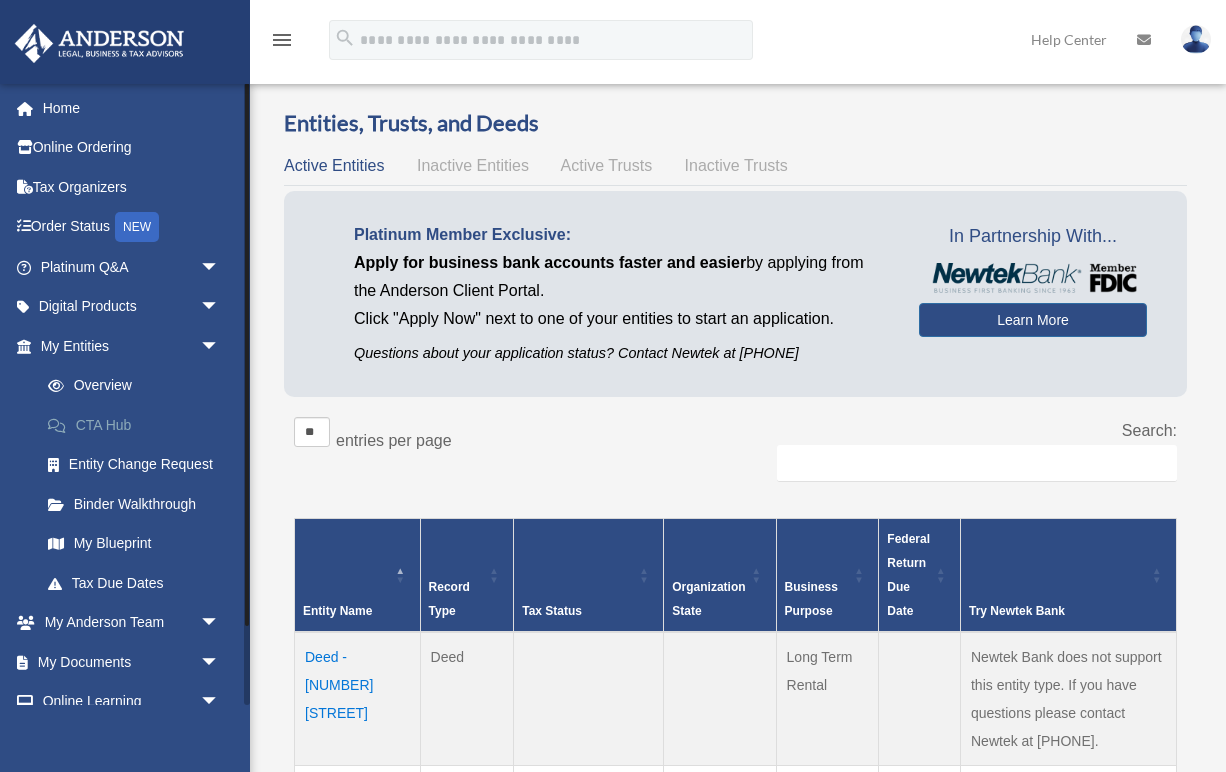 click on "CTA Hub" at bounding box center (139, 425) 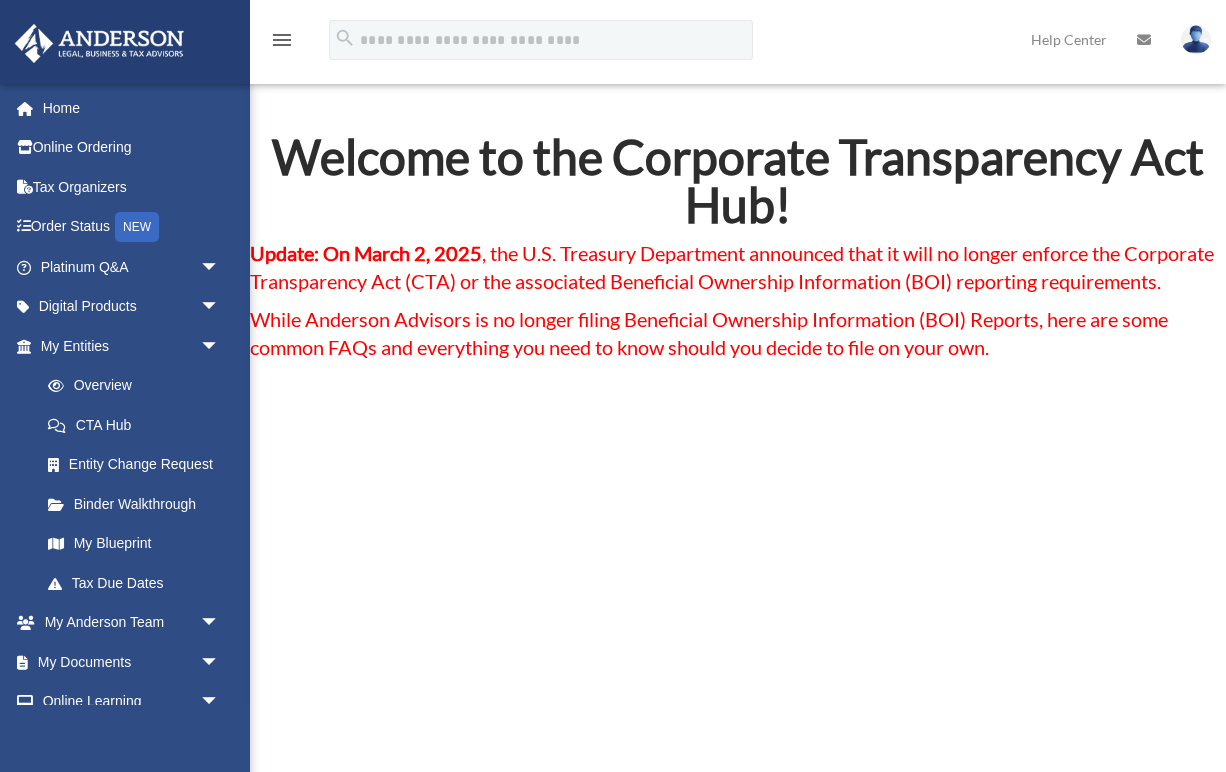 scroll, scrollTop: 0, scrollLeft: 0, axis: both 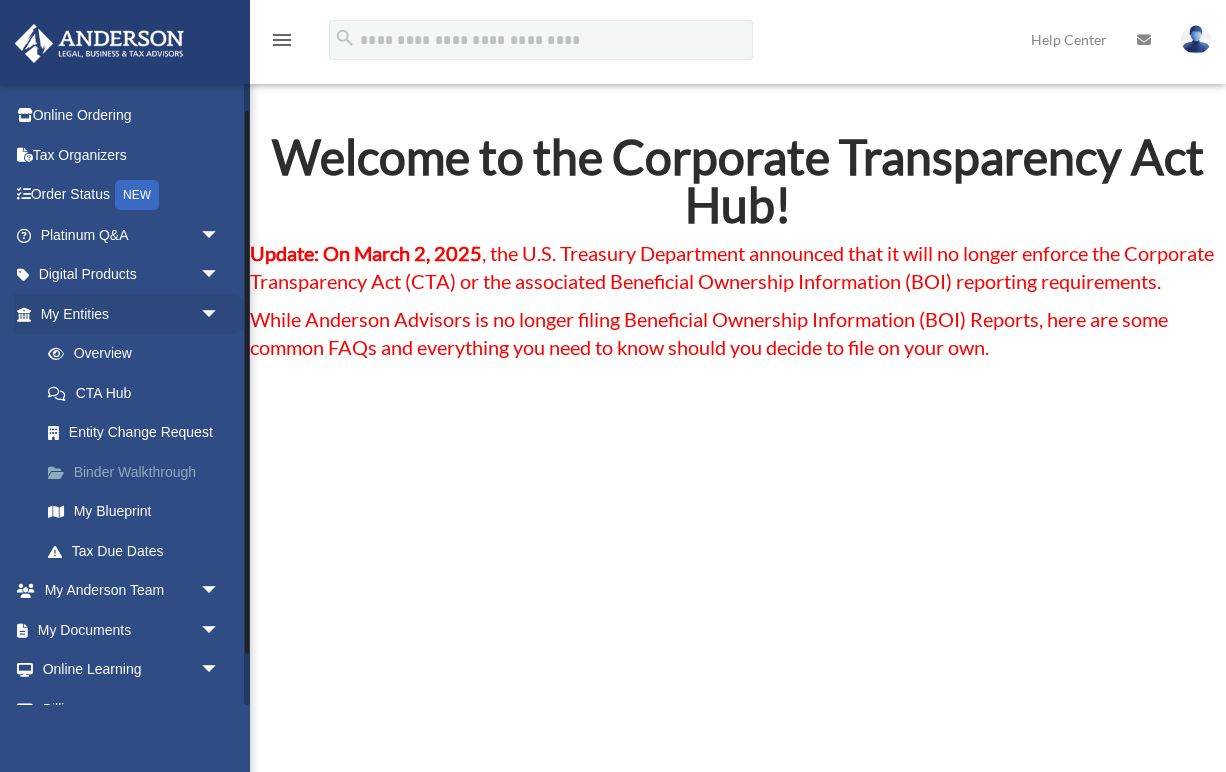 click on "Binder Walkthrough" at bounding box center (139, 472) 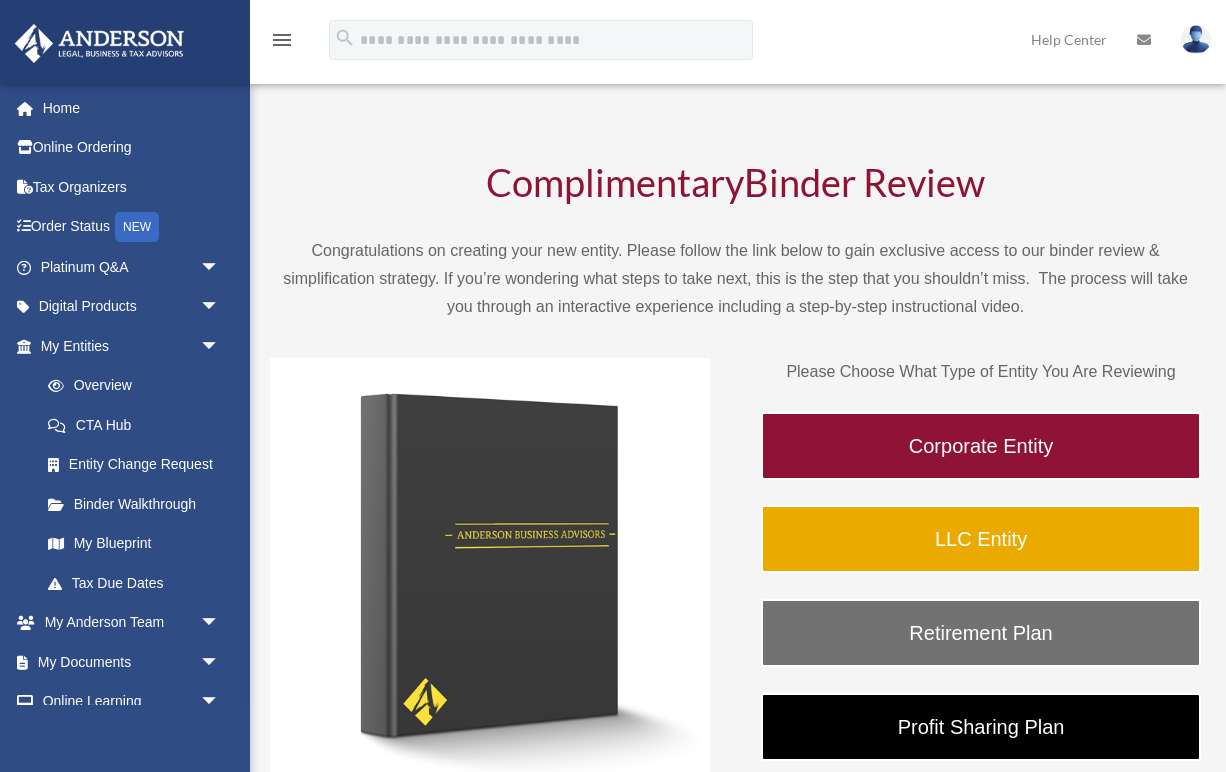scroll, scrollTop: 0, scrollLeft: 0, axis: both 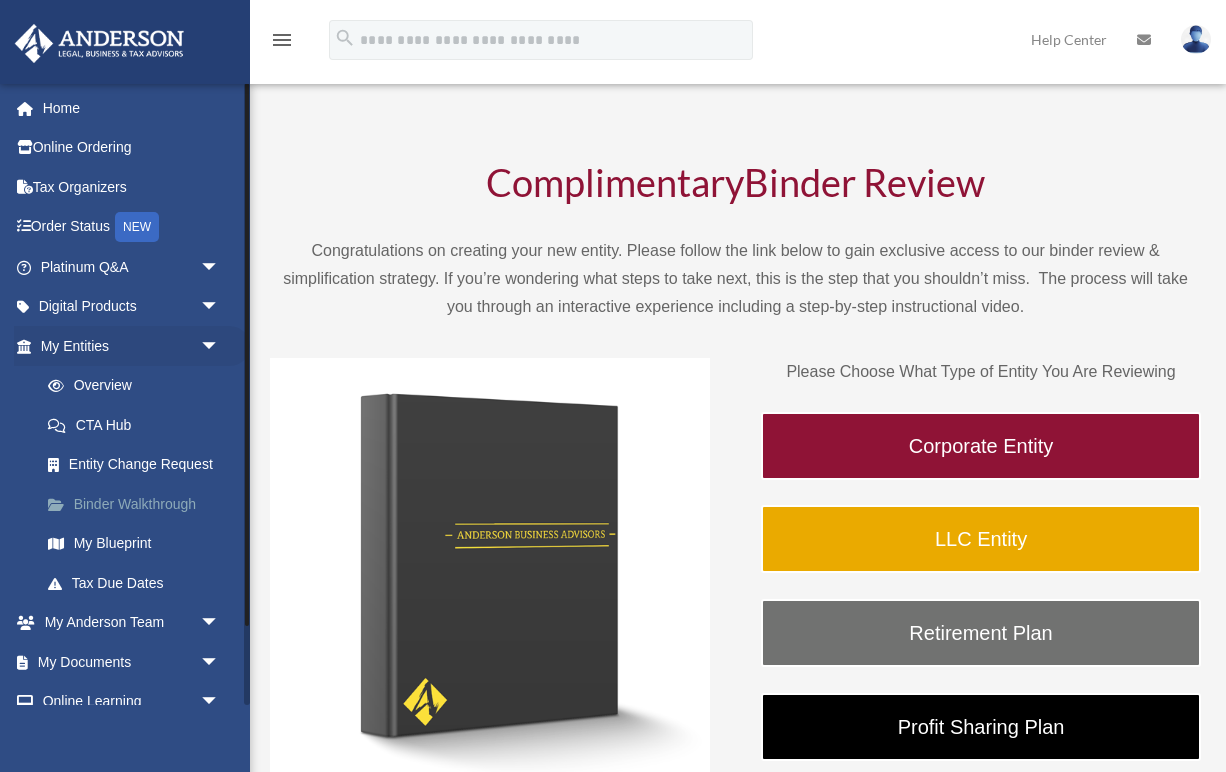 click on "Binder Walkthrough" at bounding box center [139, 504] 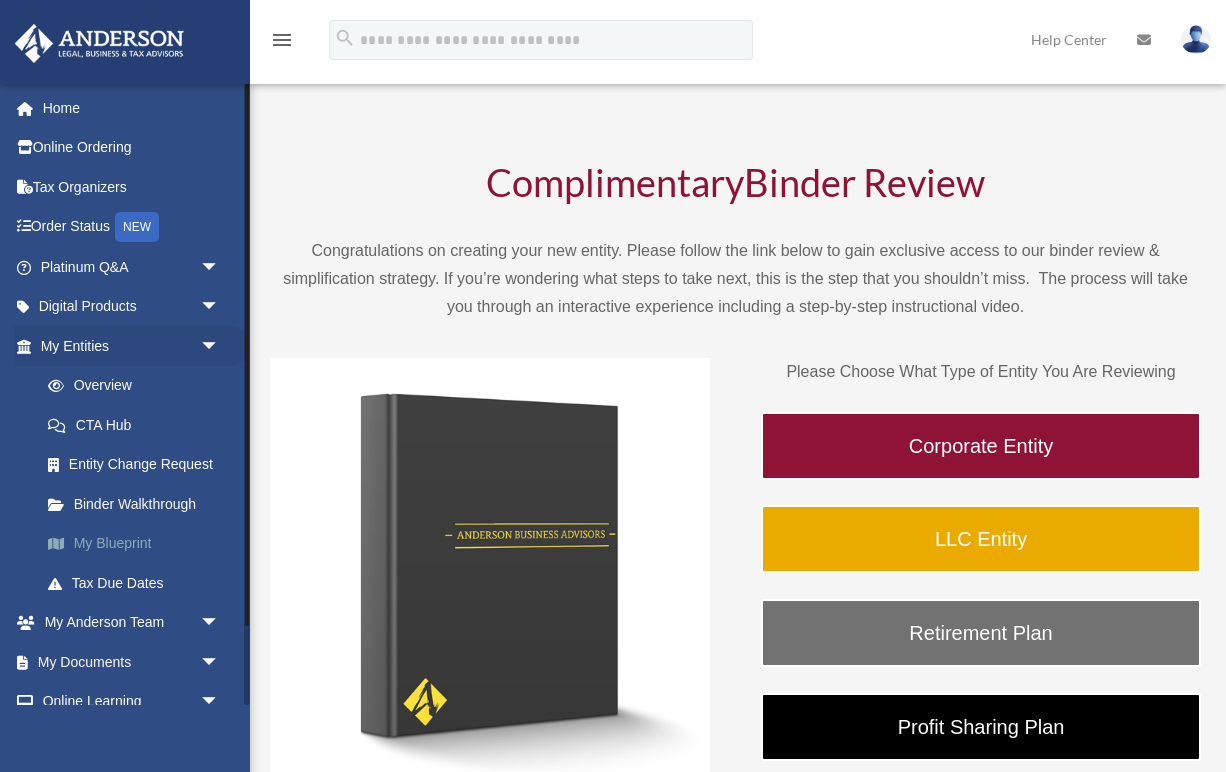 click on "My Blueprint" at bounding box center [139, 544] 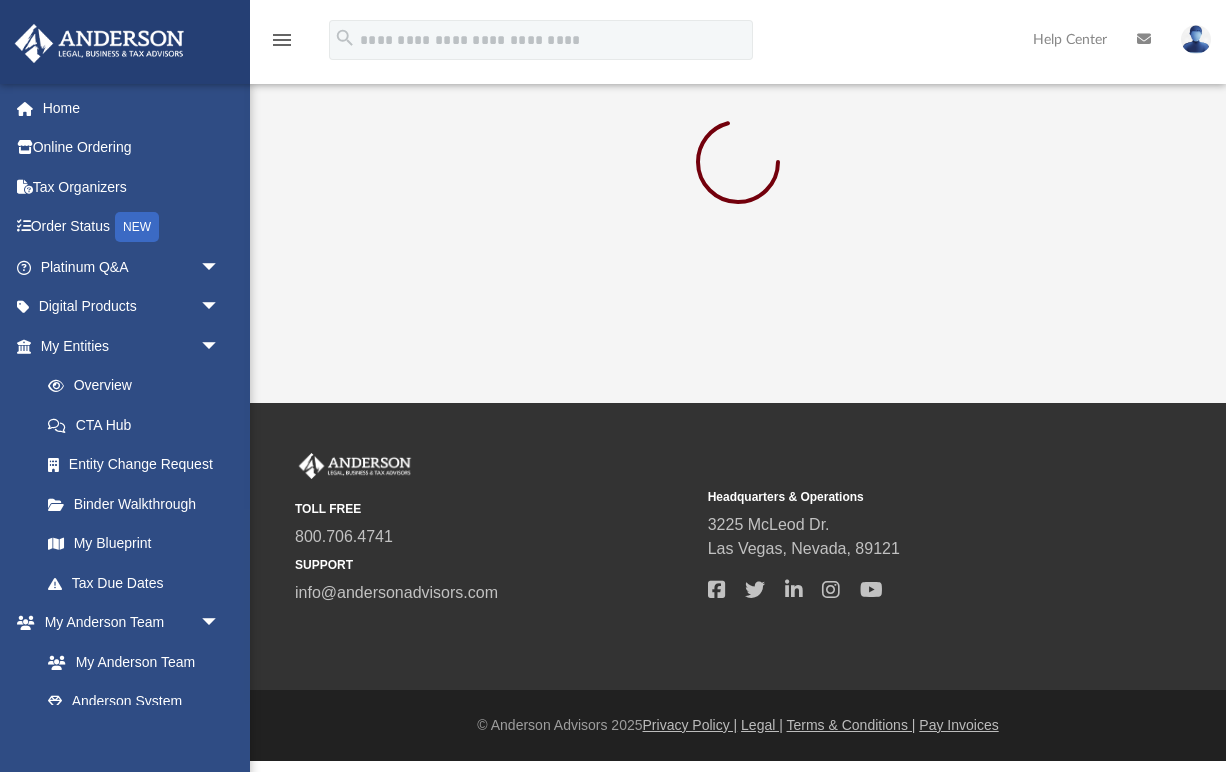 scroll, scrollTop: 0, scrollLeft: 0, axis: both 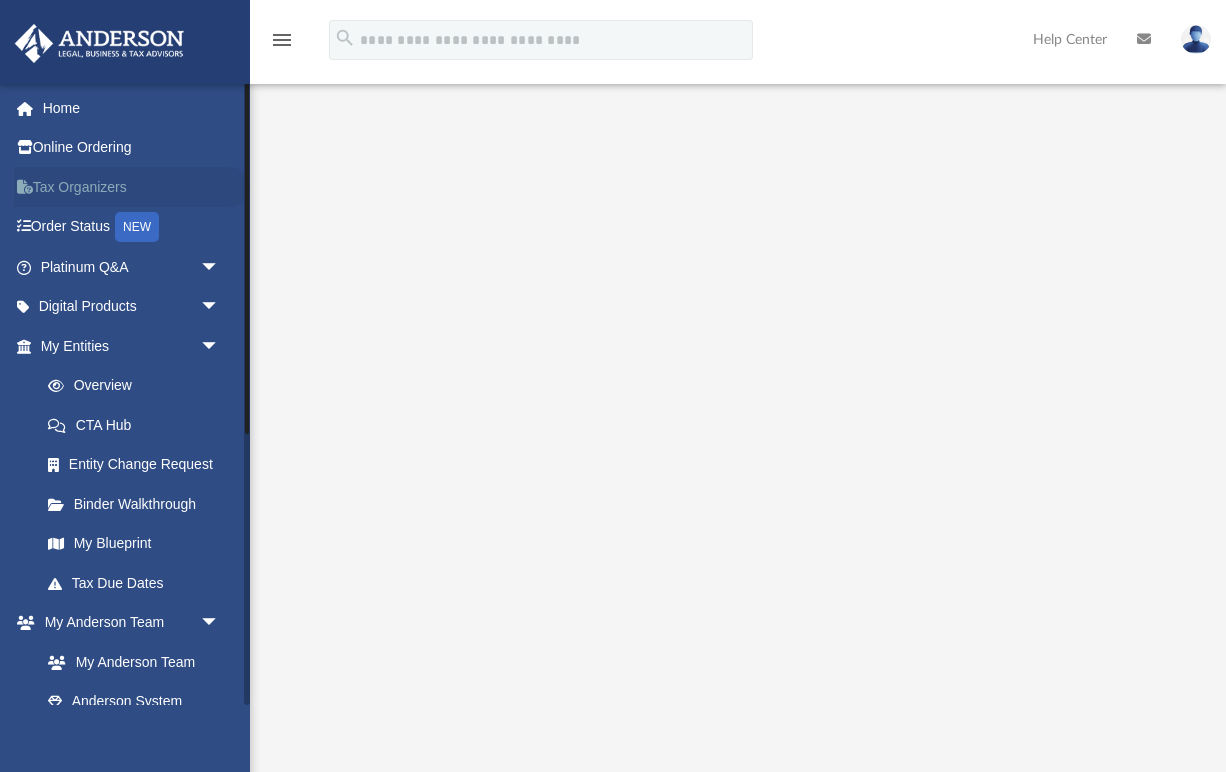 click on "Tax Organizers" at bounding box center (132, 187) 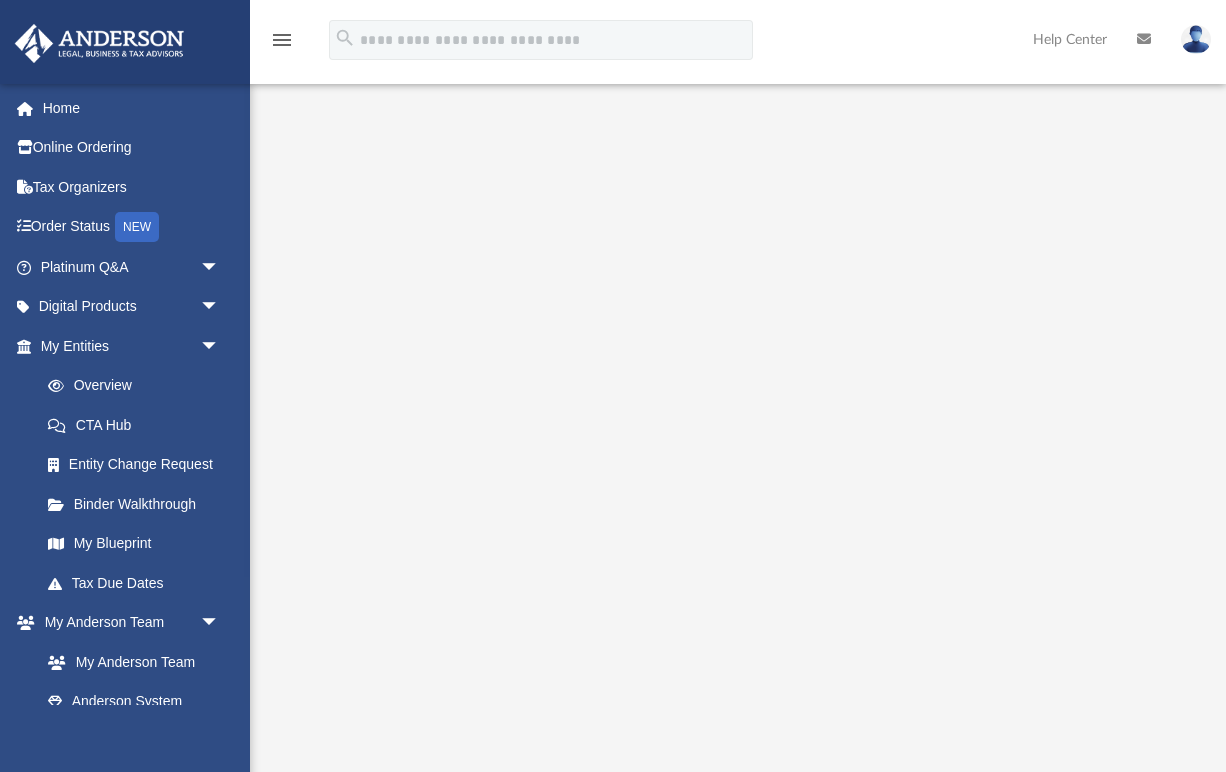 scroll, scrollTop: 0, scrollLeft: 0, axis: both 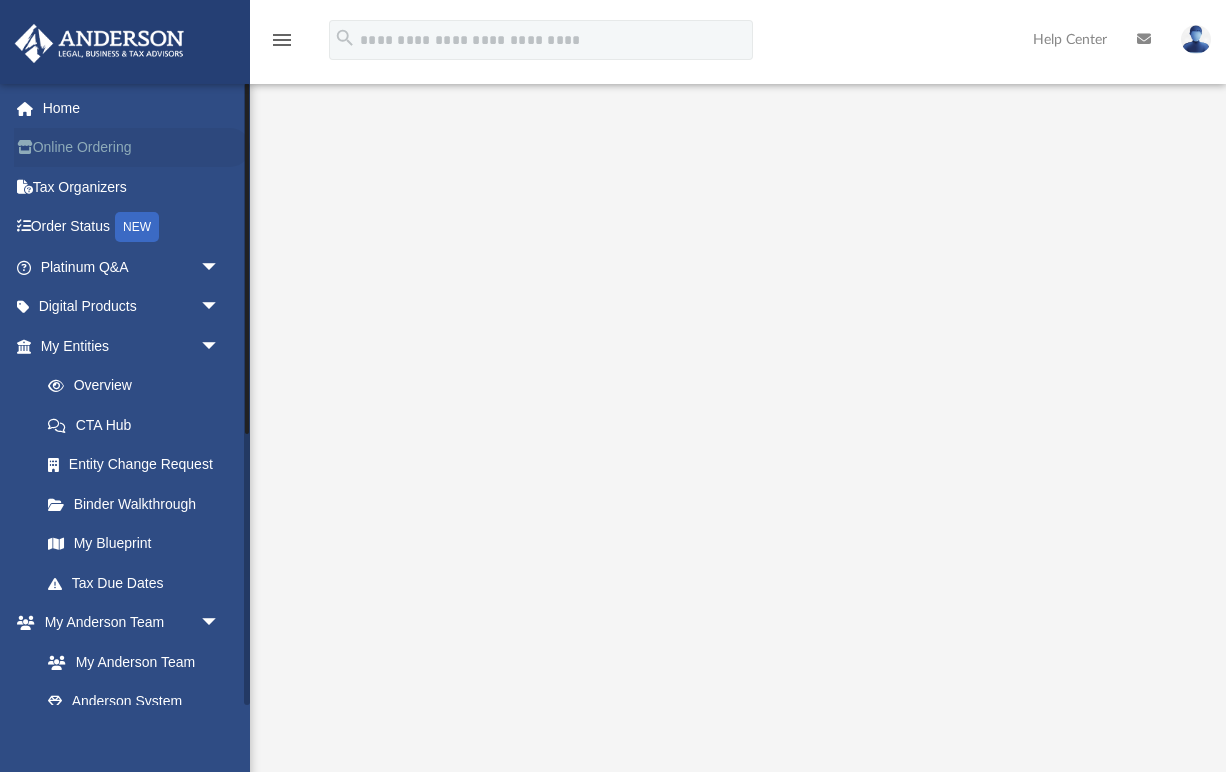 click on "Online Ordering" at bounding box center (132, 148) 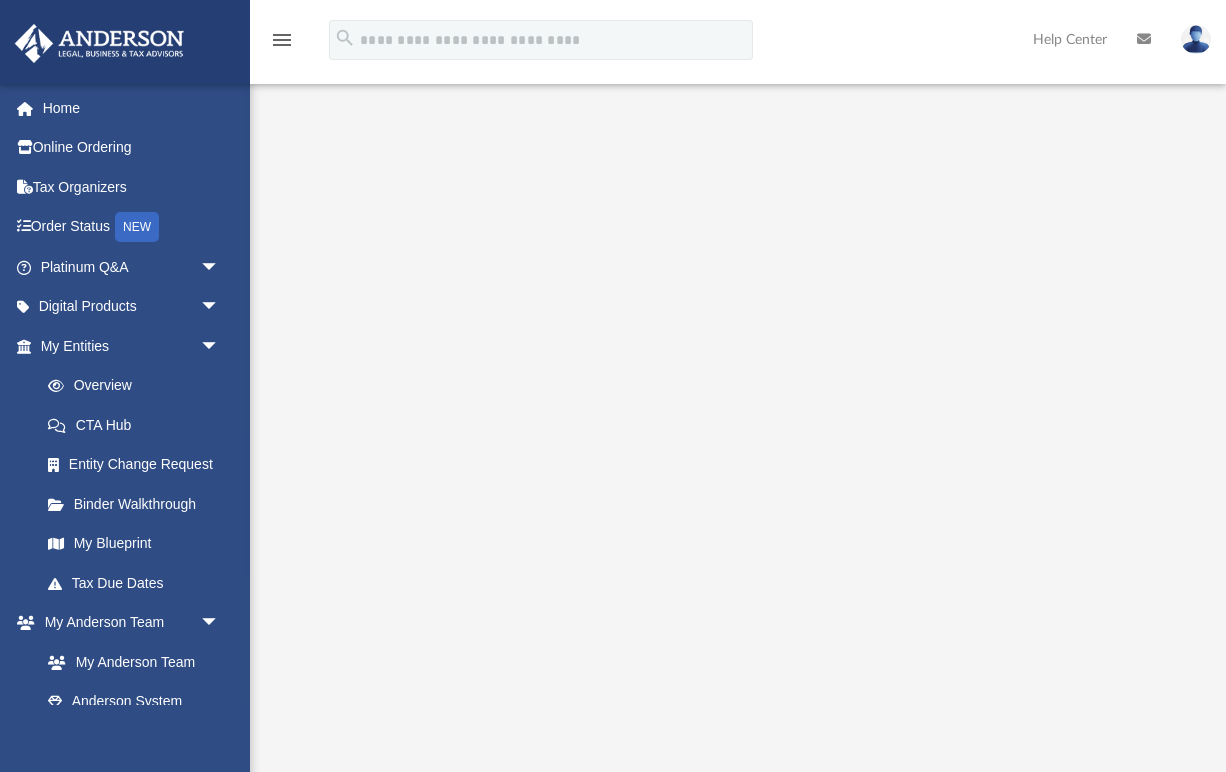 scroll, scrollTop: 0, scrollLeft: 0, axis: both 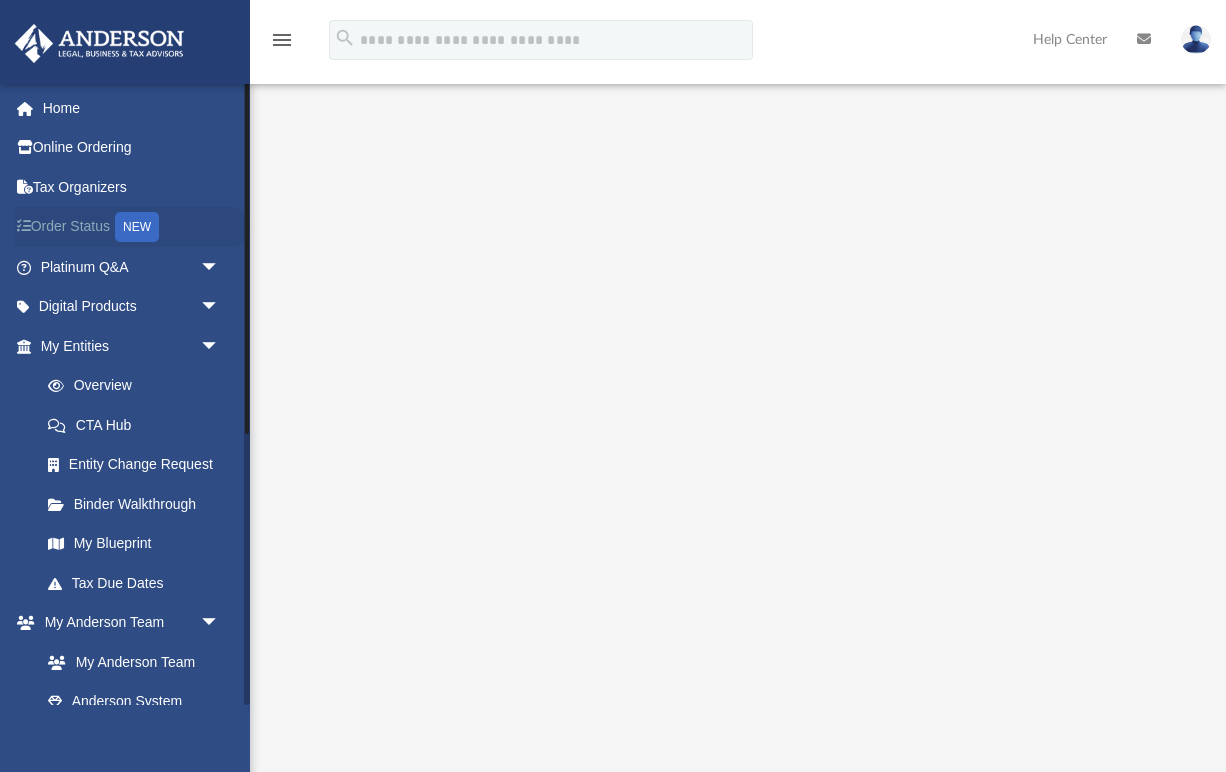 click on "Order Status  NEW" at bounding box center (132, 227) 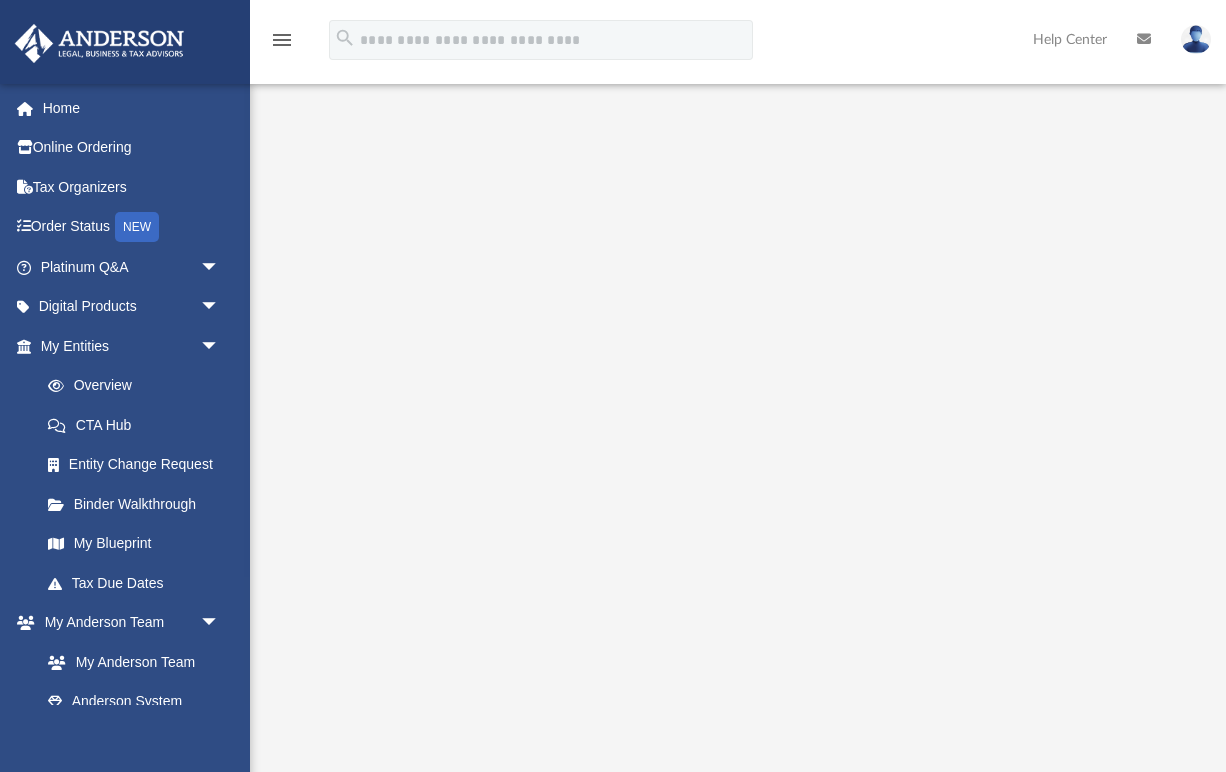 scroll, scrollTop: 0, scrollLeft: 0, axis: both 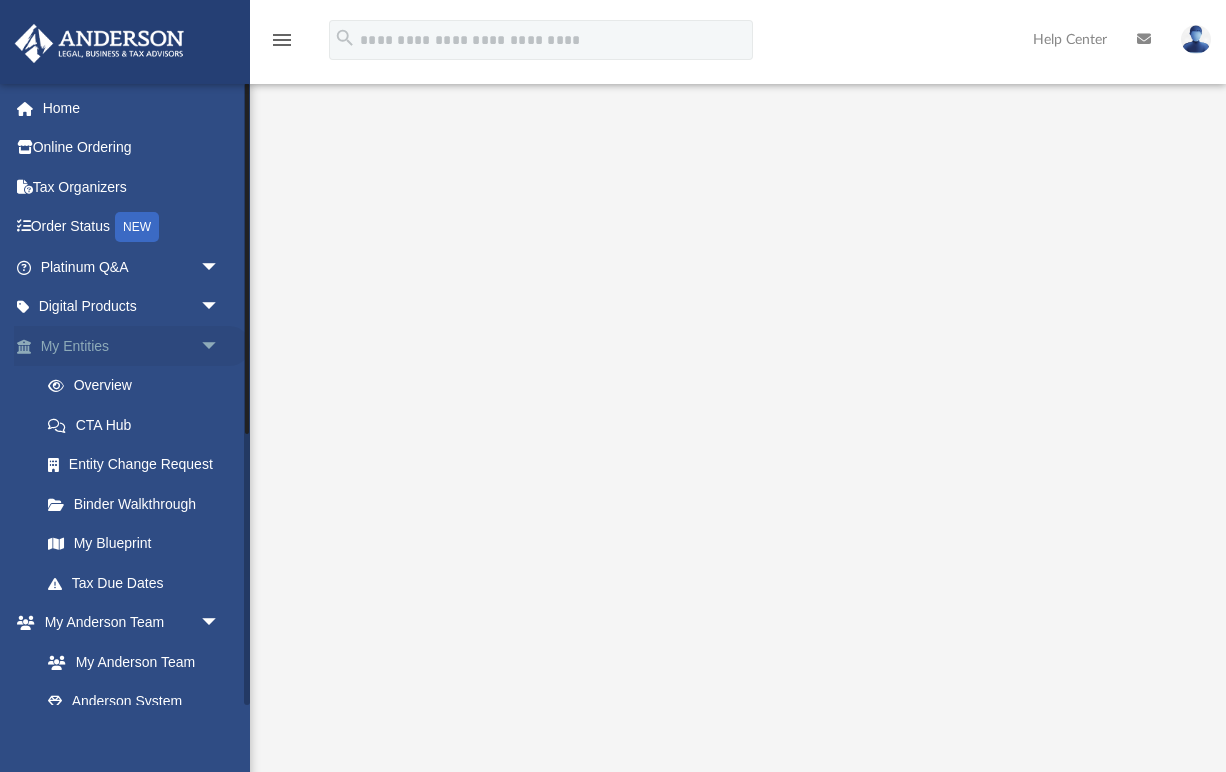 click on "My Entities arrow_drop_down" at bounding box center [132, 346] 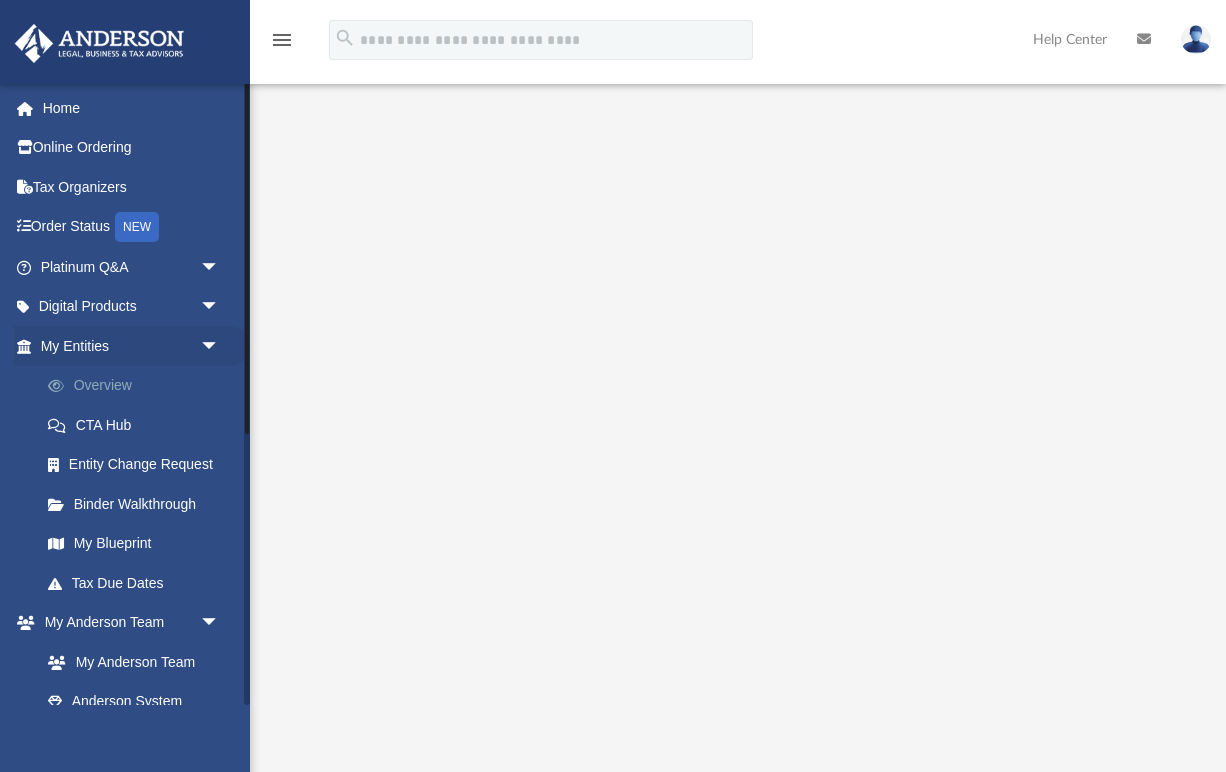click on "Overview" at bounding box center (139, 386) 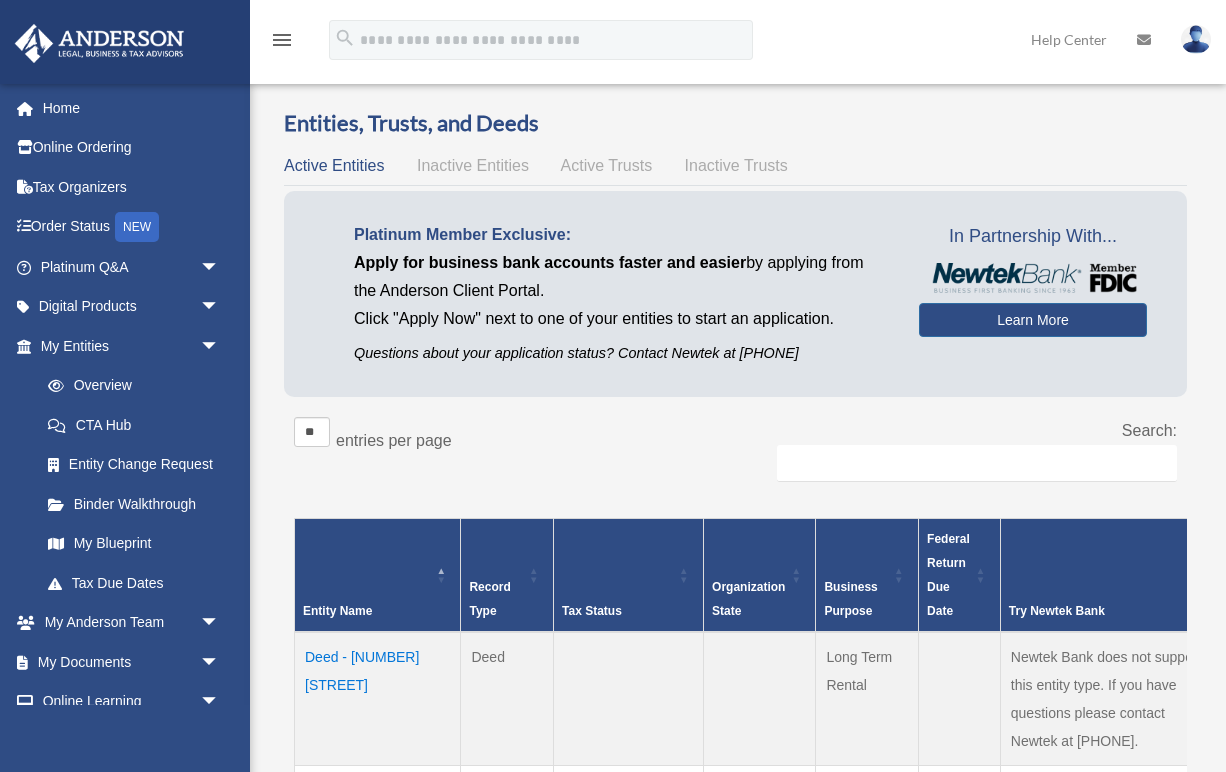 scroll, scrollTop: 0, scrollLeft: 0, axis: both 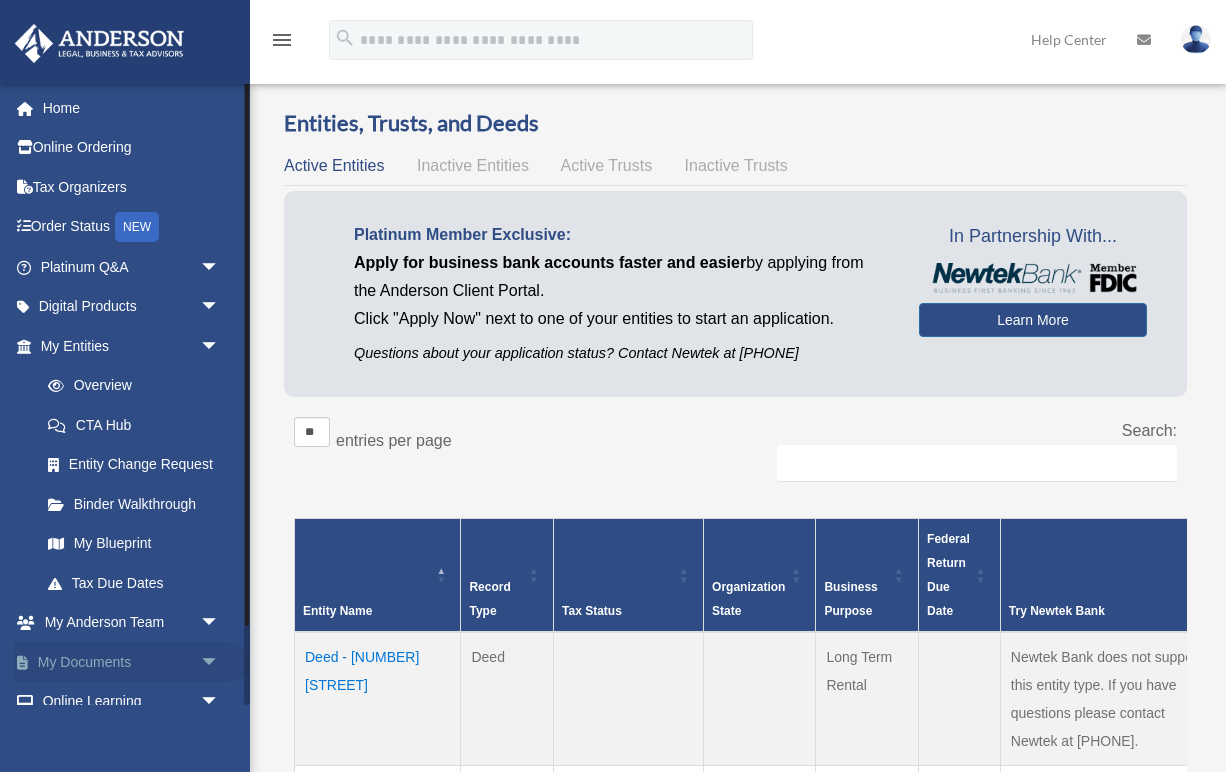 click on "My Documents arrow_drop_down" at bounding box center [132, 662] 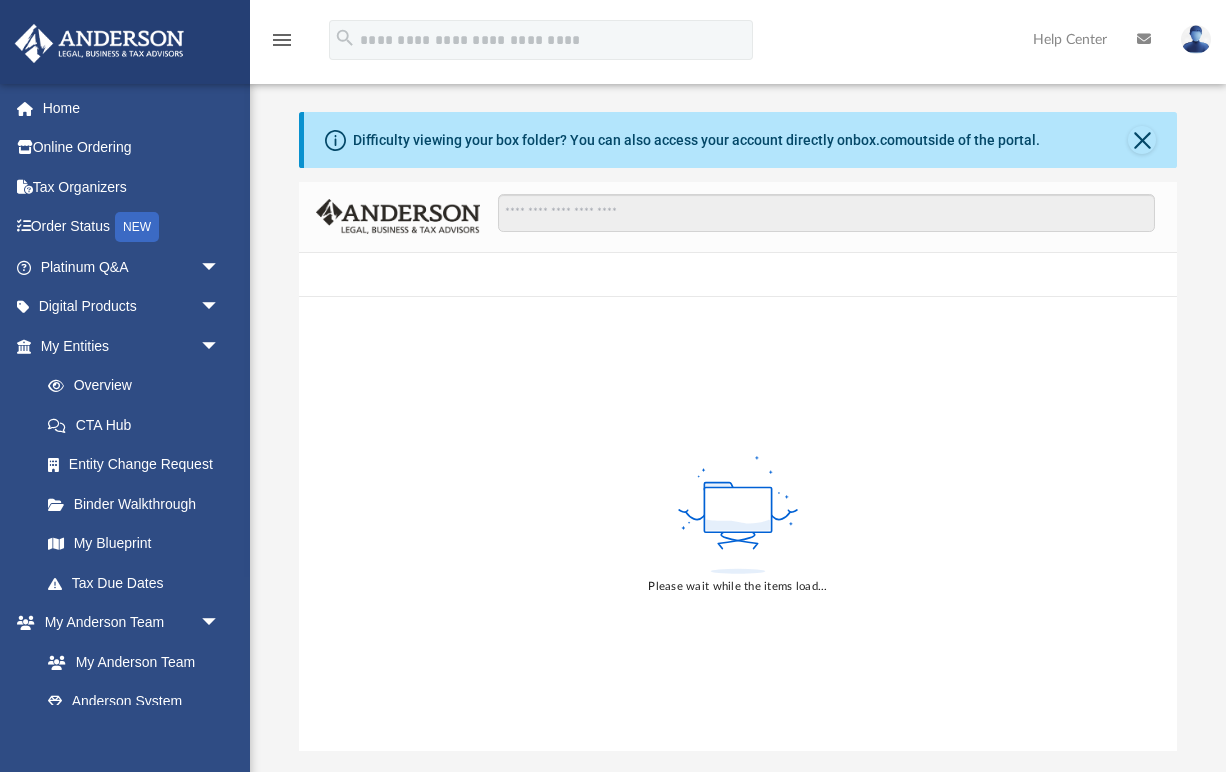 scroll, scrollTop: 0, scrollLeft: 0, axis: both 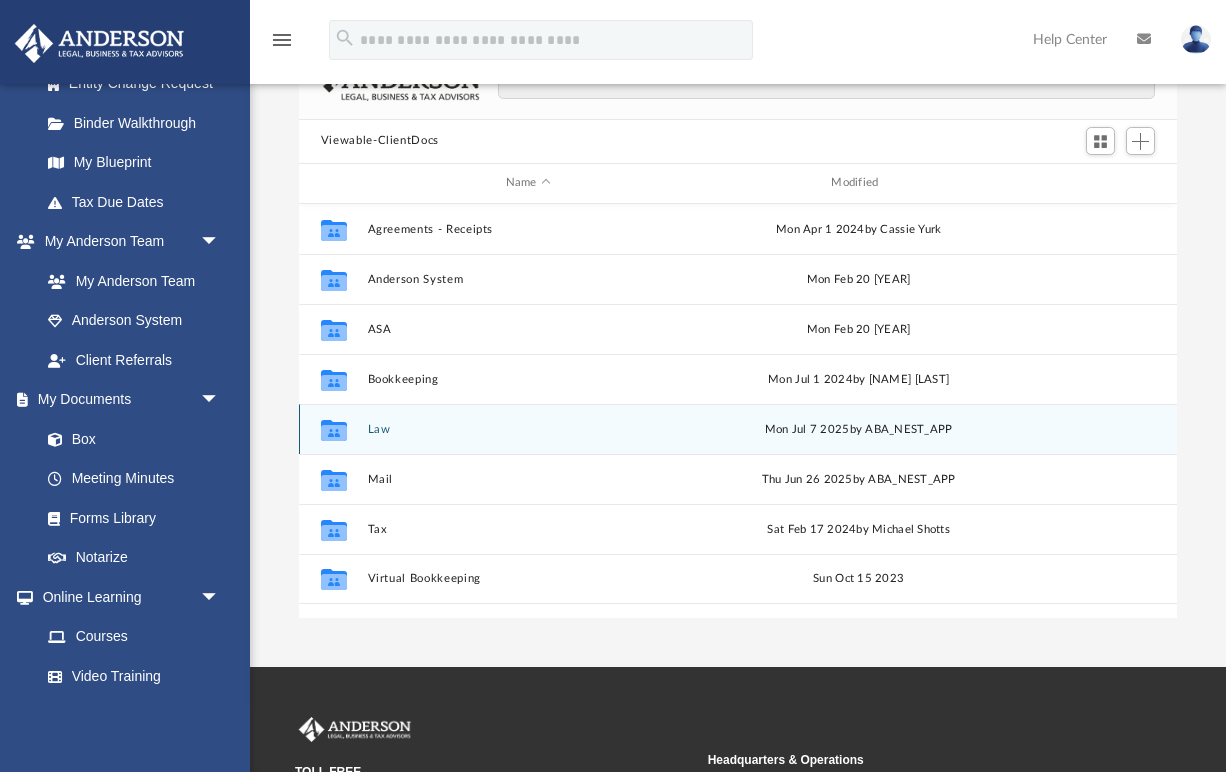click 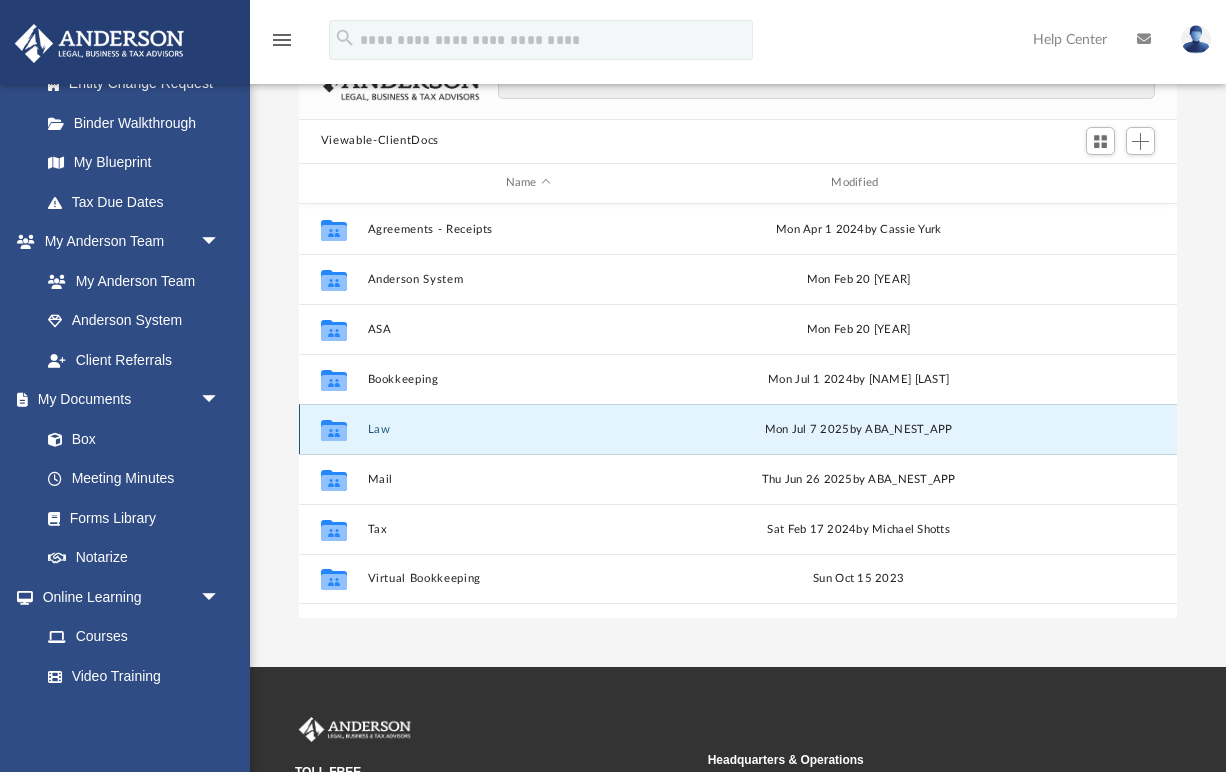 click 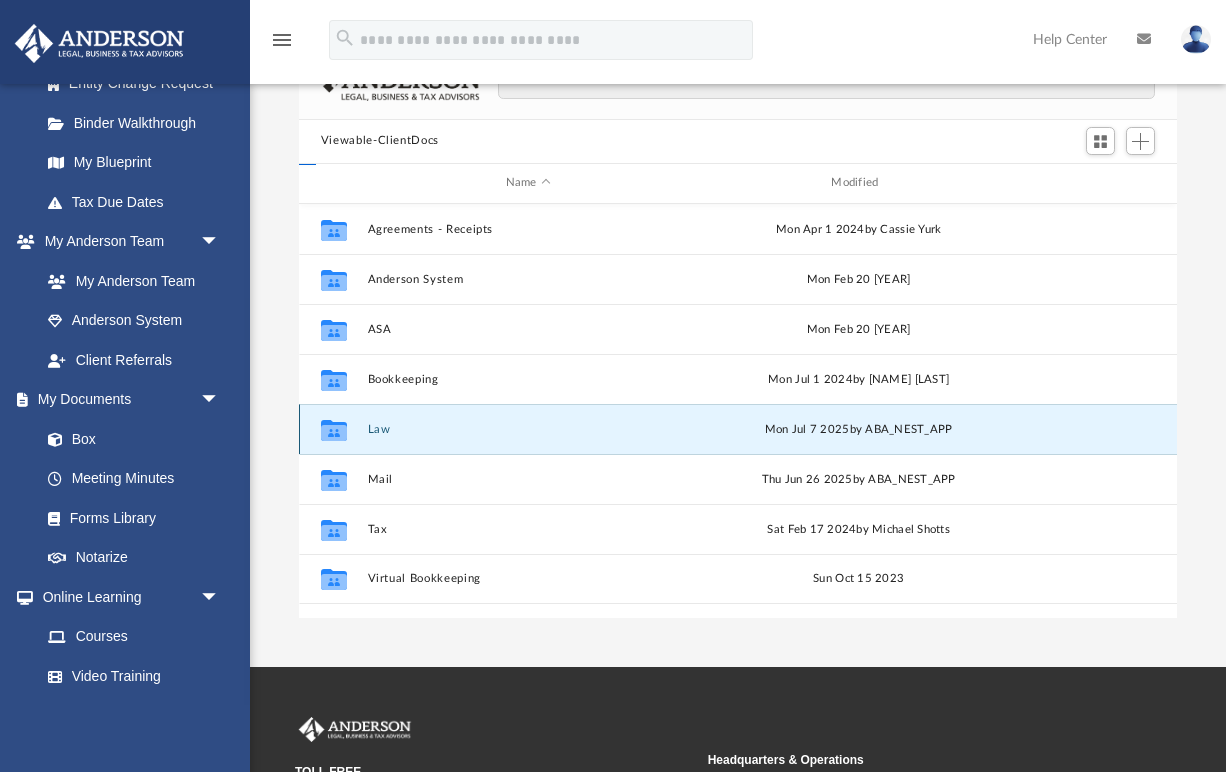 click on "Law" at bounding box center [528, 428] 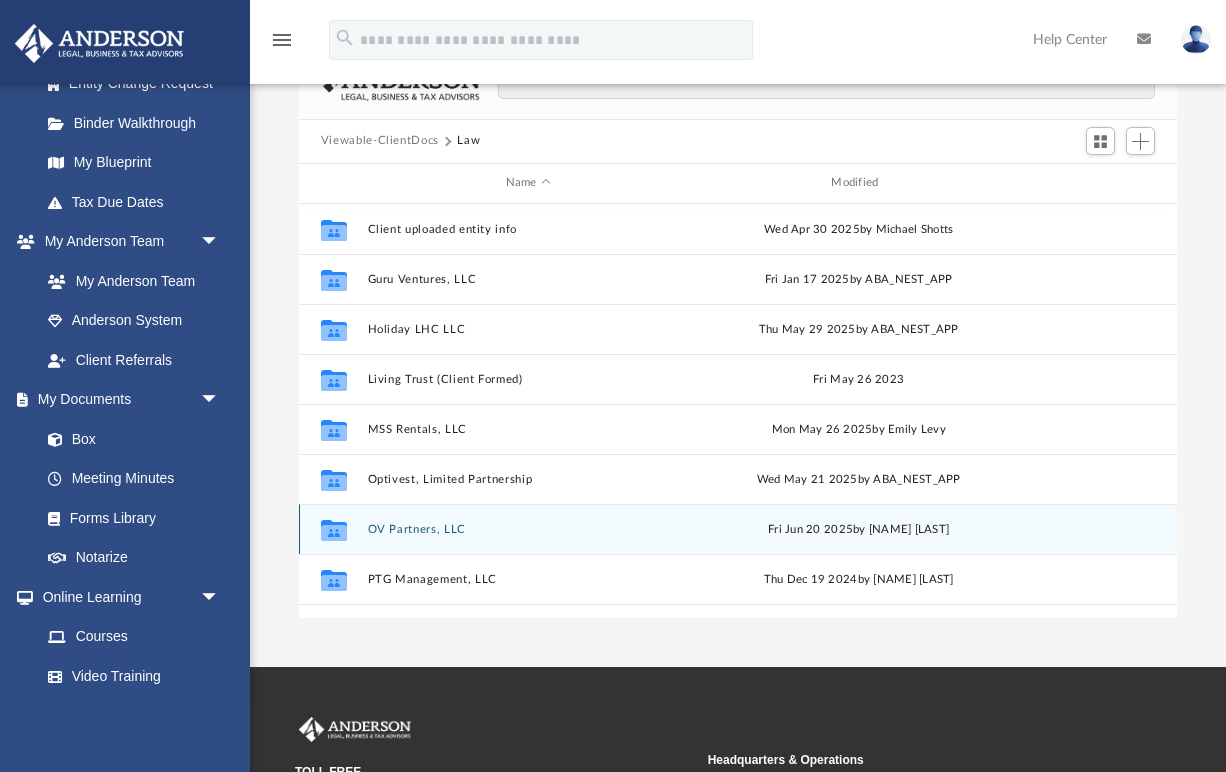 click on "OV Partners, LLC" at bounding box center (528, 528) 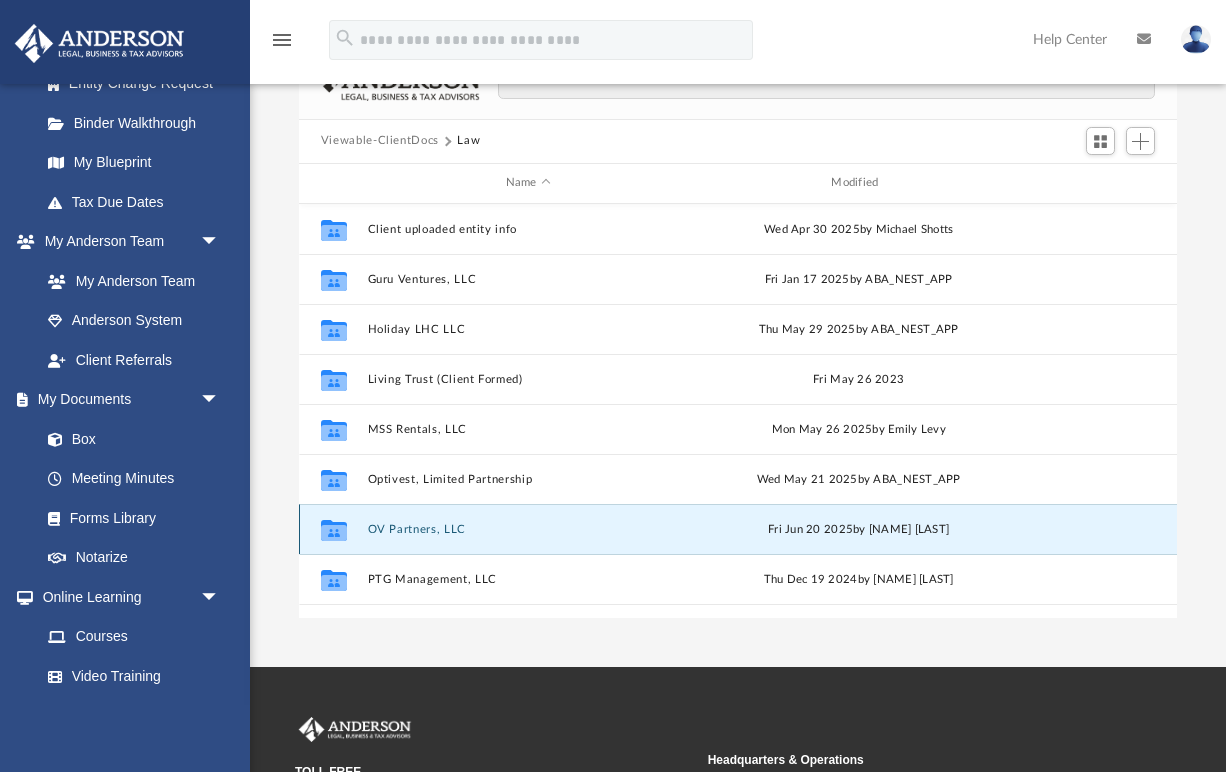 click on "OV Partners, LLC" at bounding box center (528, 528) 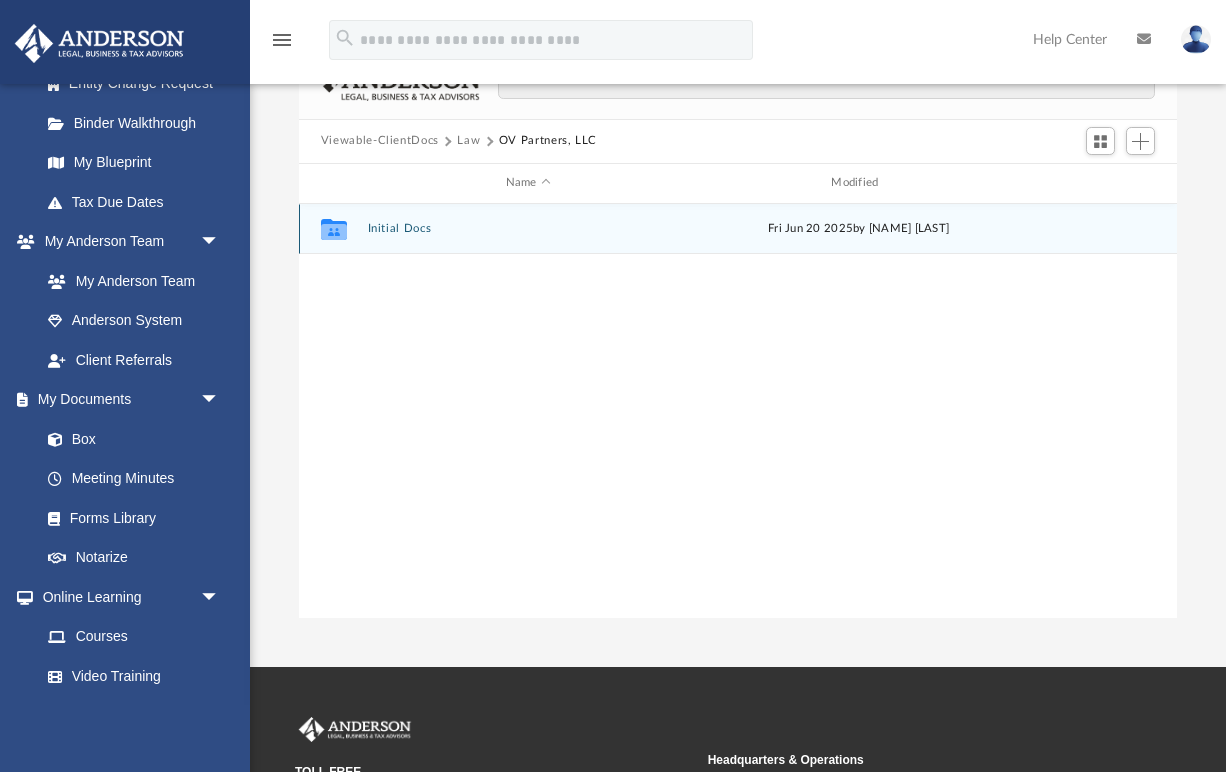click on "Initial Docs" at bounding box center (528, 228) 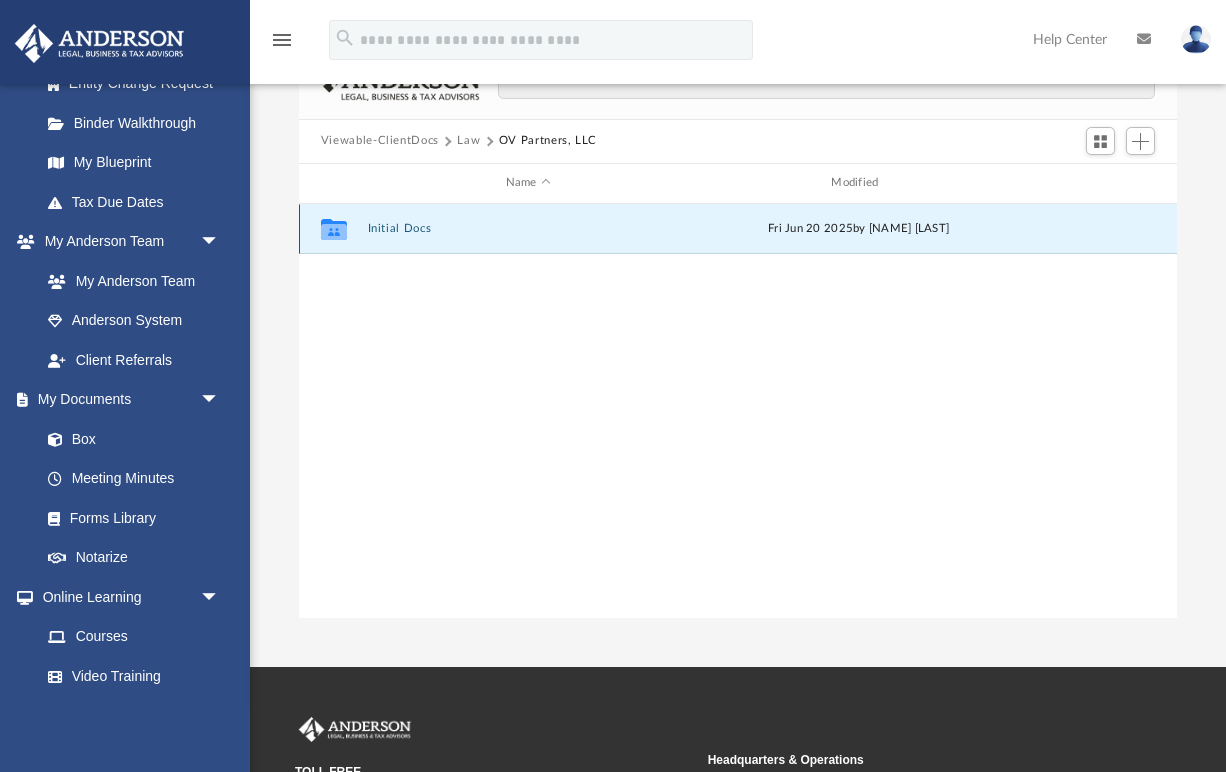 click on "Initial Docs" at bounding box center [528, 228] 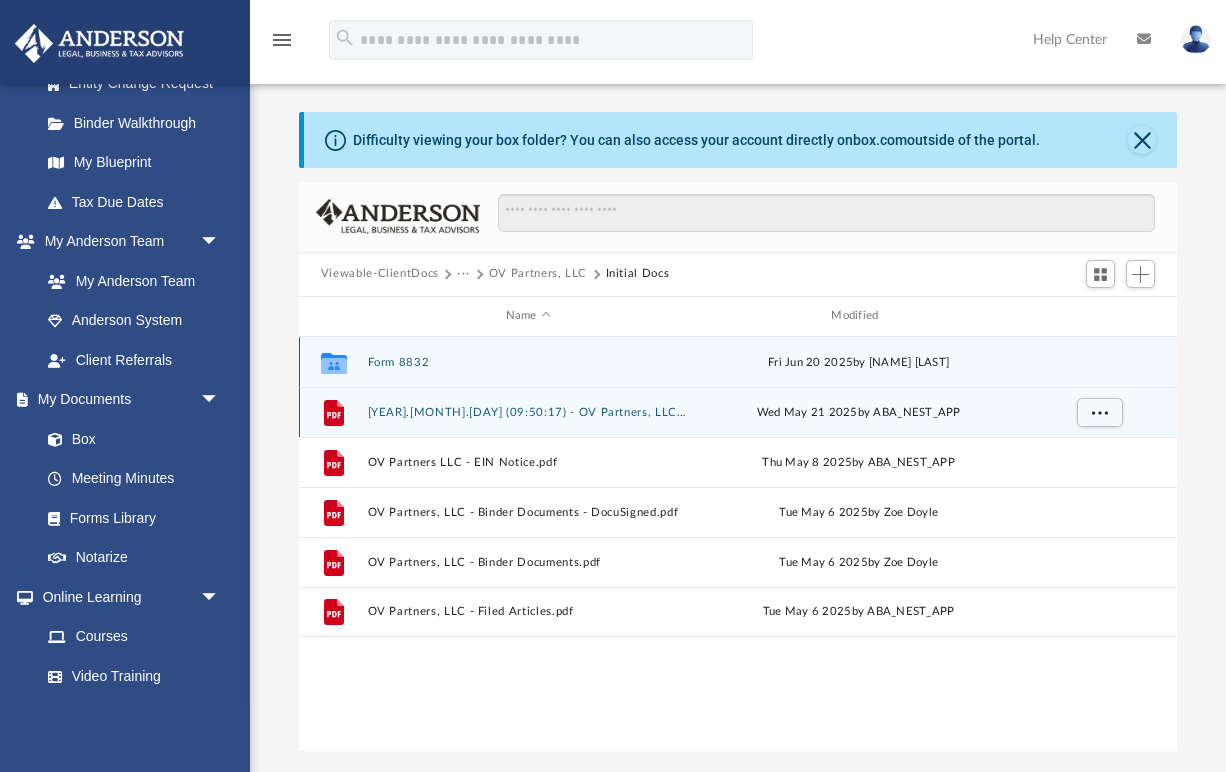scroll, scrollTop: 0, scrollLeft: 0, axis: both 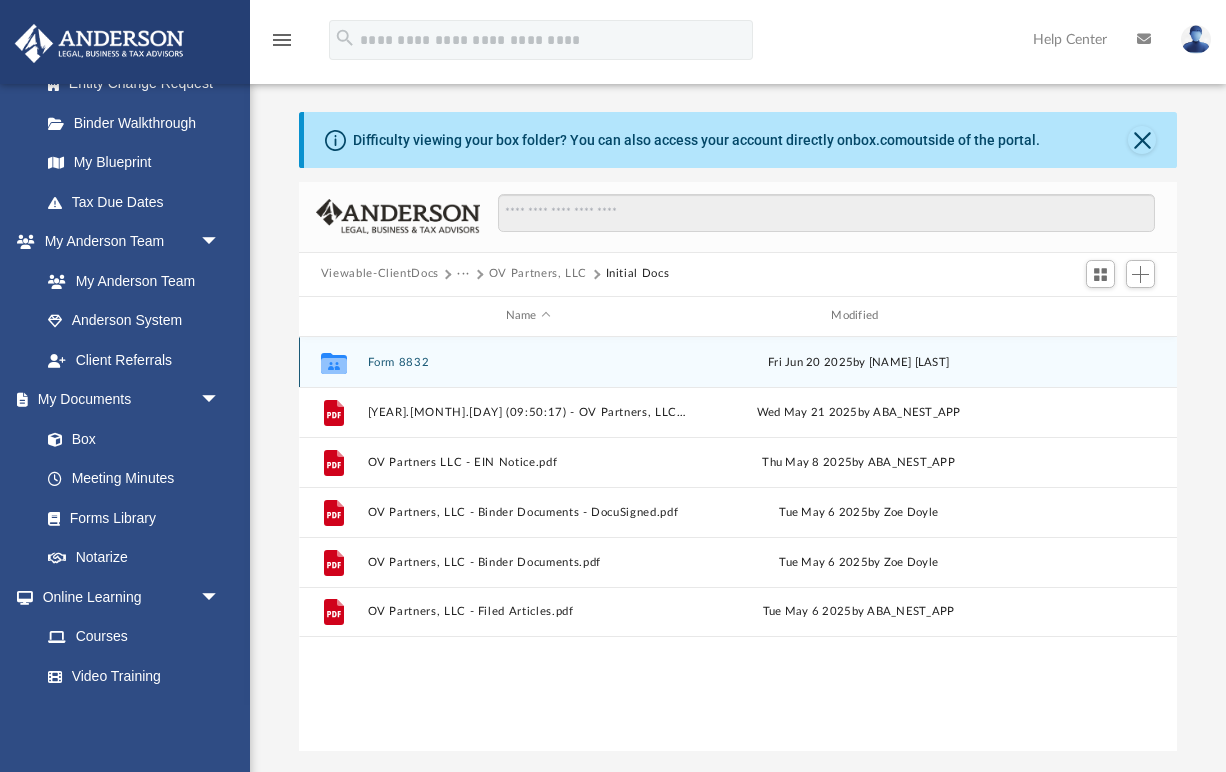 click on "Form 8832" at bounding box center [528, 361] 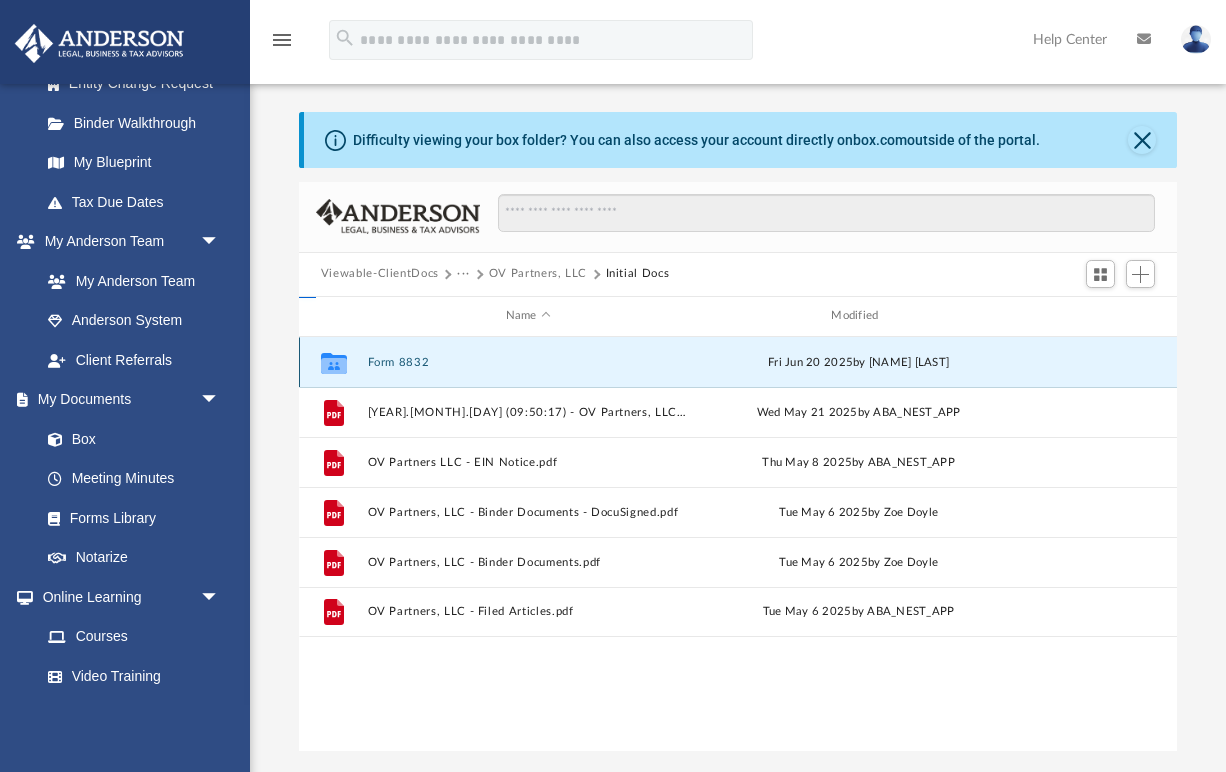 click on "Form 8832" at bounding box center [528, 361] 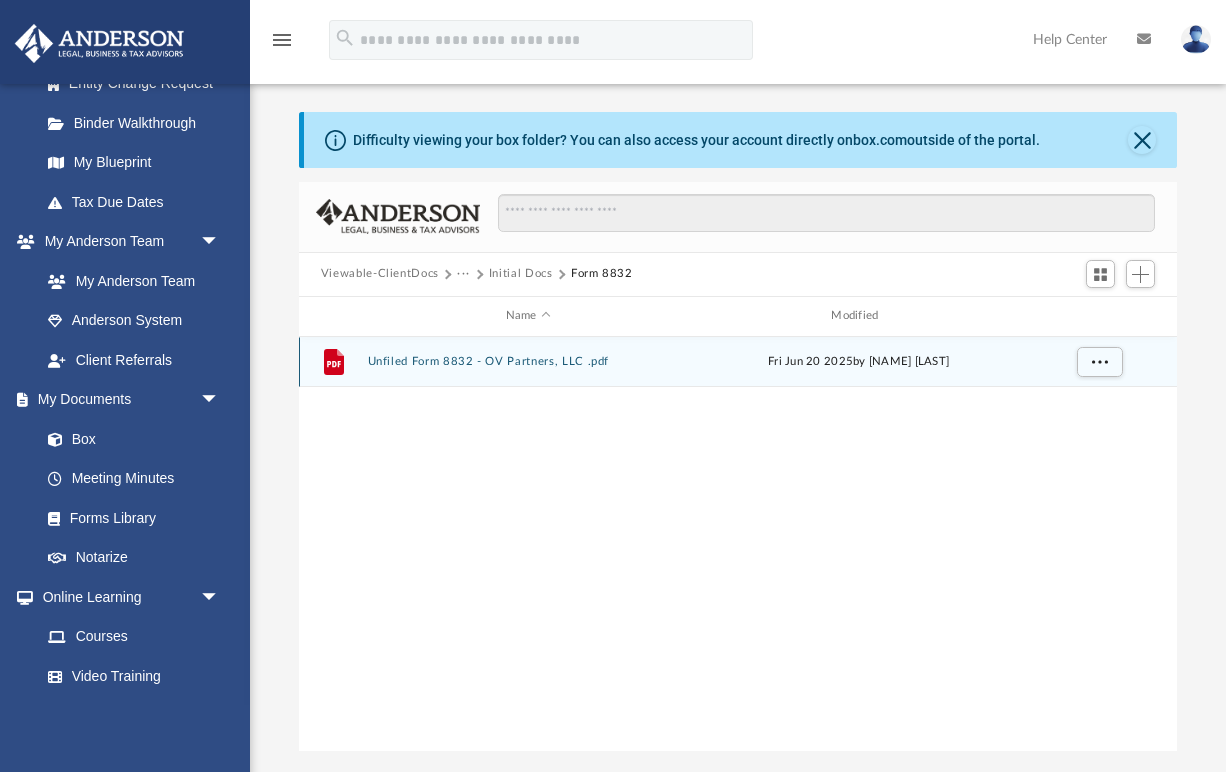 click on "Unfiled Form 8832 - OV Partners, LLC .pdf" at bounding box center (528, 361) 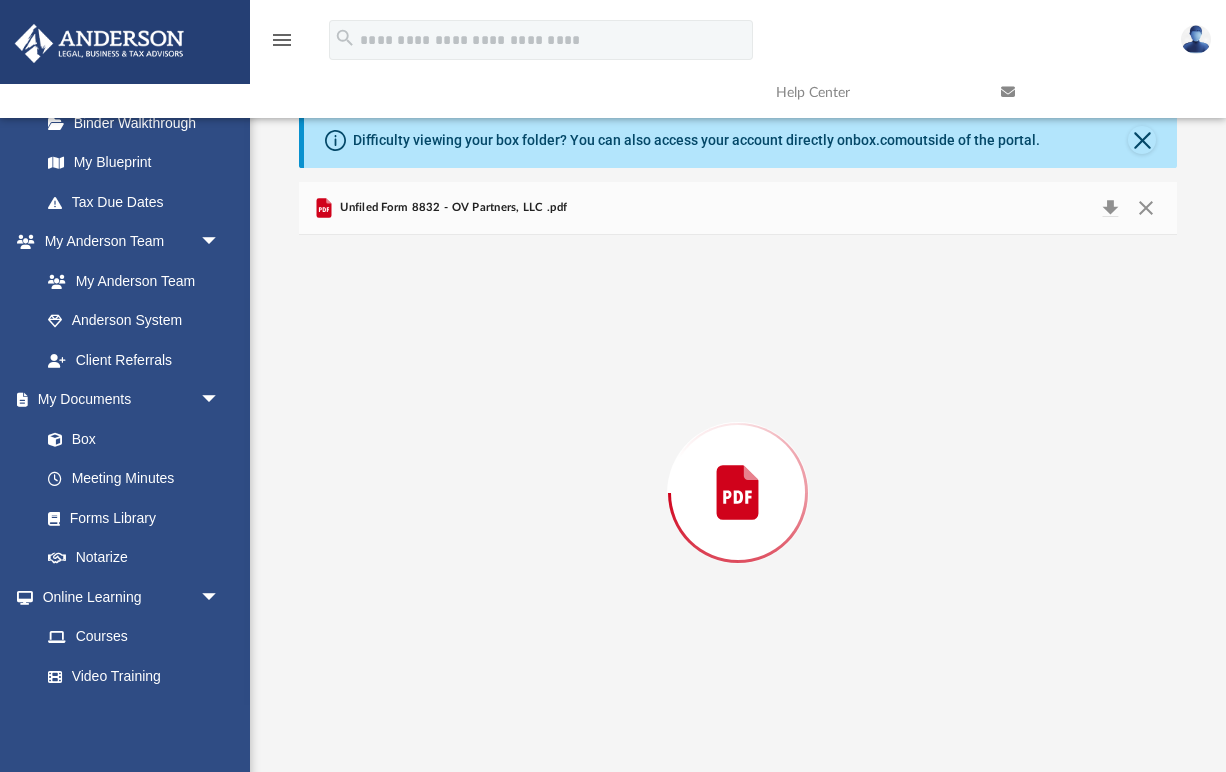 click at bounding box center (738, 493) 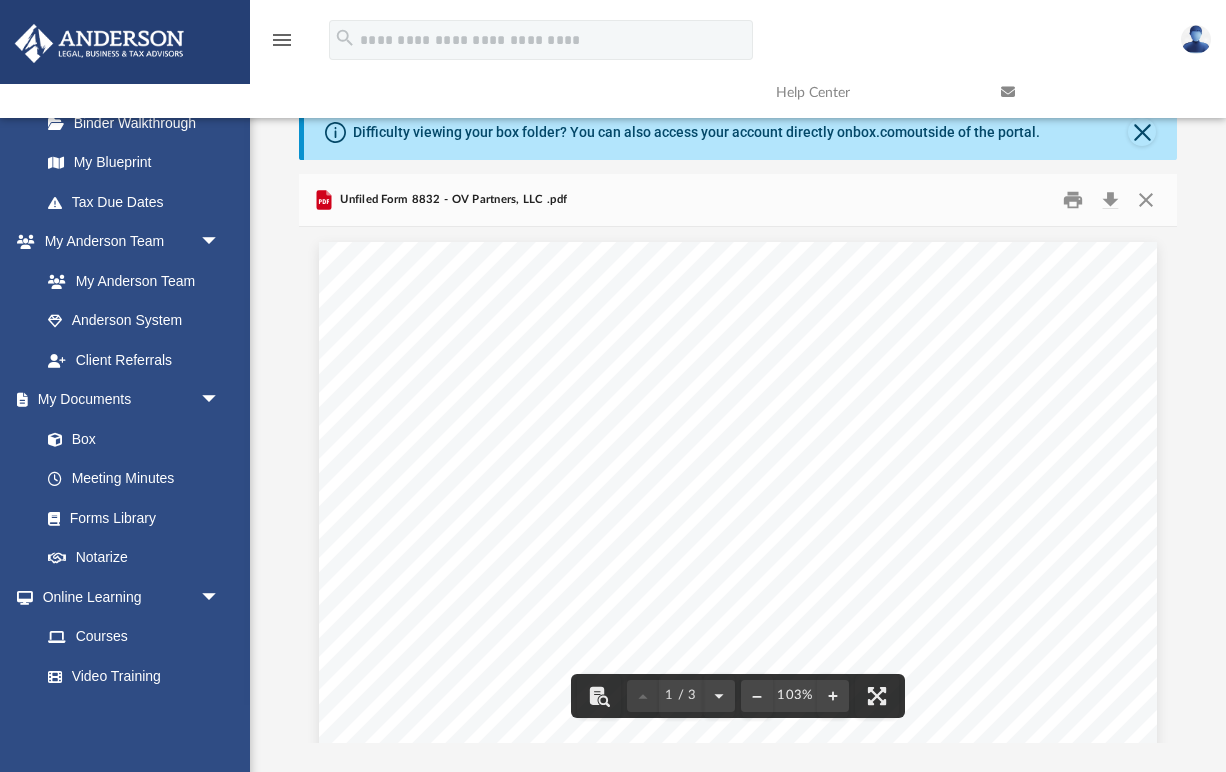 scroll, scrollTop: 12, scrollLeft: 0, axis: vertical 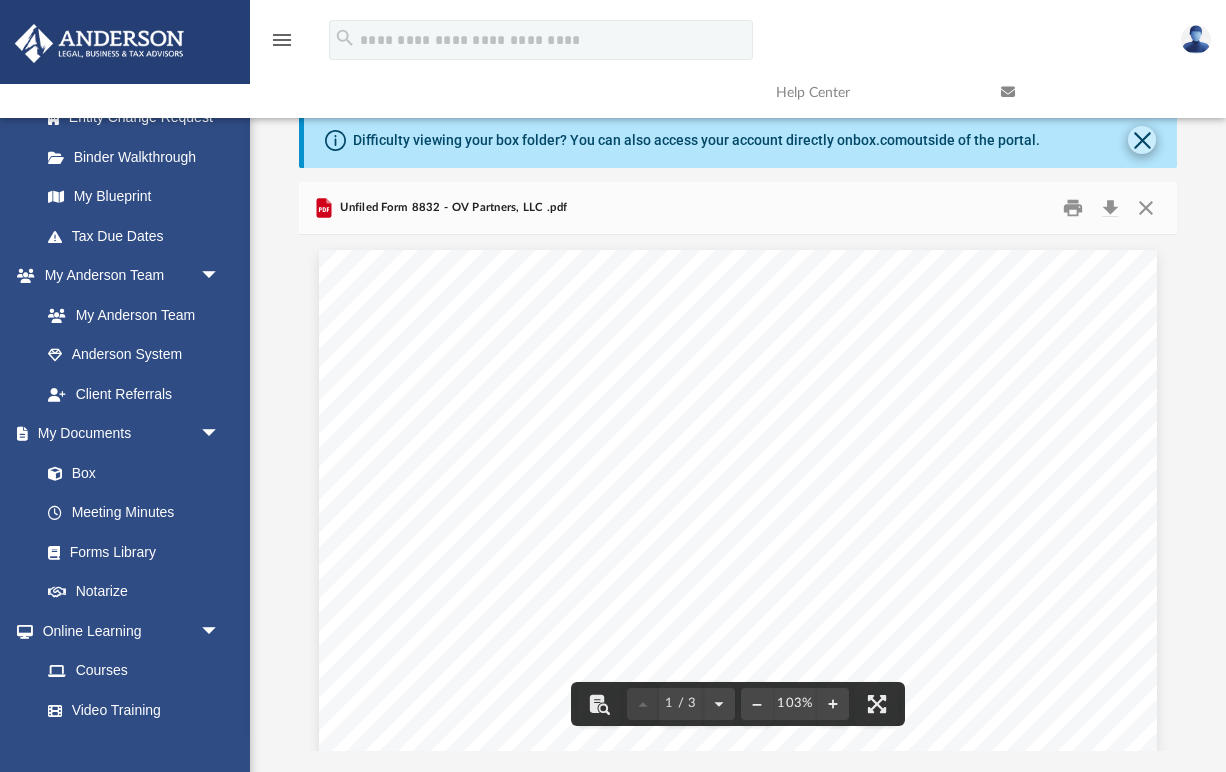 click 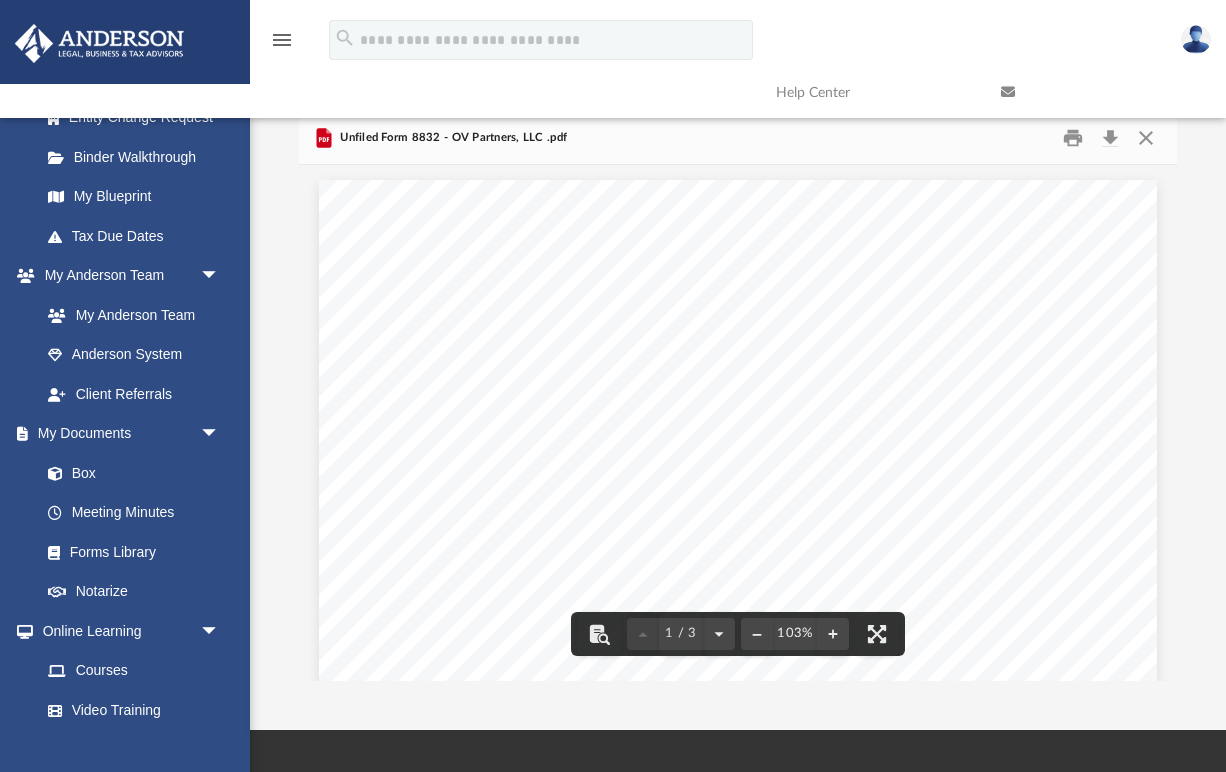scroll, scrollTop: 0, scrollLeft: 0, axis: both 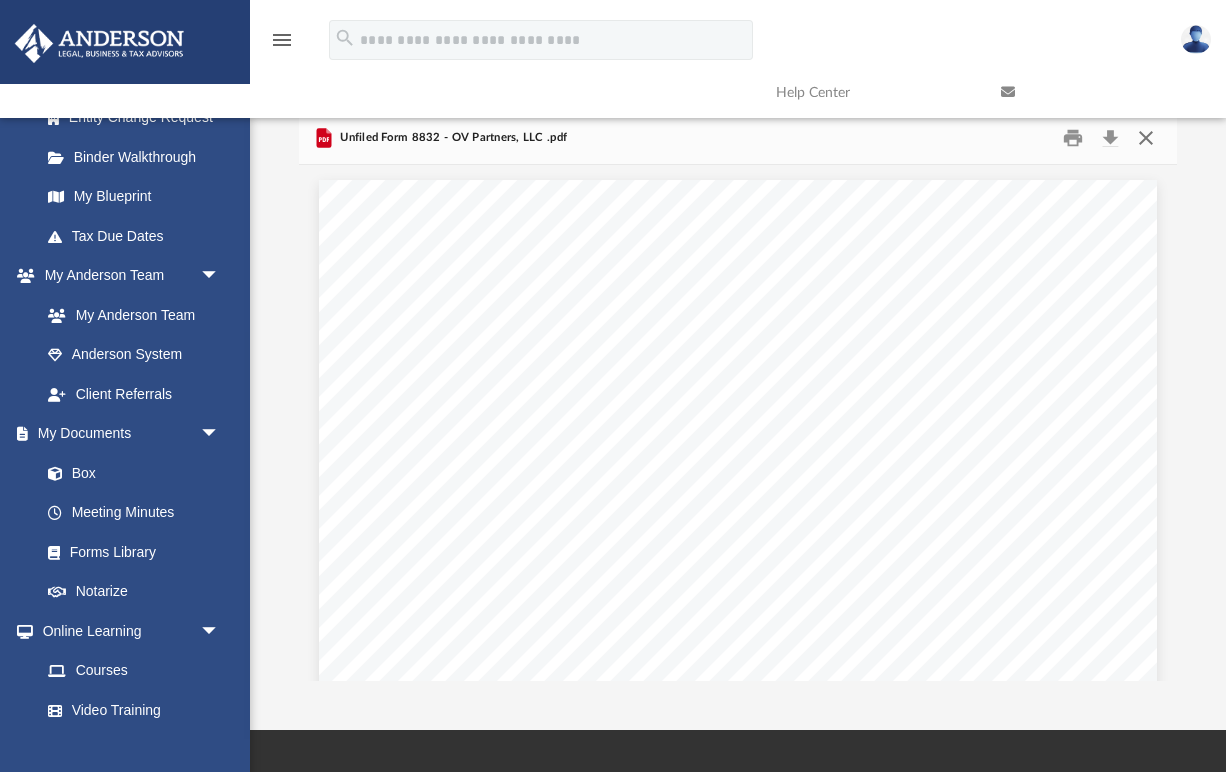 click at bounding box center (1146, 137) 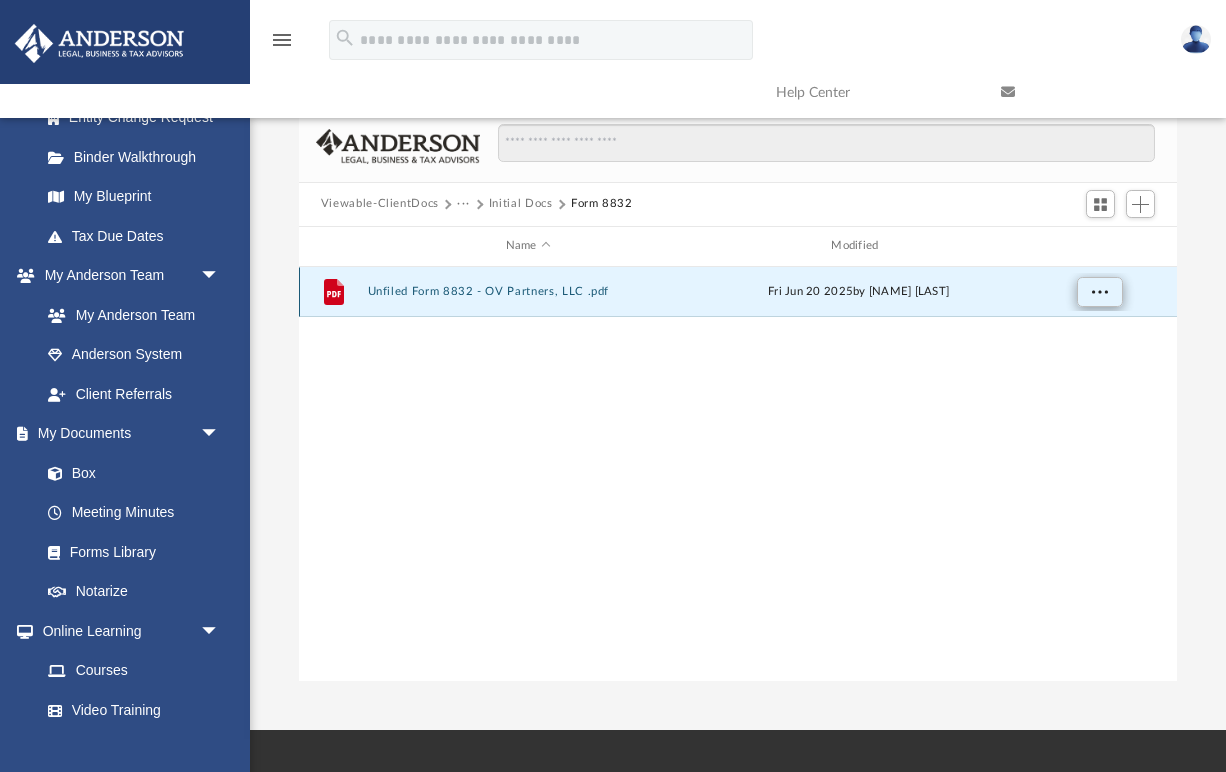 click at bounding box center [1099, 290] 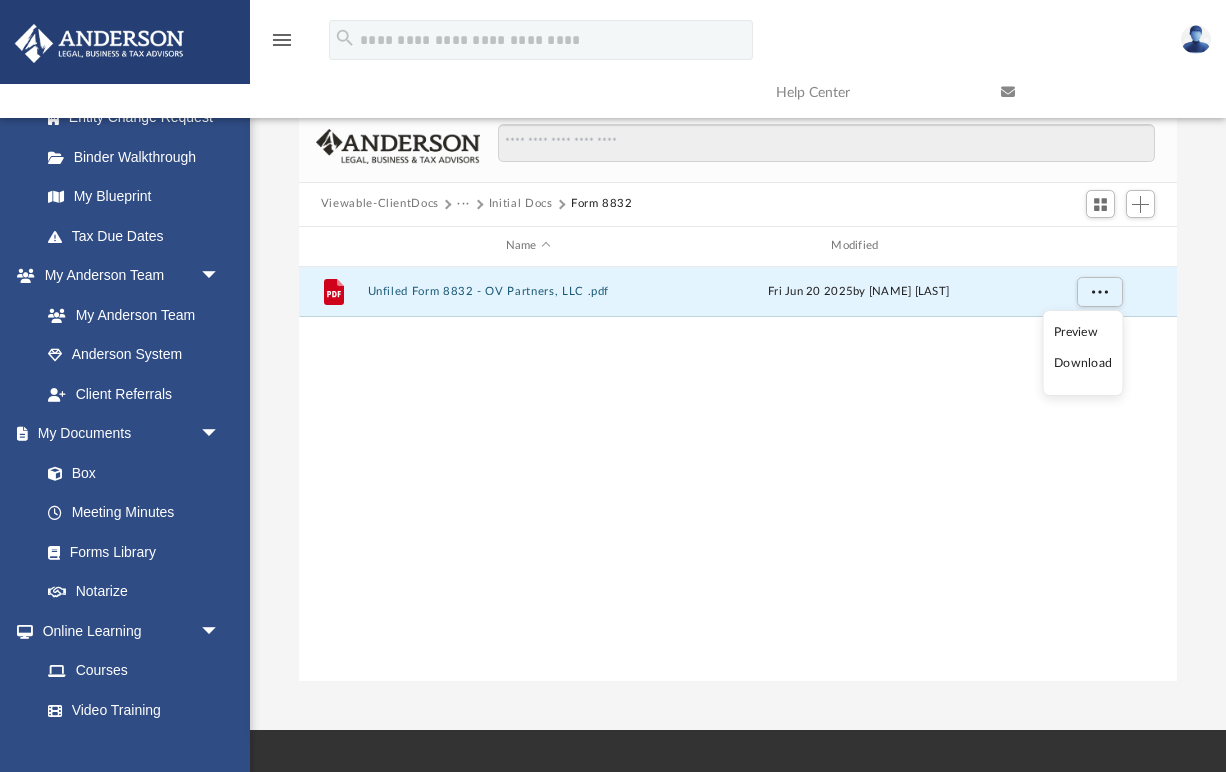 scroll, scrollTop: 0, scrollLeft: 0, axis: both 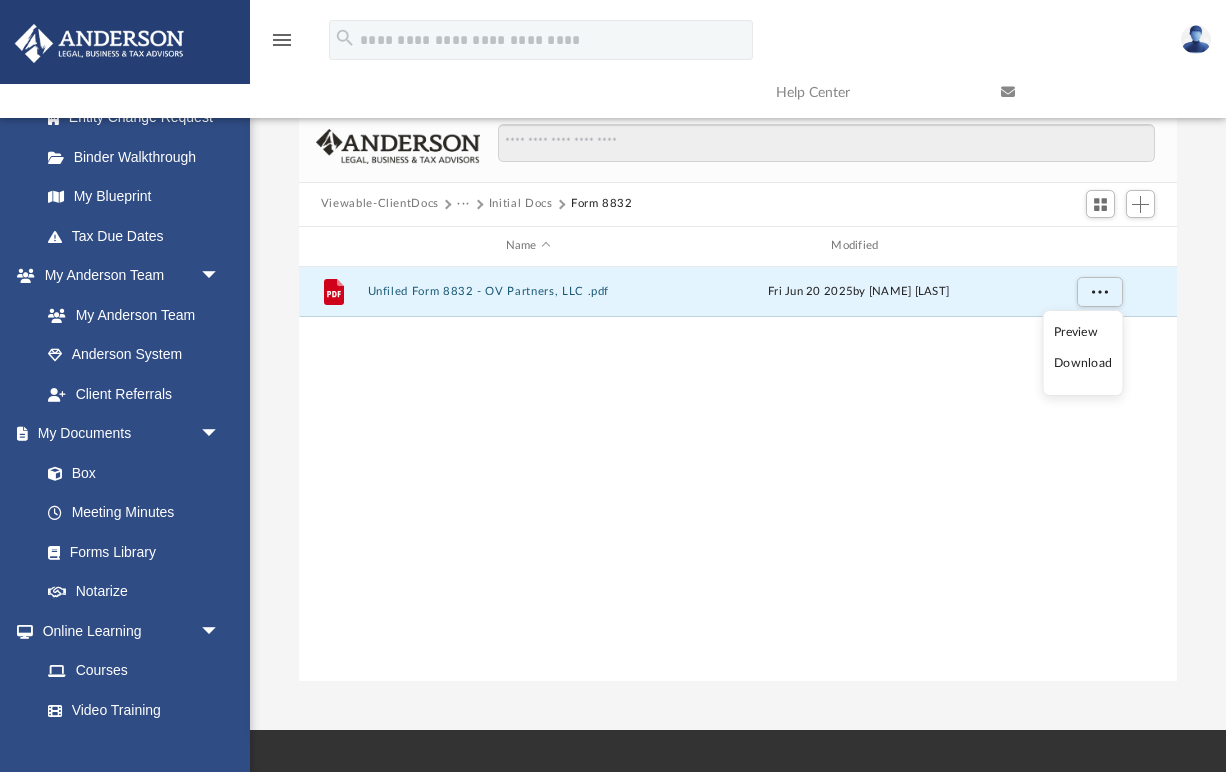 click on "Initial Docs" at bounding box center (521, 204) 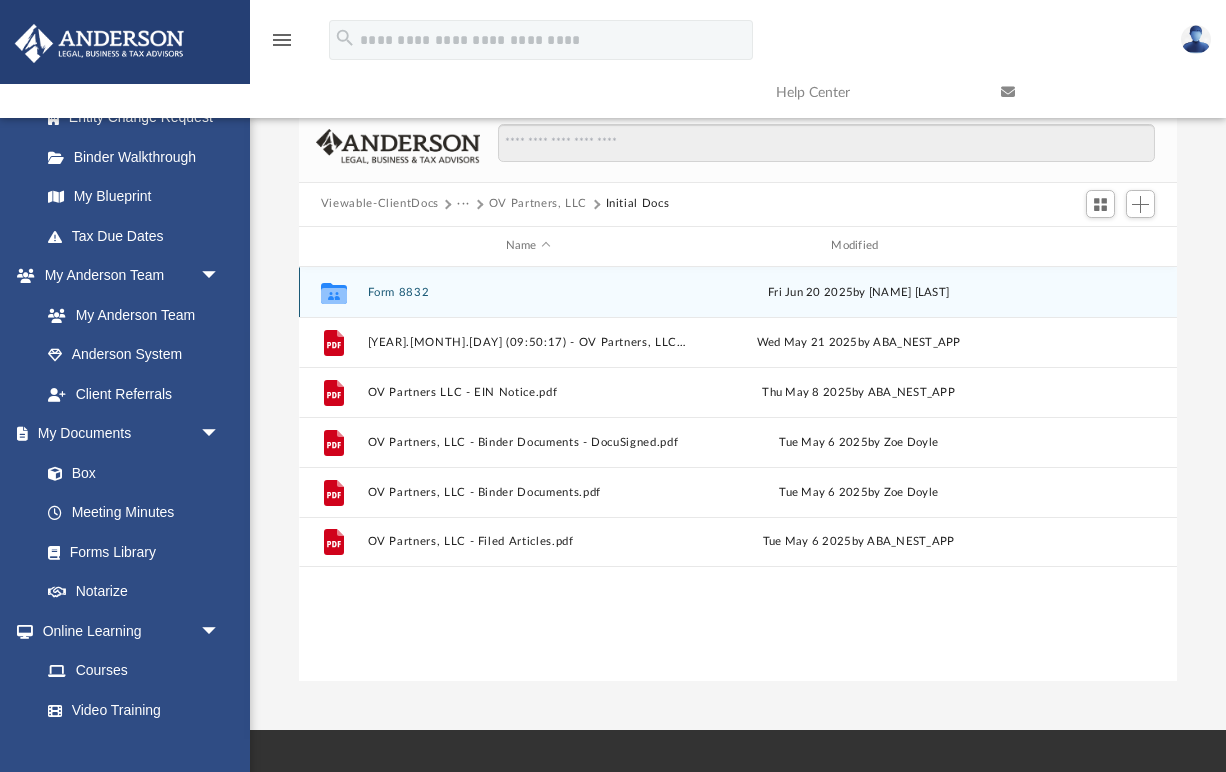 click on "Form 8832" at bounding box center (528, 291) 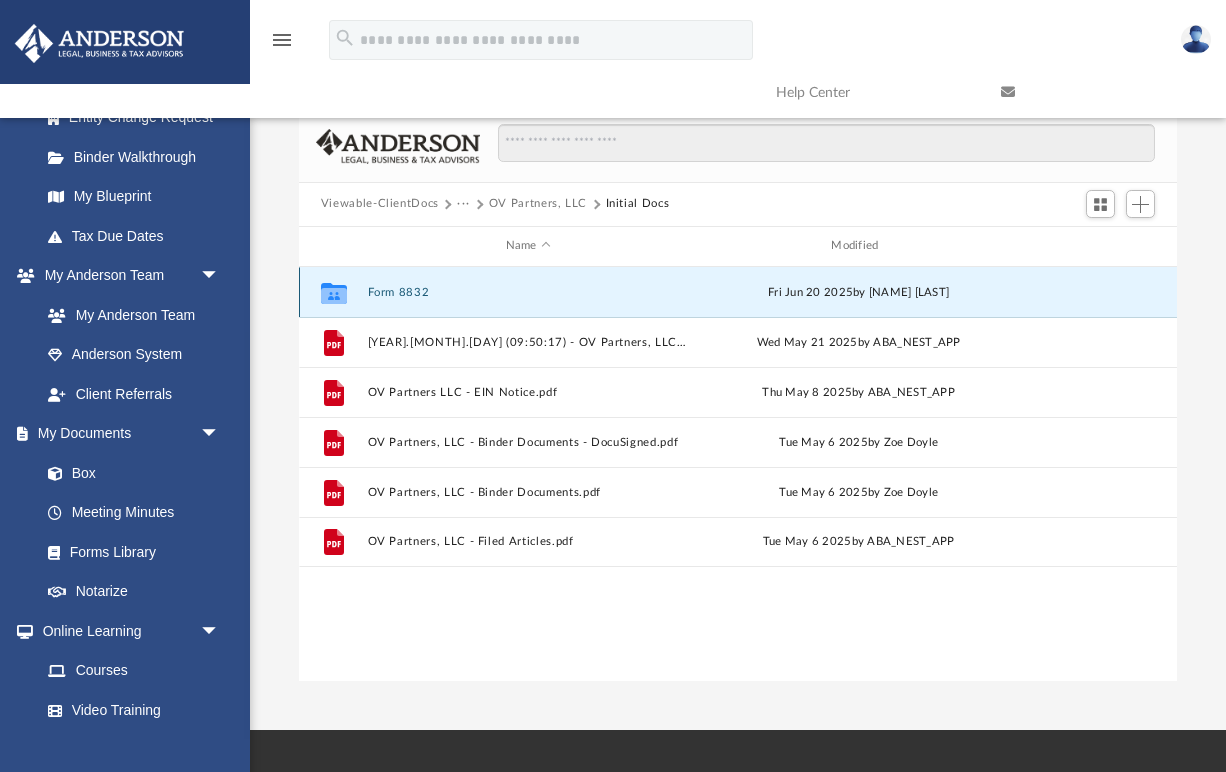click on "Form 8832" at bounding box center (528, 291) 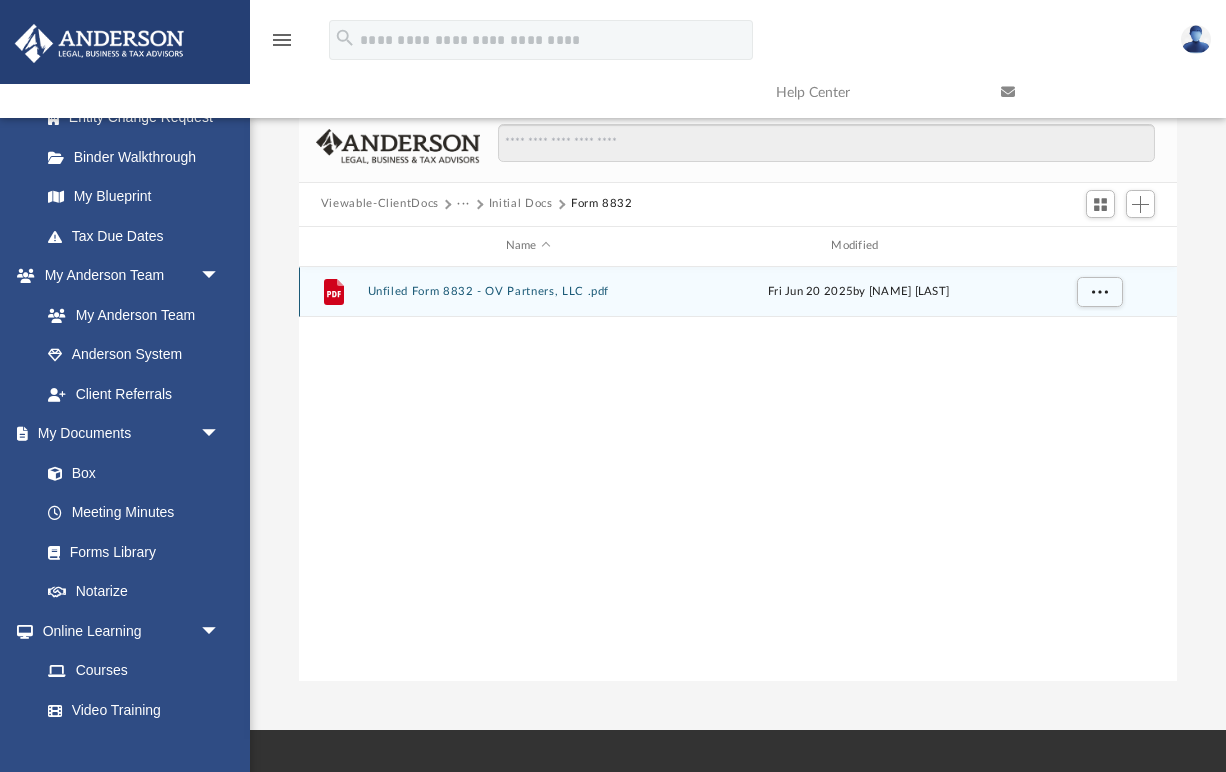 click on "Unfiled Form 8832 - OV Partners, LLC .pdf" at bounding box center [528, 291] 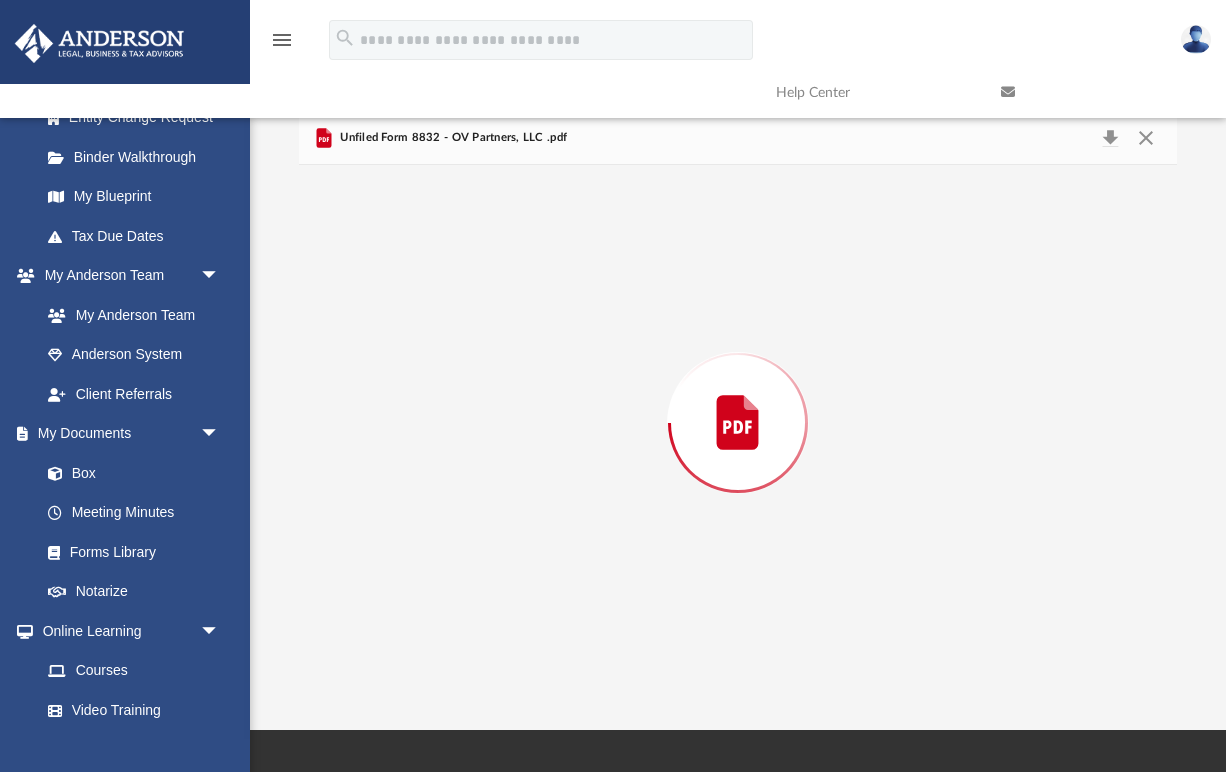 click at bounding box center [738, 423] 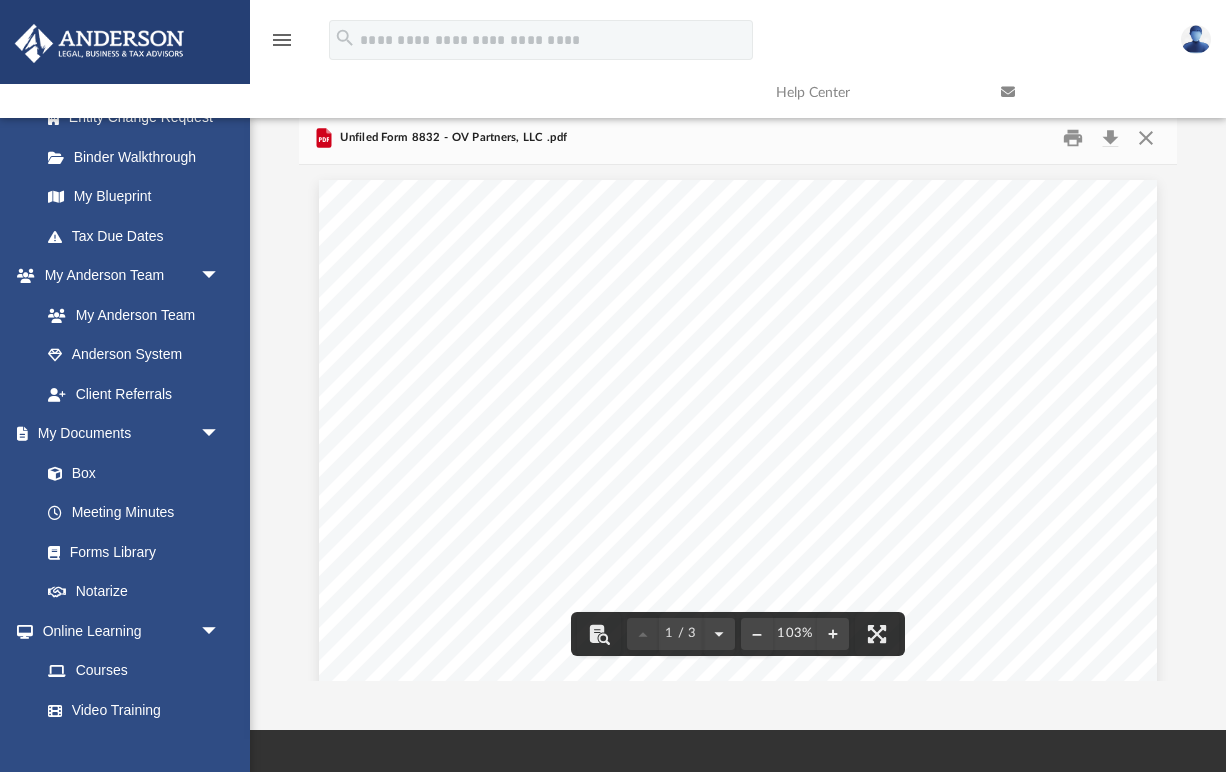 scroll, scrollTop: 0, scrollLeft: 0, axis: both 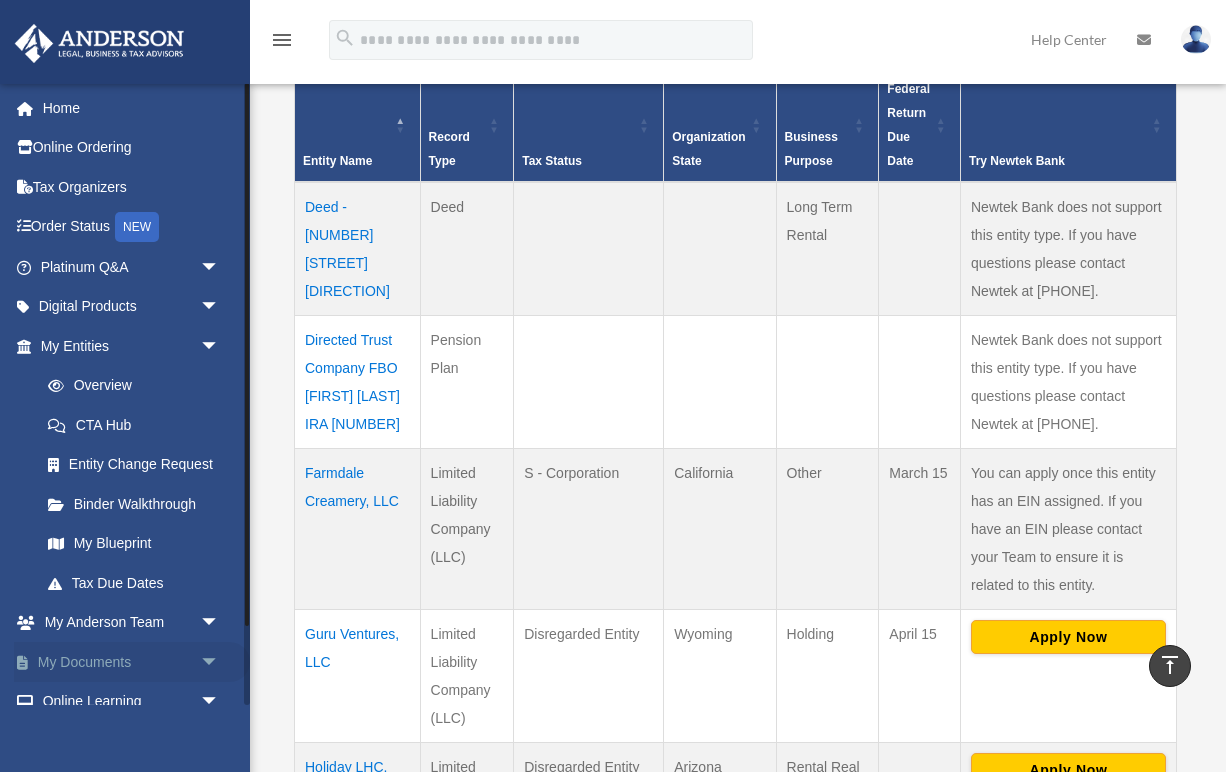 click on "arrow_drop_down" at bounding box center [220, 662] 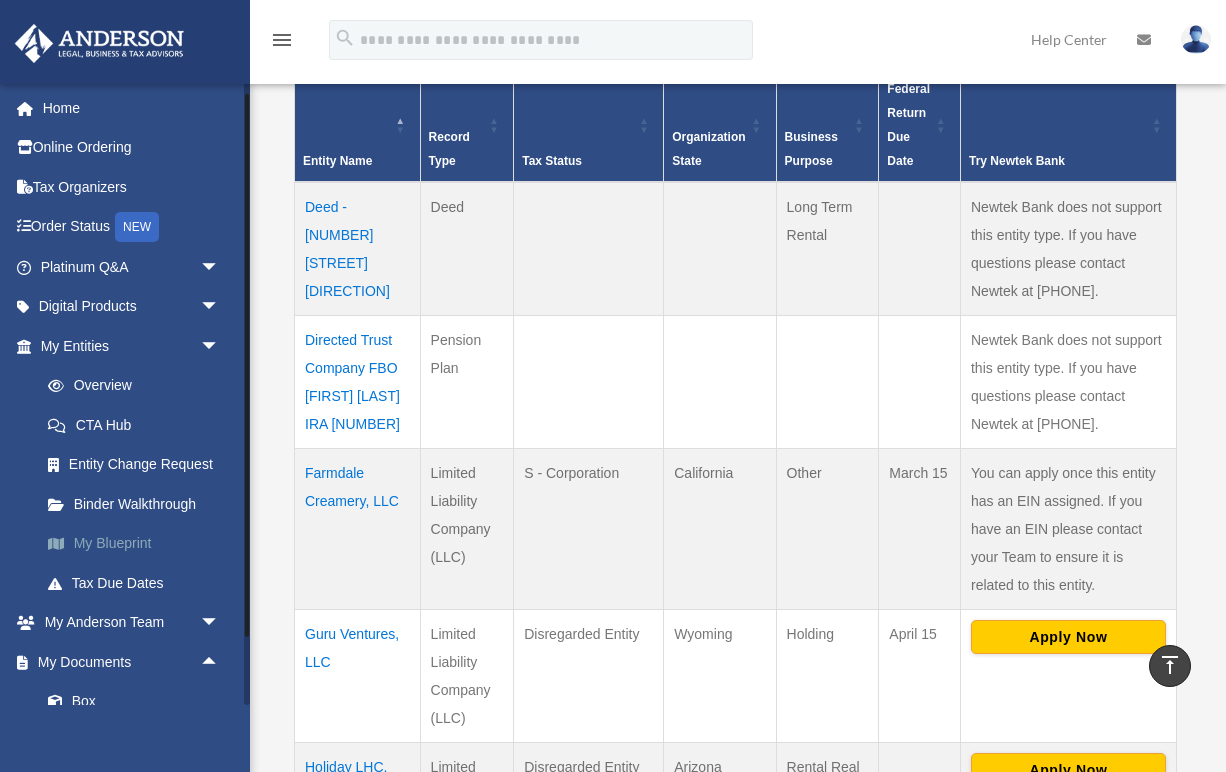 scroll, scrollTop: 247, scrollLeft: 0, axis: vertical 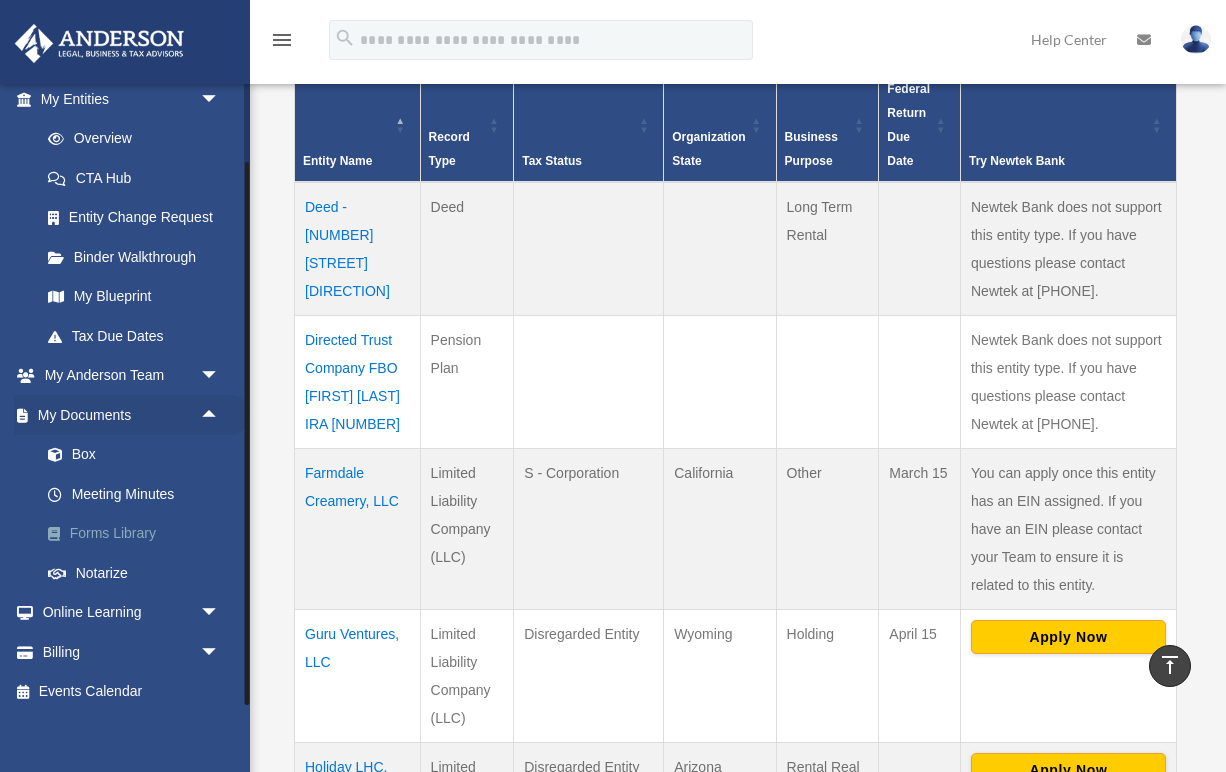 click on "Forms Library" at bounding box center (139, 534) 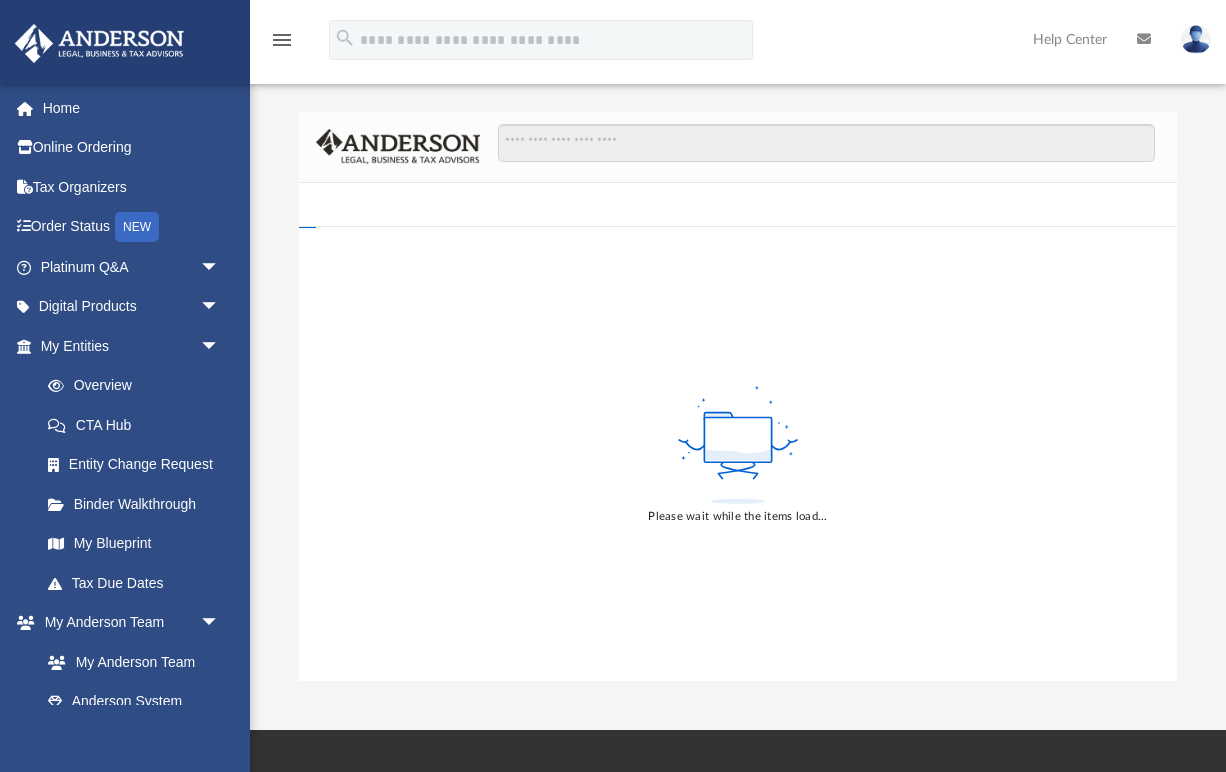 scroll, scrollTop: 0, scrollLeft: 0, axis: both 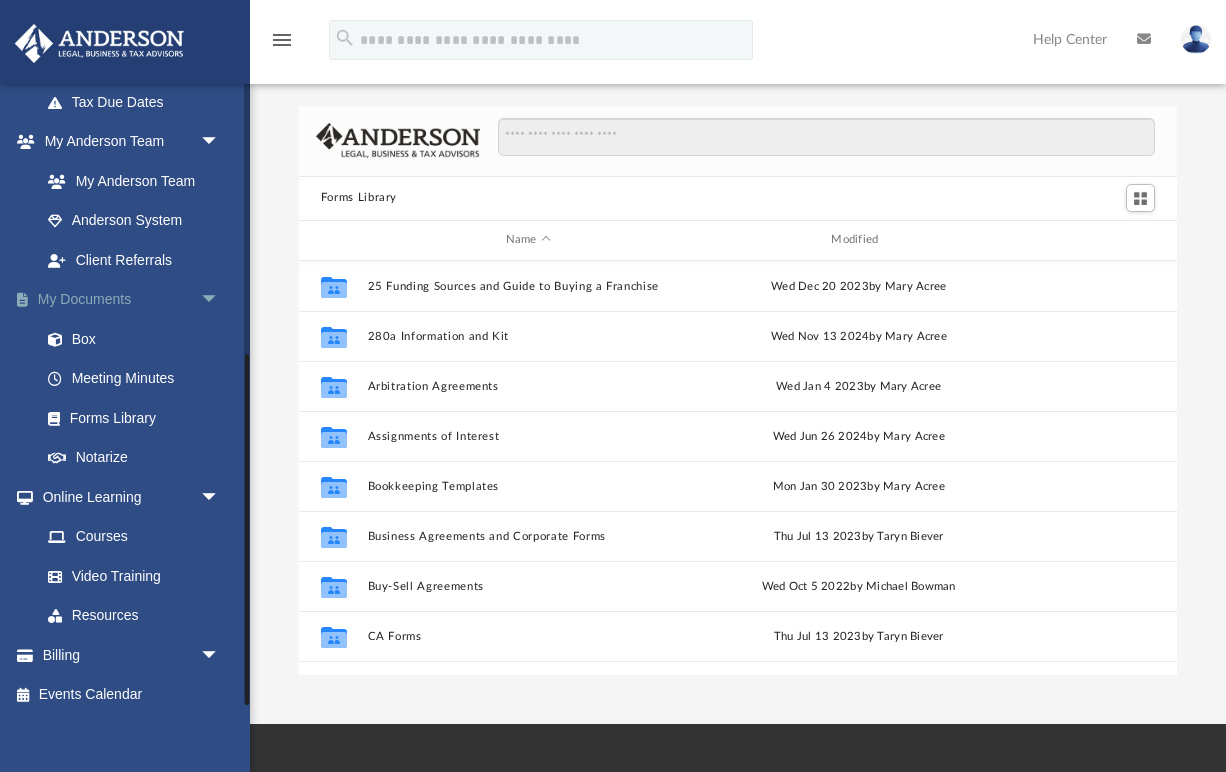 click on "My Documents arrow_drop_down" at bounding box center (132, 300) 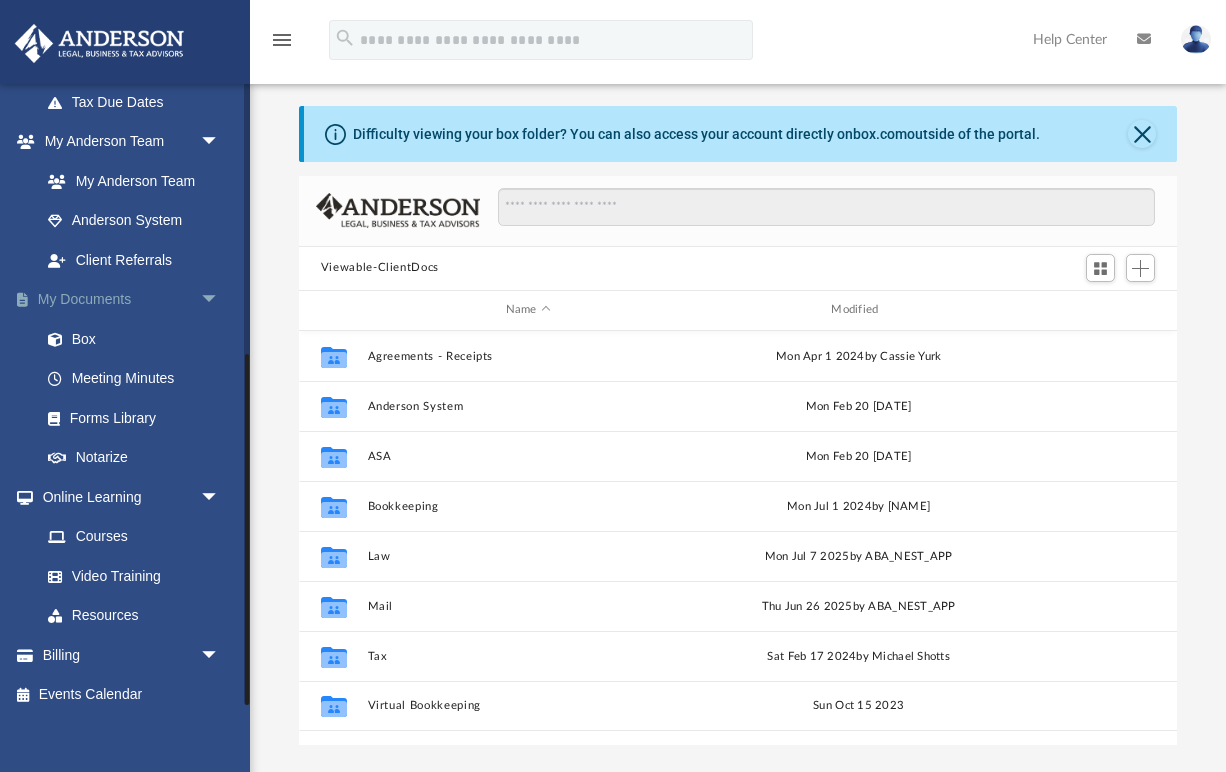scroll, scrollTop: 455, scrollLeft: 879, axis: both 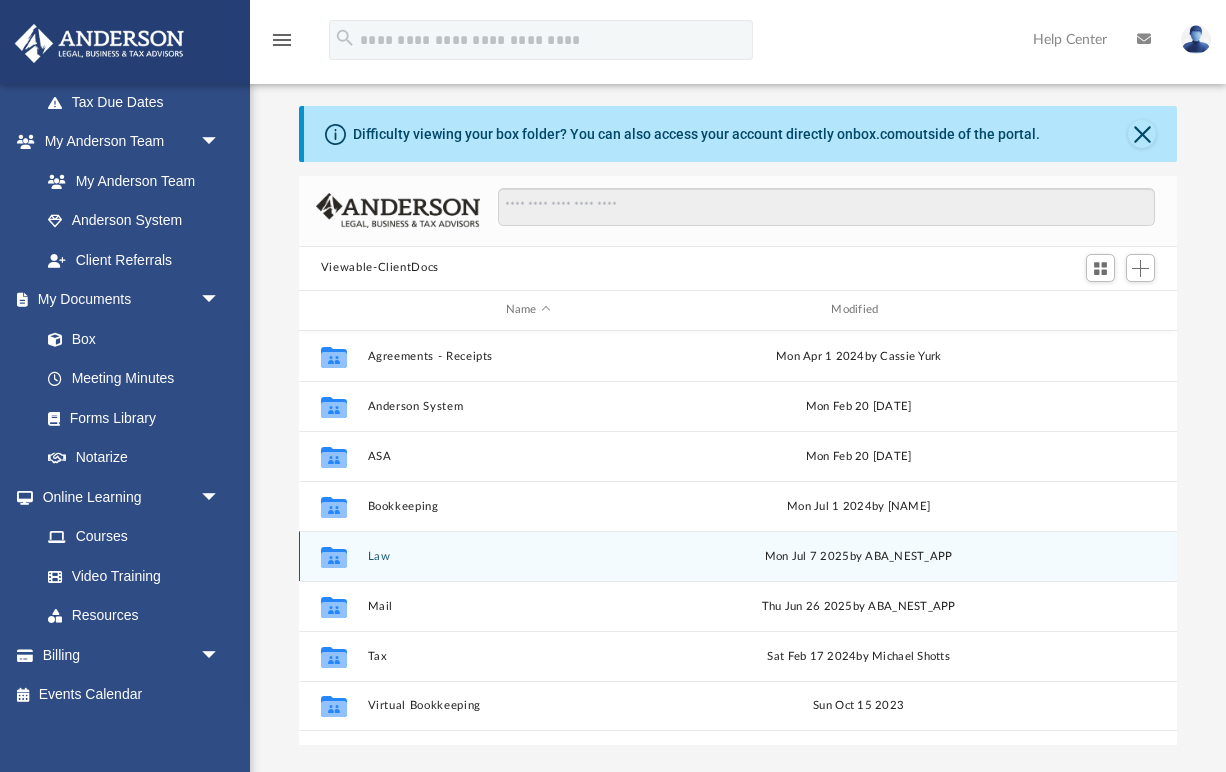 click on "Law" at bounding box center [528, 555] 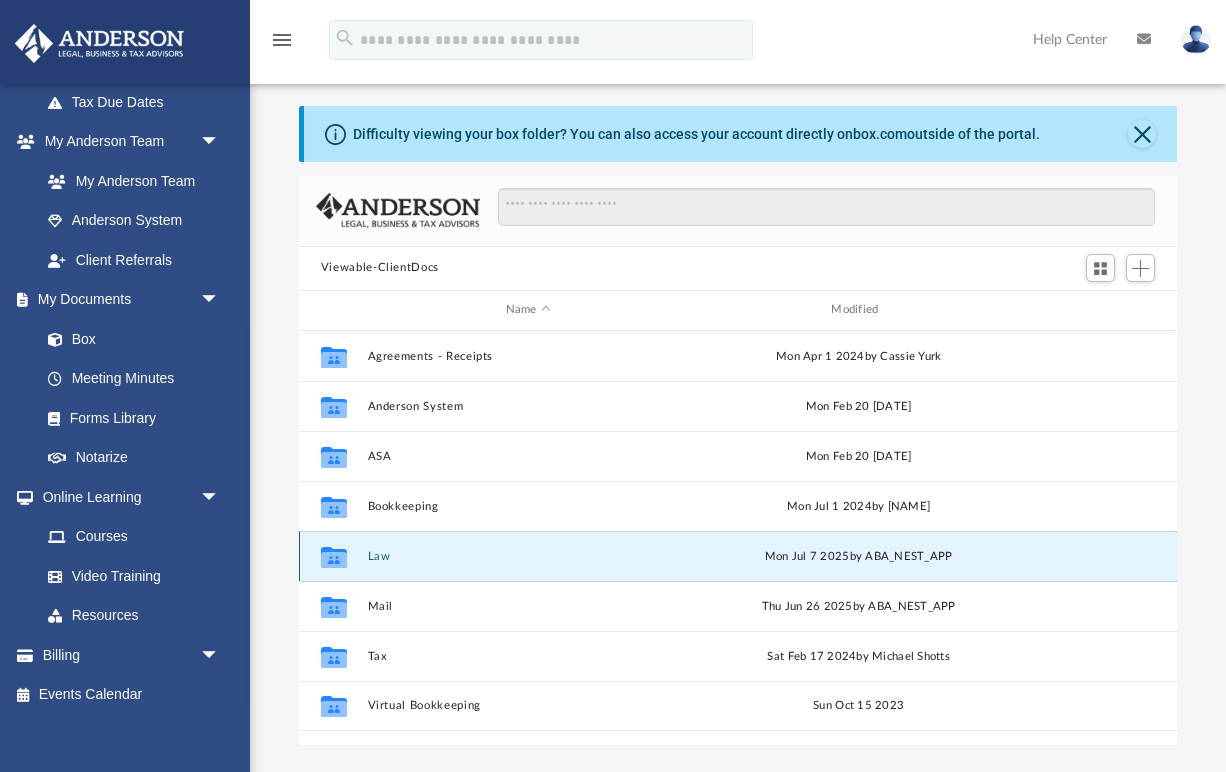click on "Law" at bounding box center (528, 555) 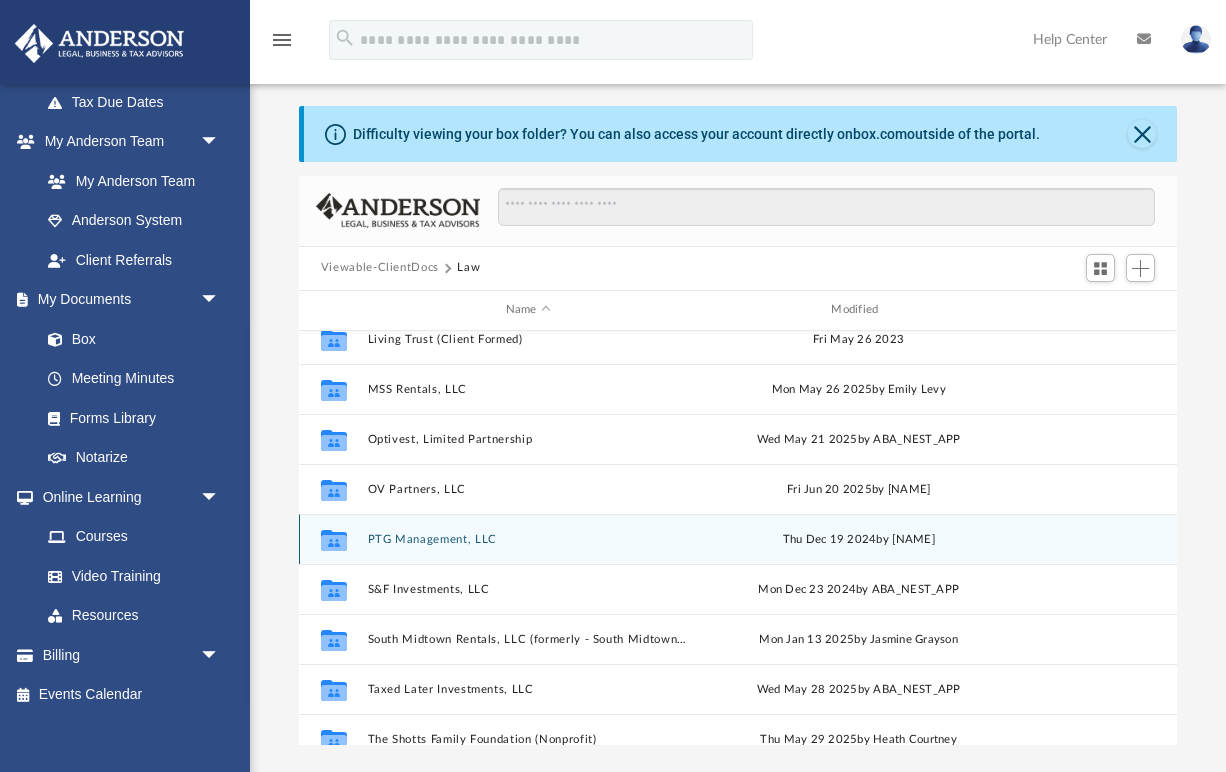 scroll, scrollTop: 122, scrollLeft: 0, axis: vertical 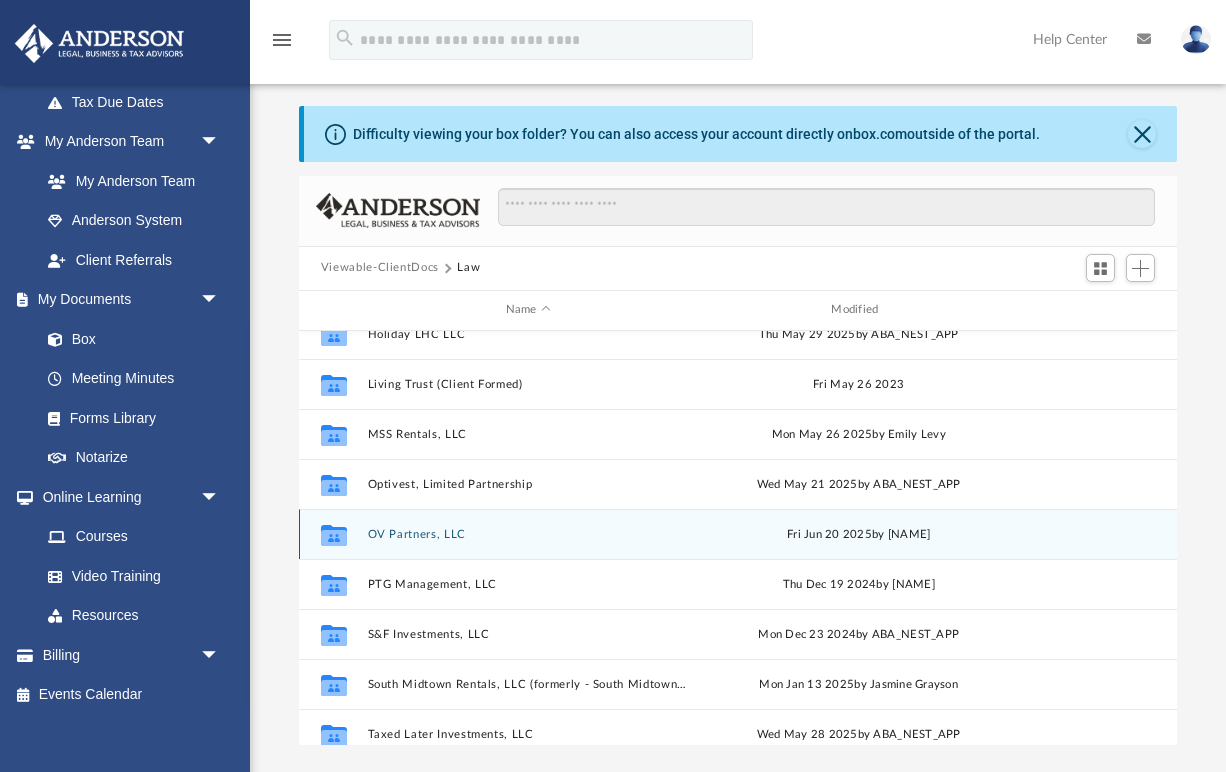 click on "OV Partners, LLC" at bounding box center [528, 533] 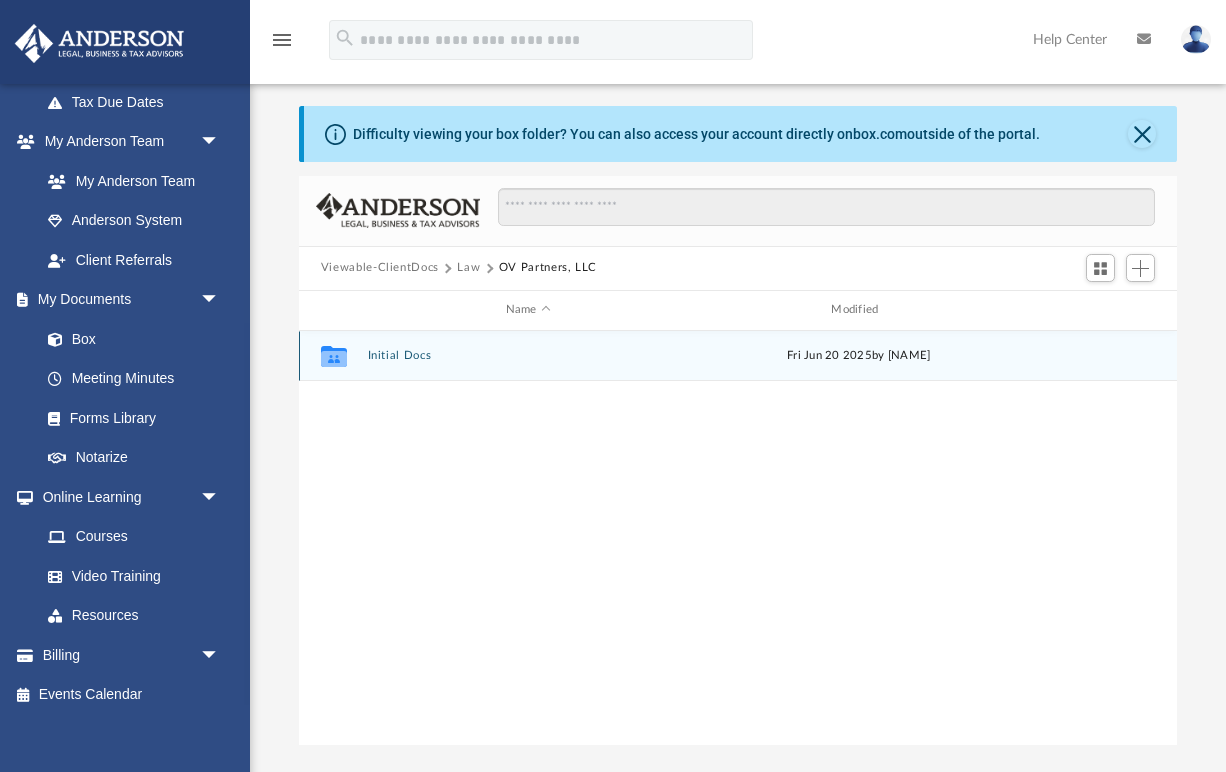 scroll, scrollTop: 0, scrollLeft: 0, axis: both 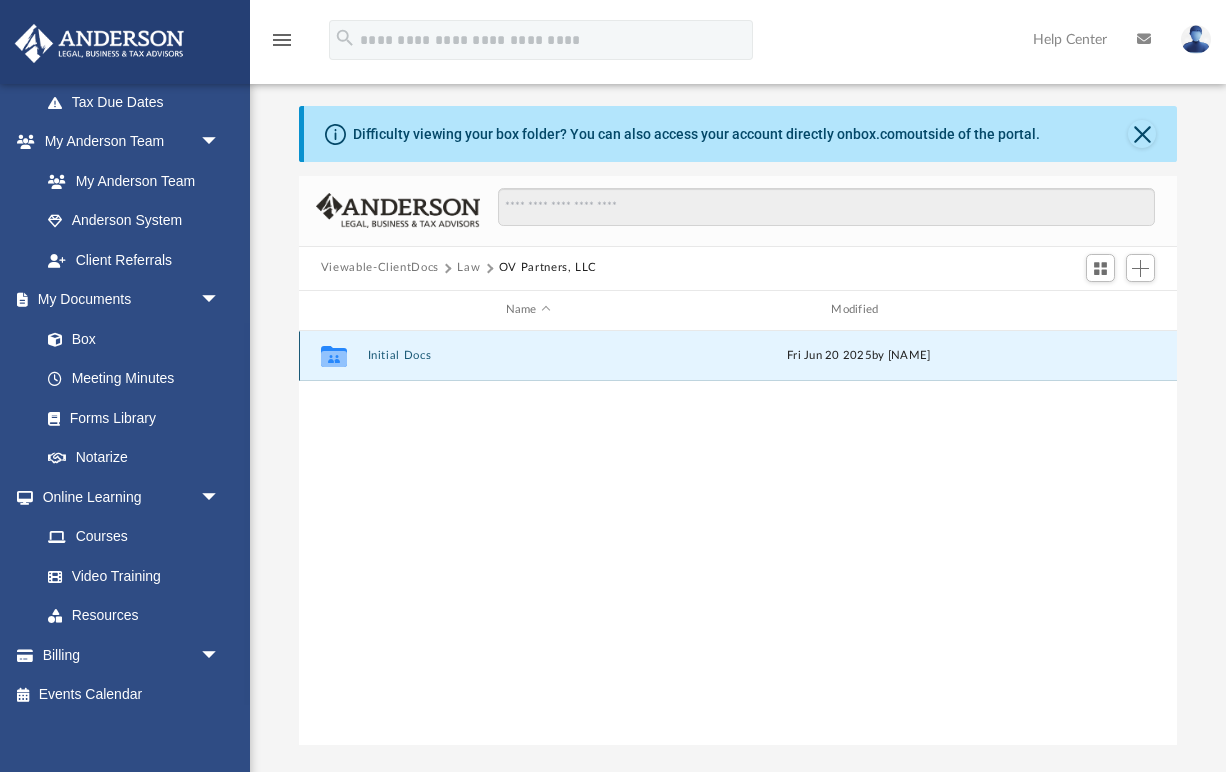 click on "Initial Docs" at bounding box center (528, 355) 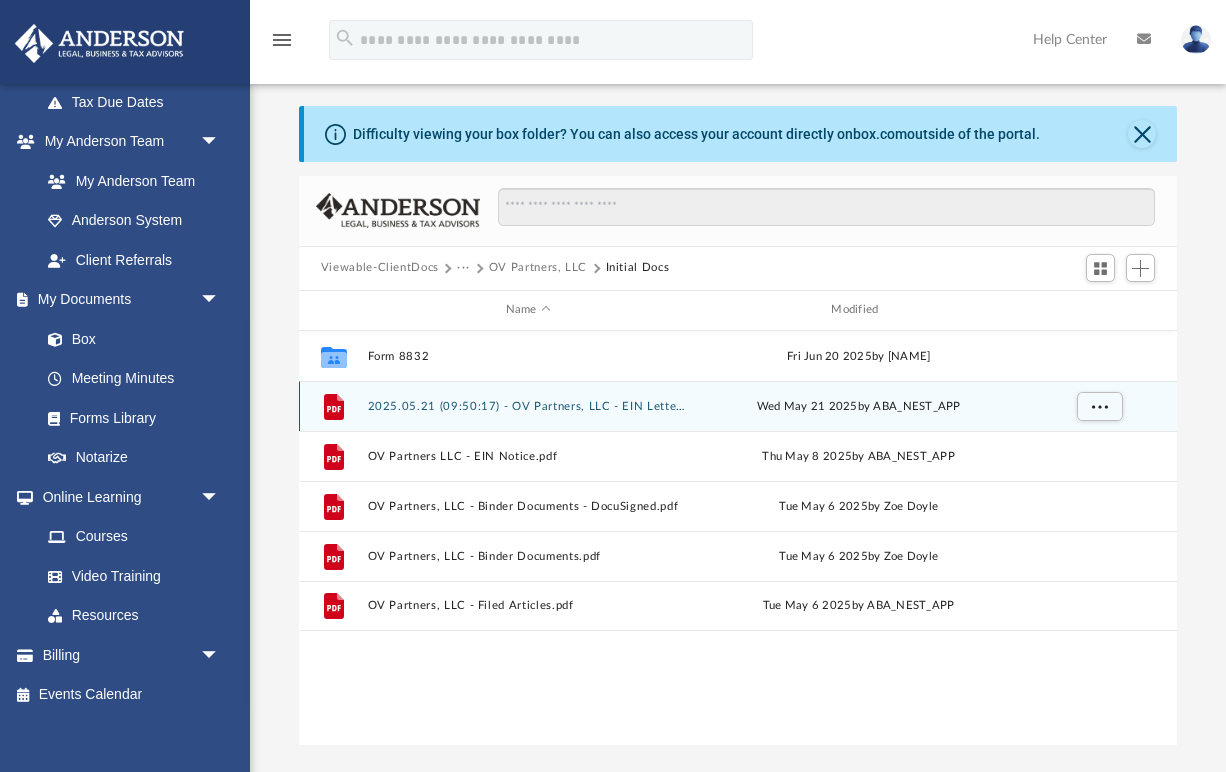 click on "2025.05.21 (09:50:17) - OV Partners, LLC - EIN Letter from IRS.pdf" at bounding box center (528, 405) 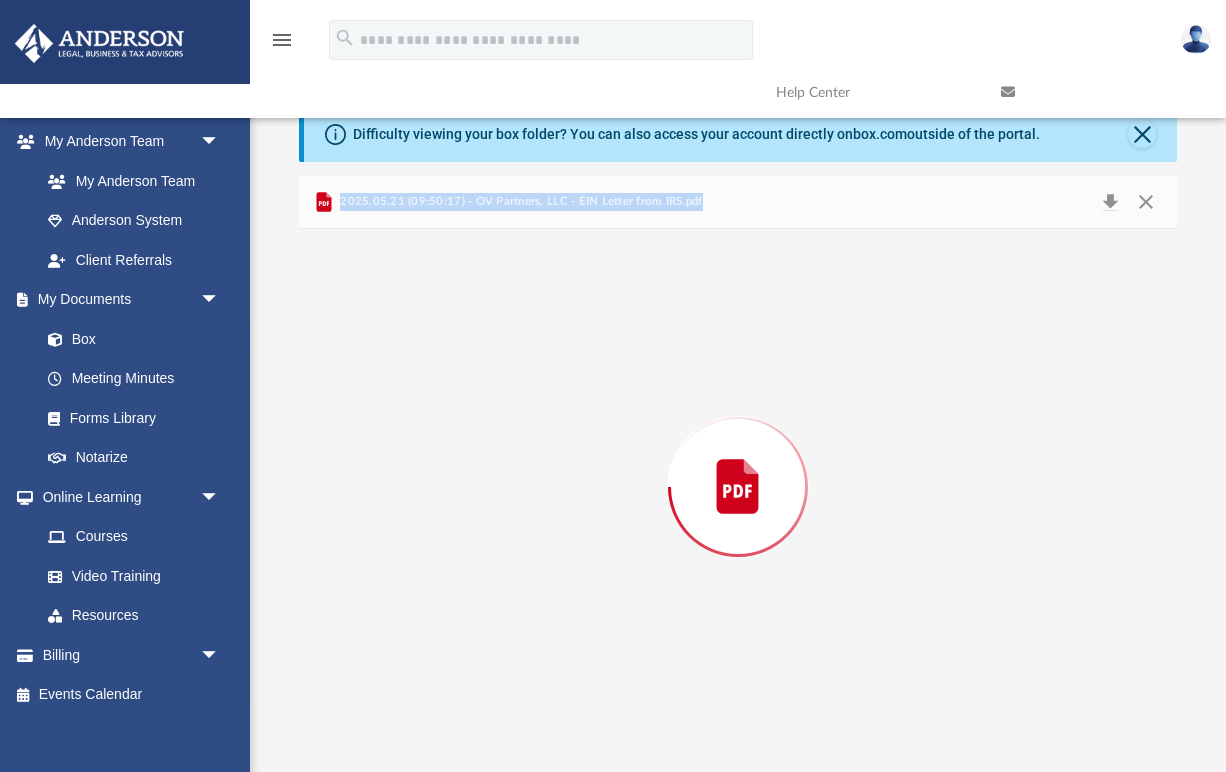 click at bounding box center (738, 487) 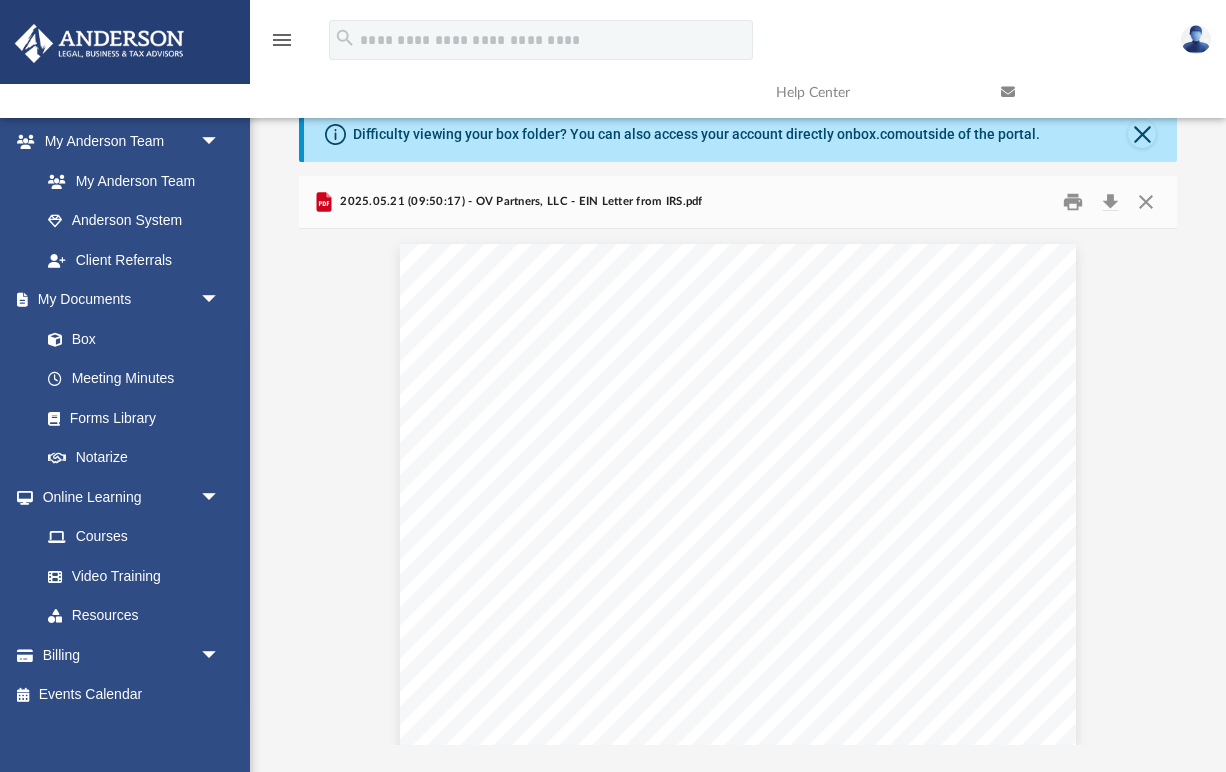click at bounding box center [738, 687] 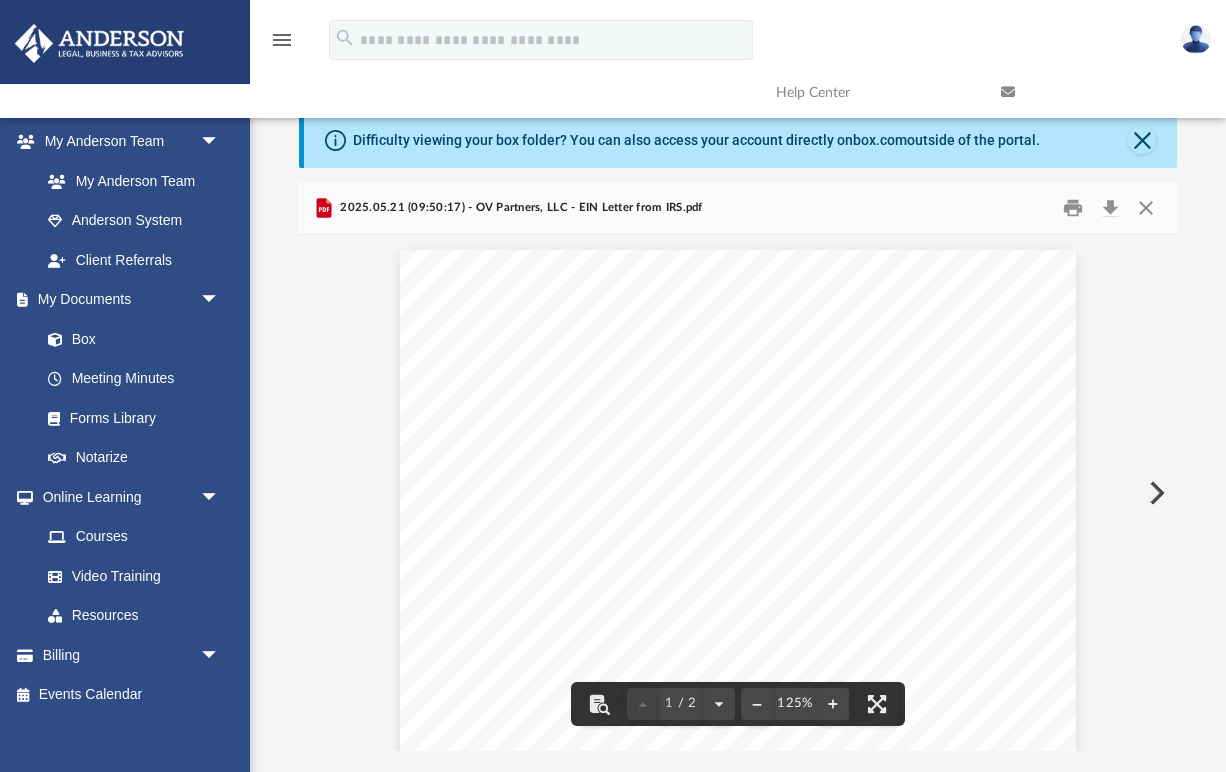 scroll, scrollTop: 0, scrollLeft: 0, axis: both 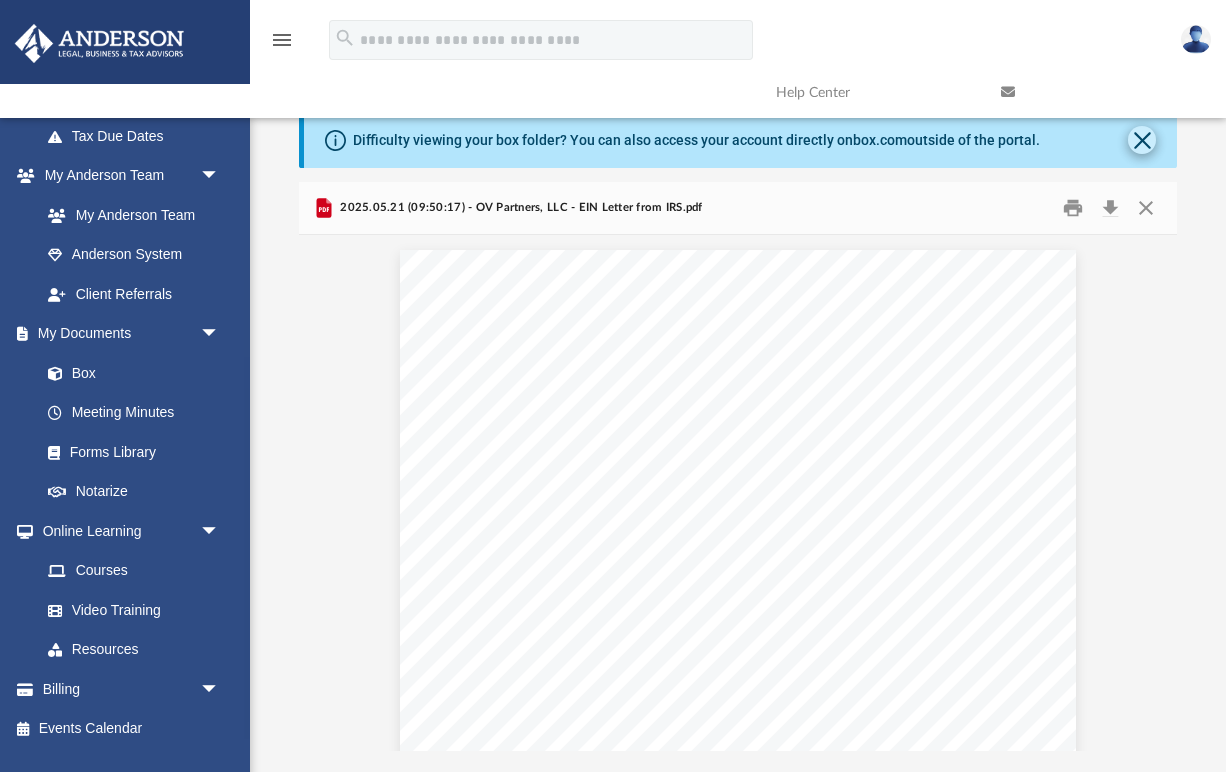 click 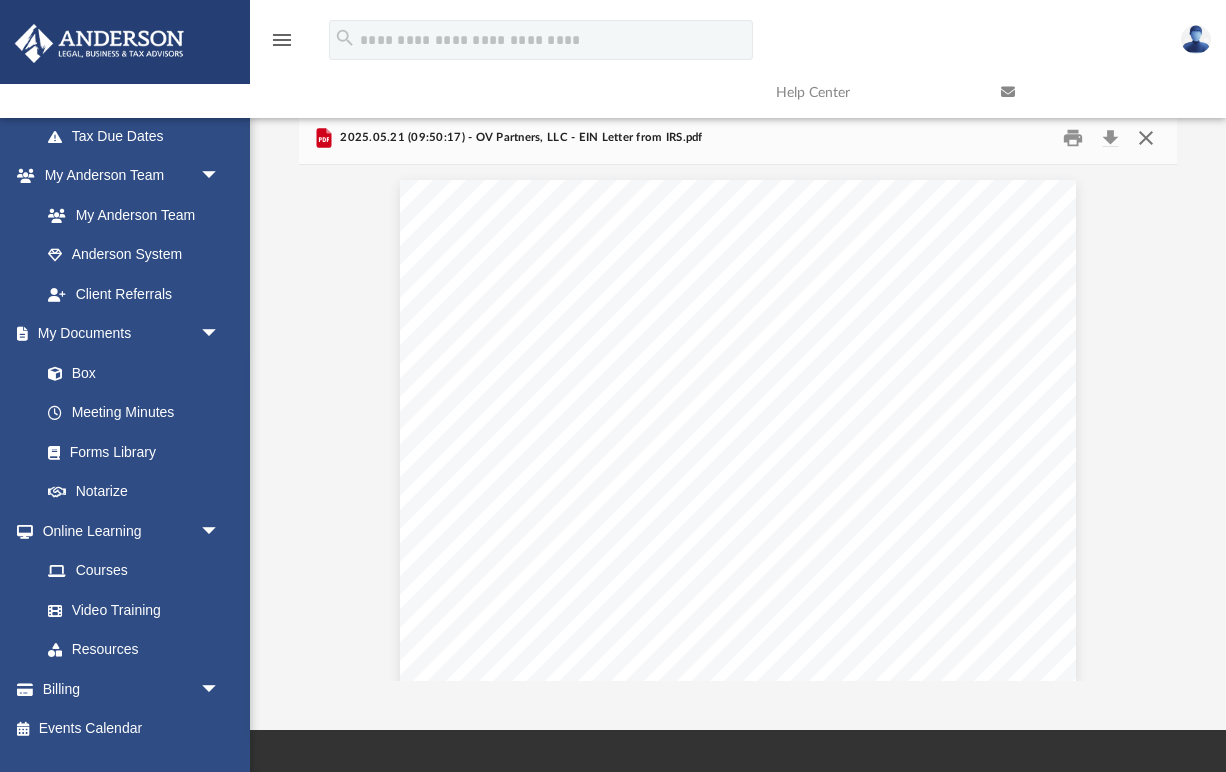 click at bounding box center (1146, 137) 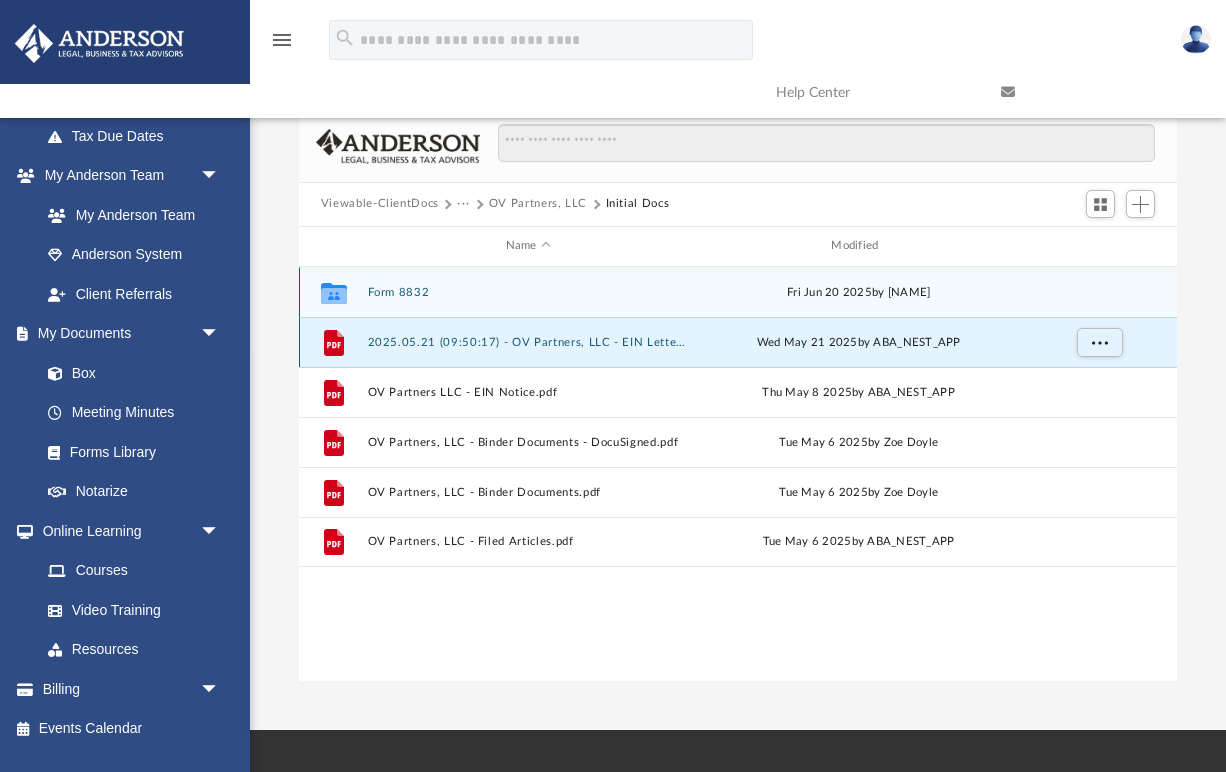 scroll, scrollTop: 0, scrollLeft: 0, axis: both 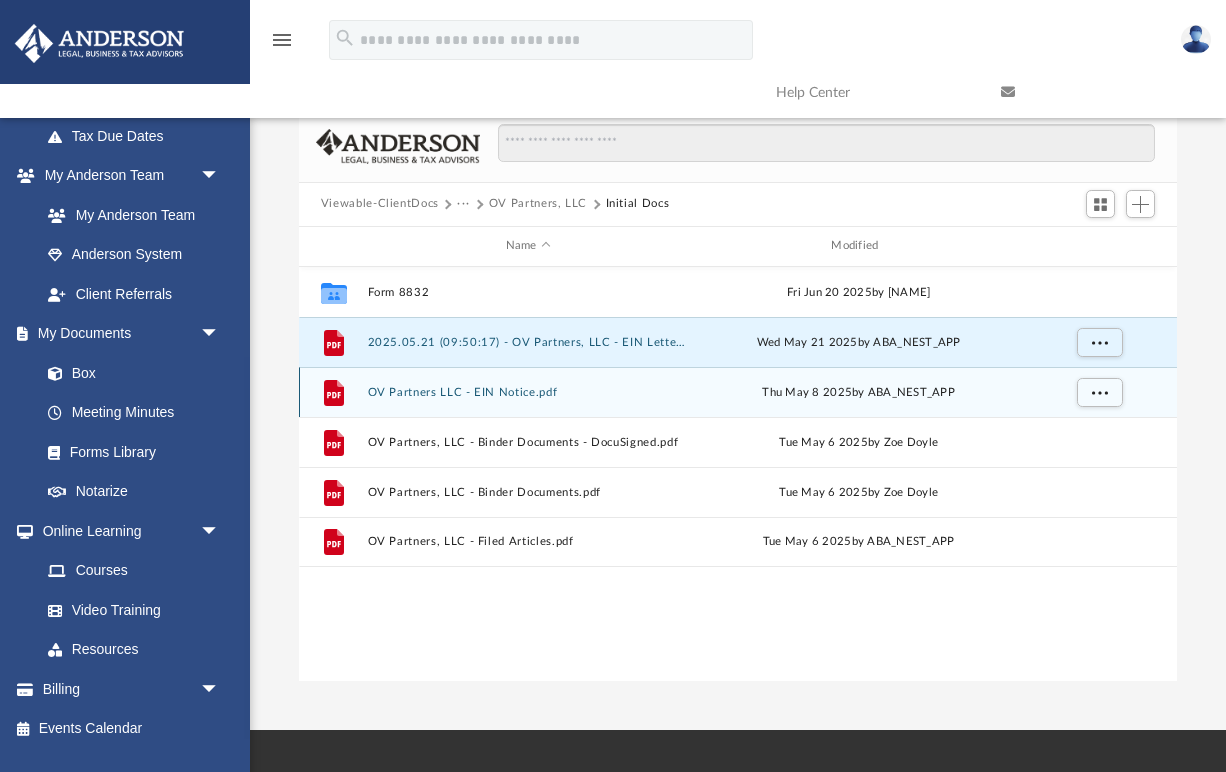 click on "OV Partners LLC - EIN Notice.pdf" at bounding box center [528, 391] 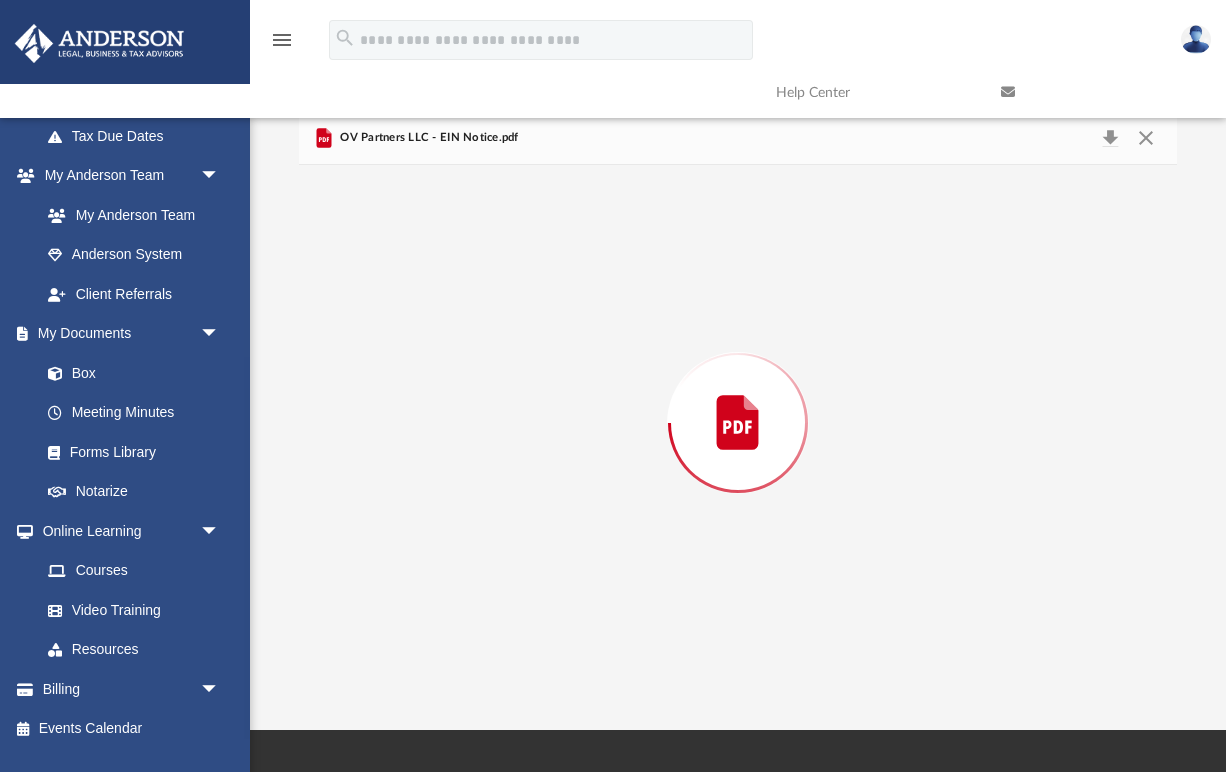 click at bounding box center [738, 423] 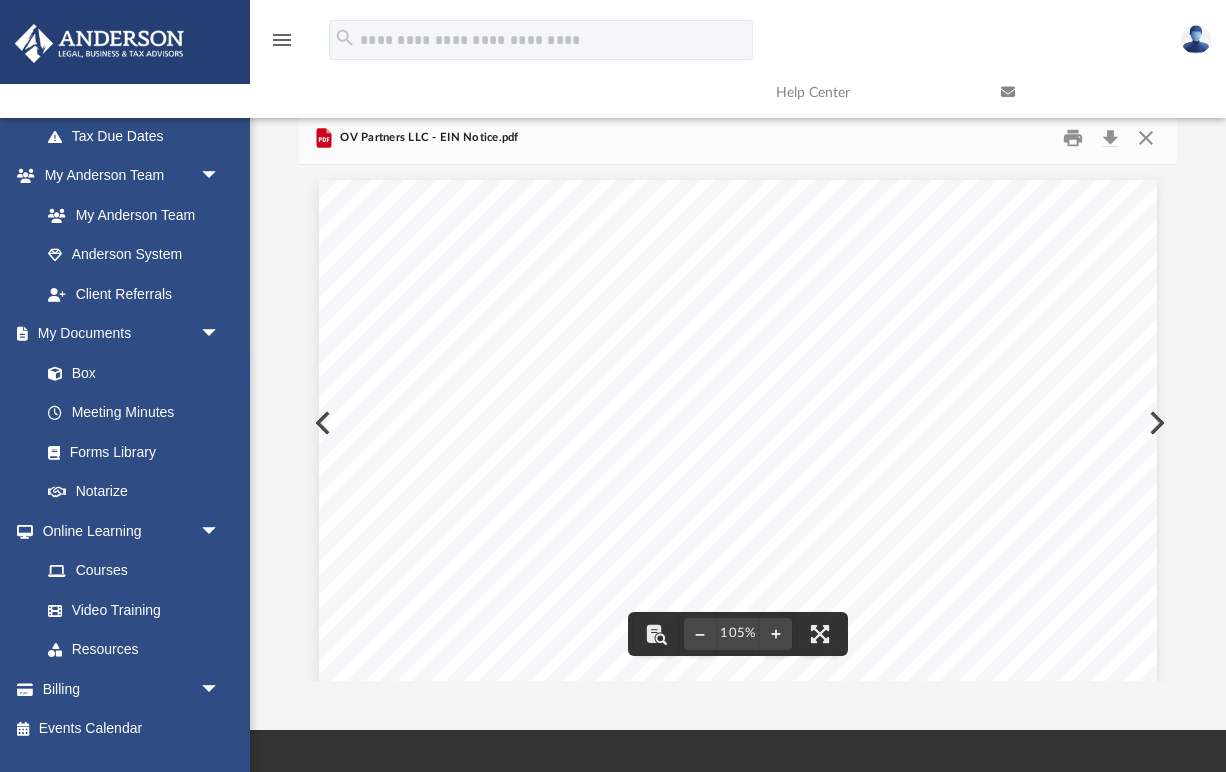 scroll, scrollTop: 0, scrollLeft: 0, axis: both 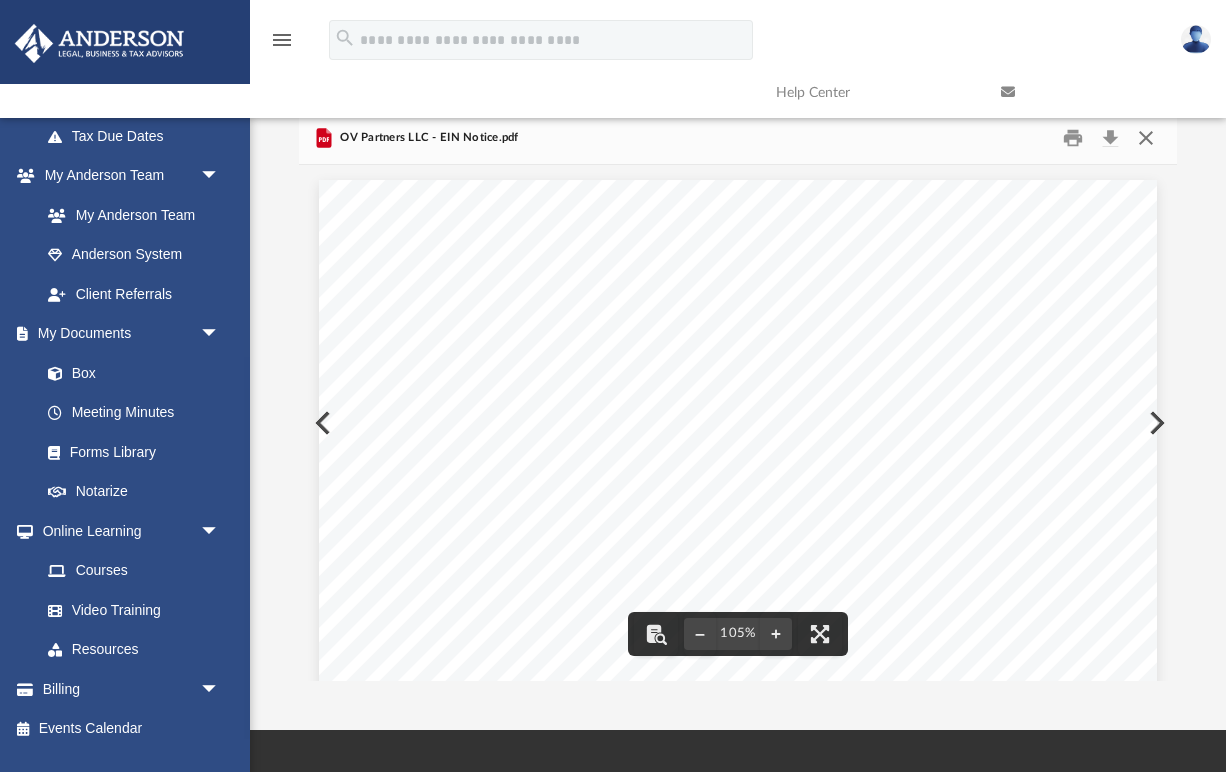 click at bounding box center [1146, 137] 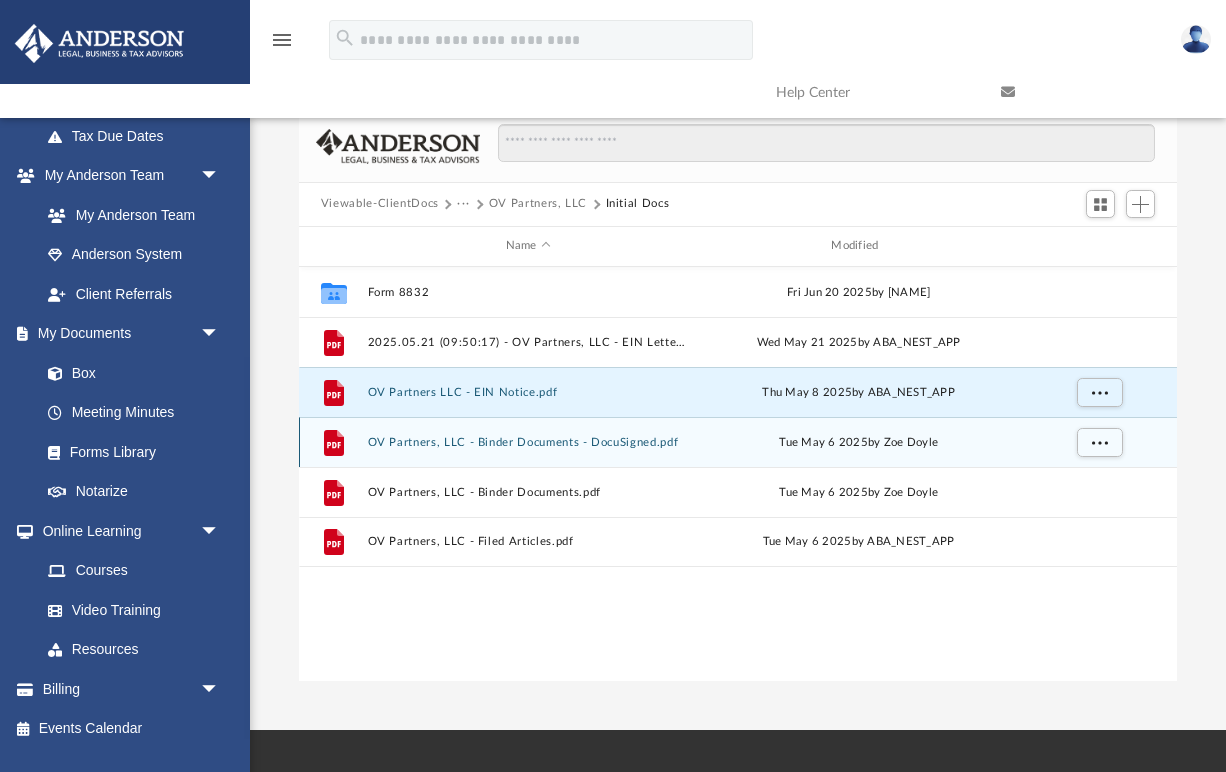 click on "OV Partners, LLC - Binder Documents - DocuSigned.pdf" at bounding box center (528, 441) 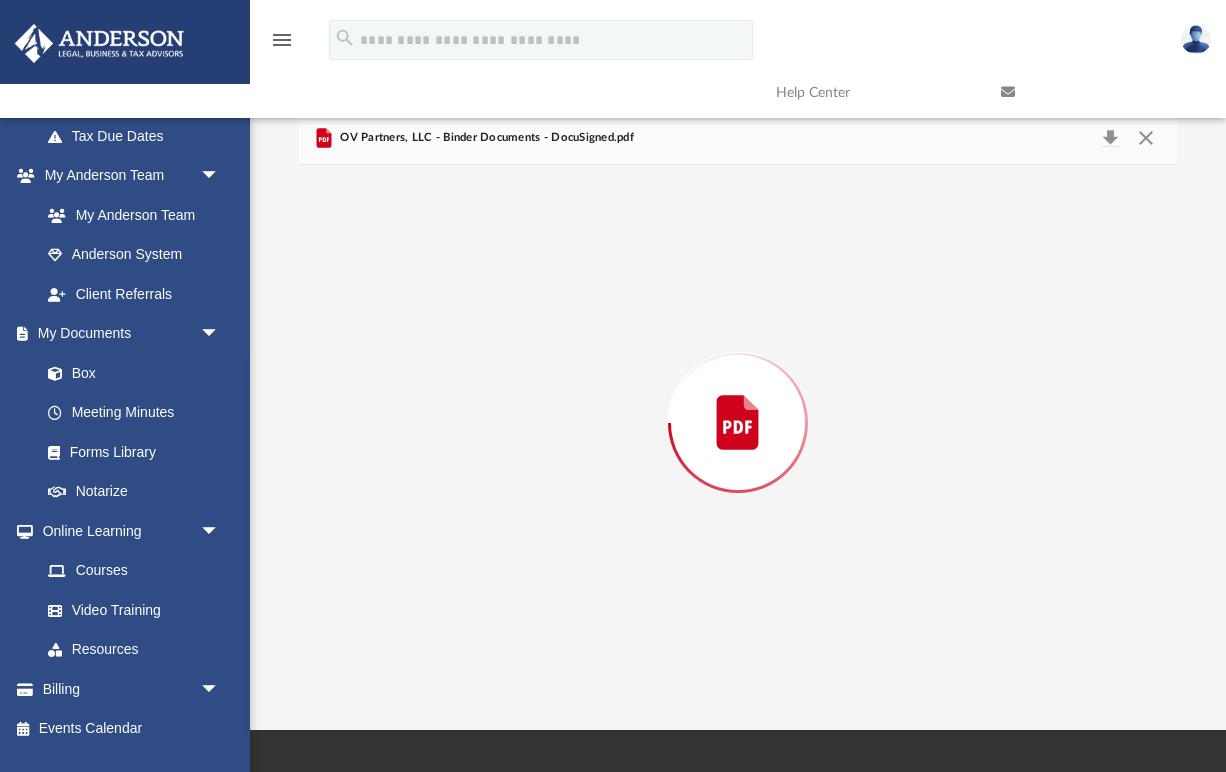 click at bounding box center [738, 423] 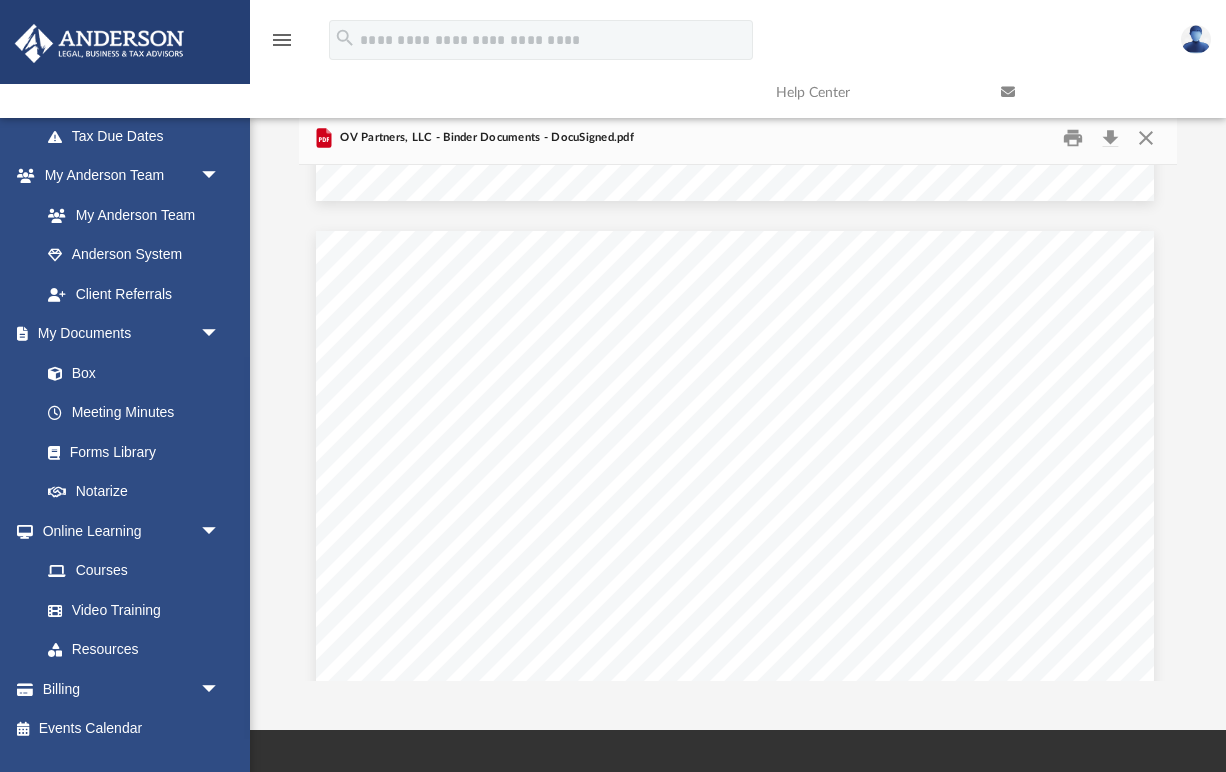 scroll, scrollTop: 2181, scrollLeft: 4, axis: both 